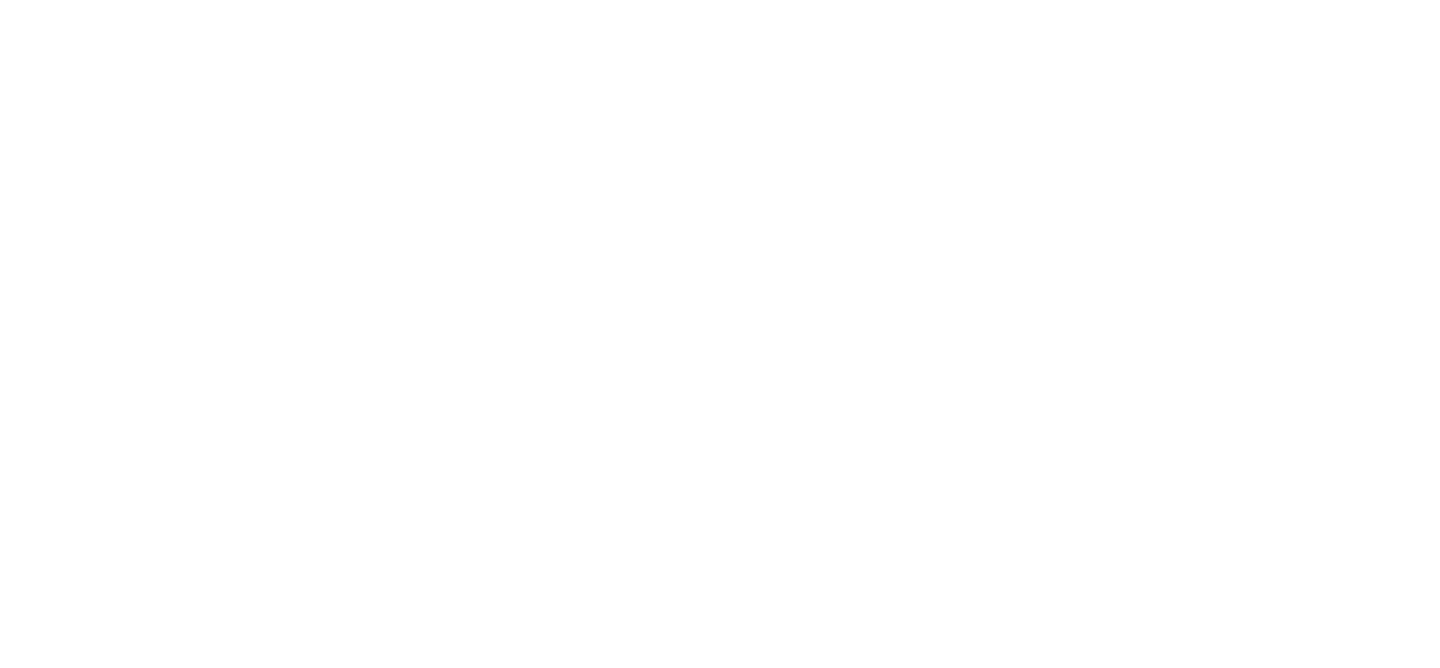 scroll, scrollTop: 0, scrollLeft: 0, axis: both 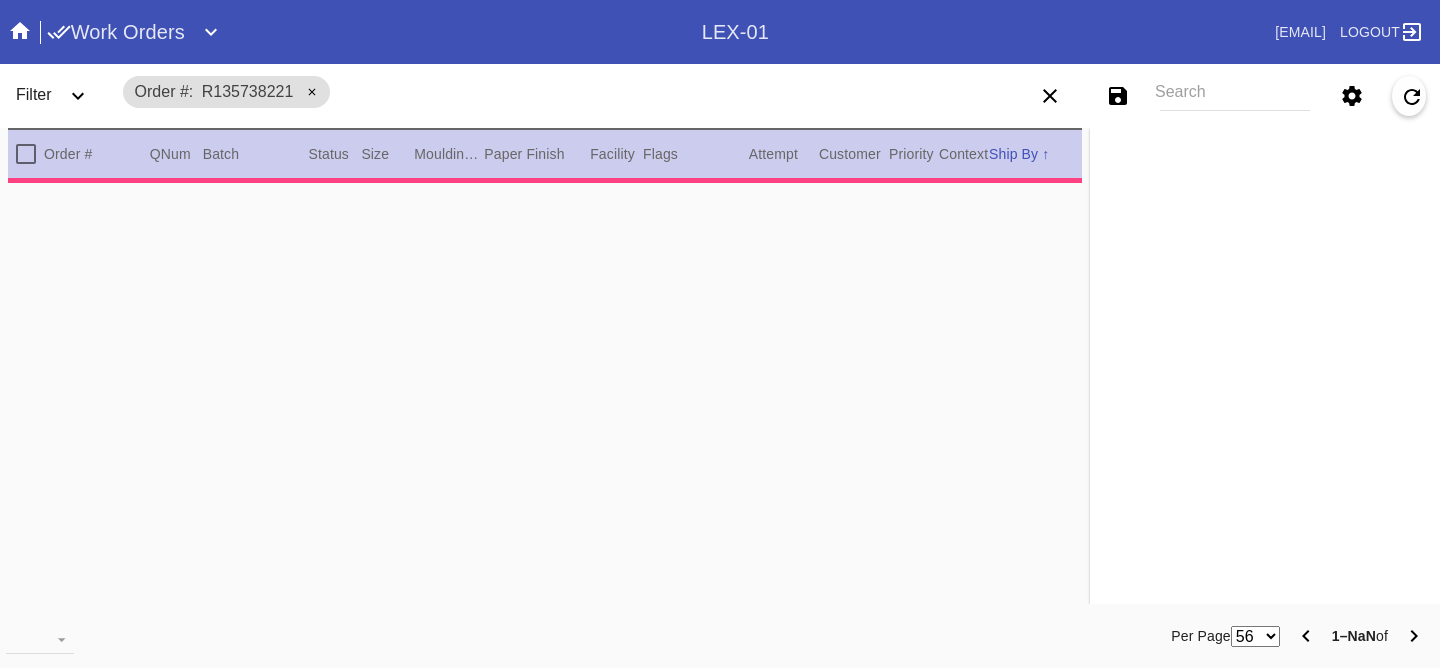 click at bounding box center (545, 405) 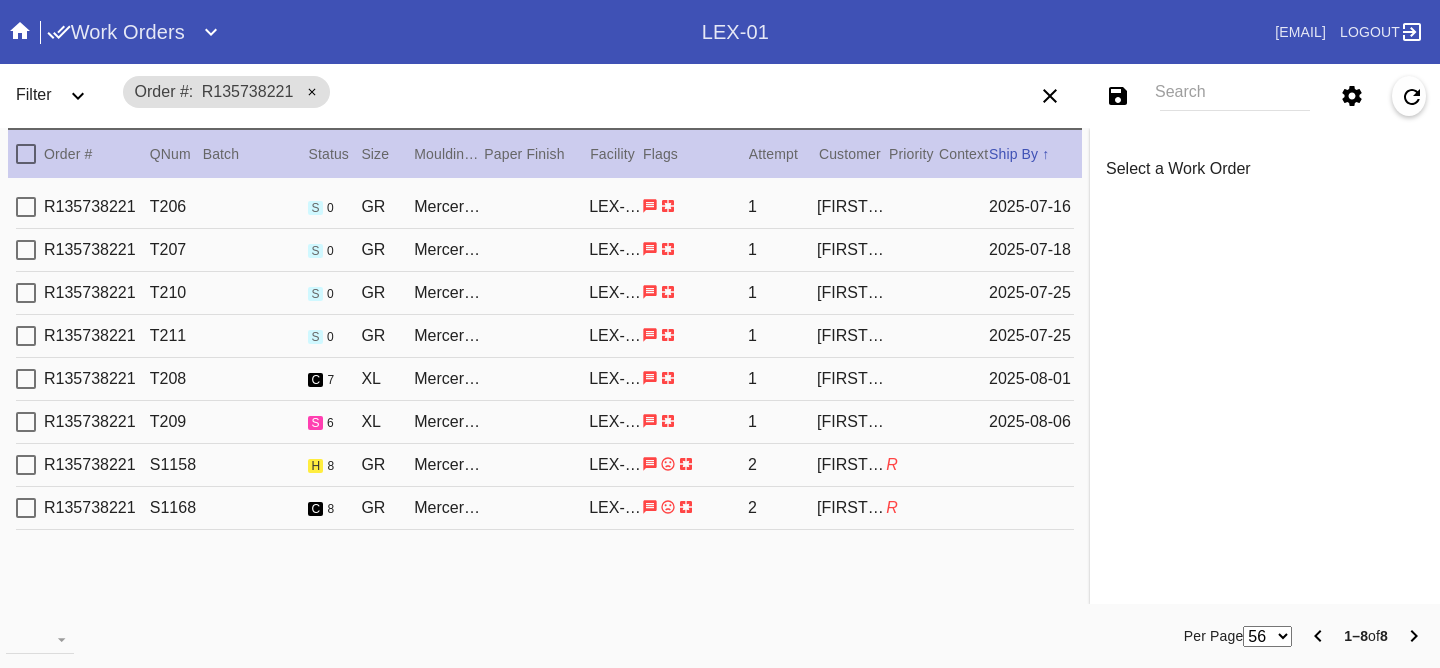 click on "R135738221 T209 s  6 XL Mercer Slim (Deep) / White LEX-01 1 [FIRST] [LAST]
[DATE]" at bounding box center (545, 422) 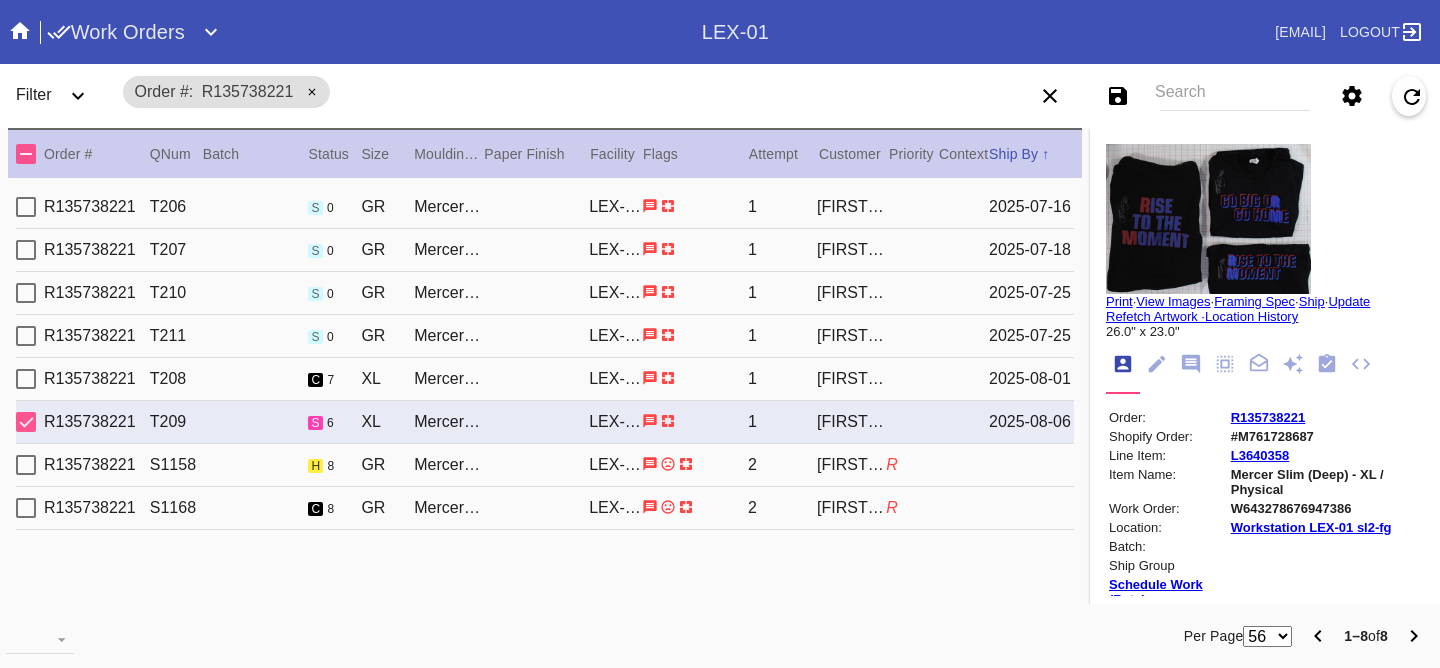 click on "R135738221 S1158 h   8 GR Mercer Slim (Medium) / White LEX-01 2 Samantha  Loria
R" at bounding box center (545, 465) 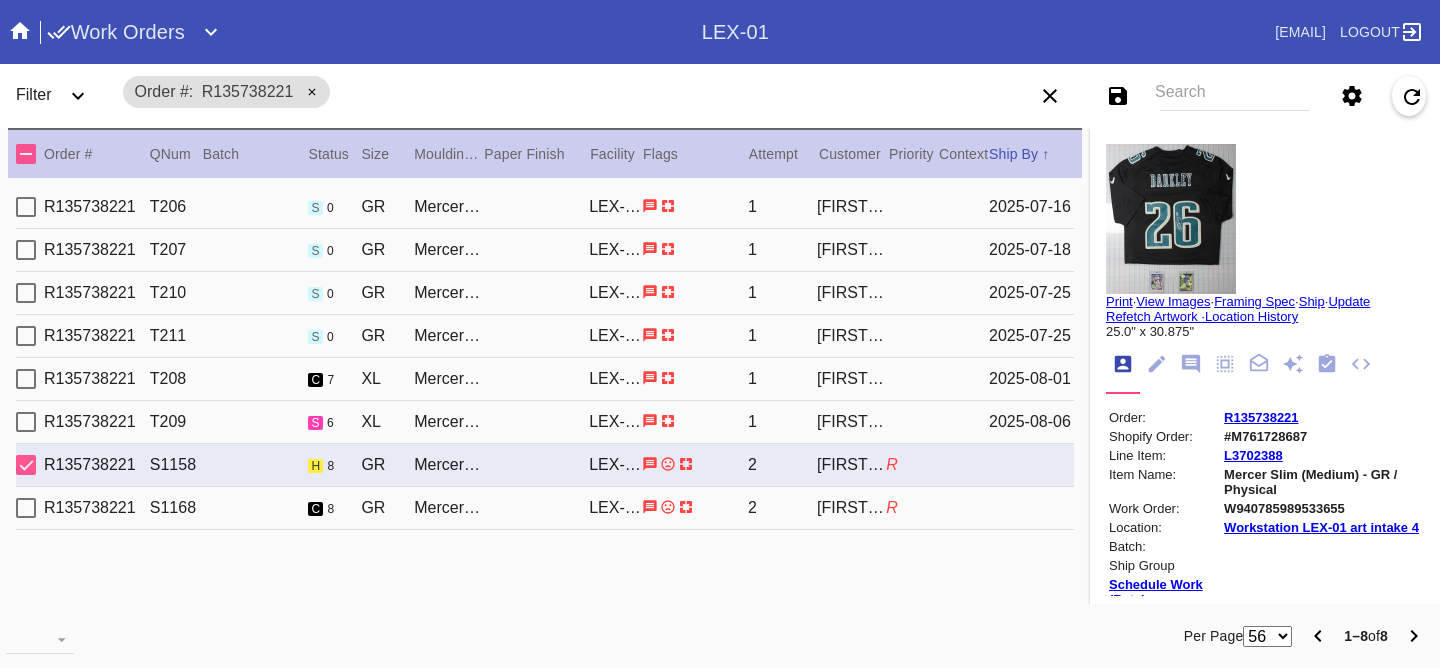 click on "R135738221 S1168 c   8 GR Mercer Slim (Medium) / White LEX-01 2 Samantha  Loria
R" at bounding box center [545, 508] 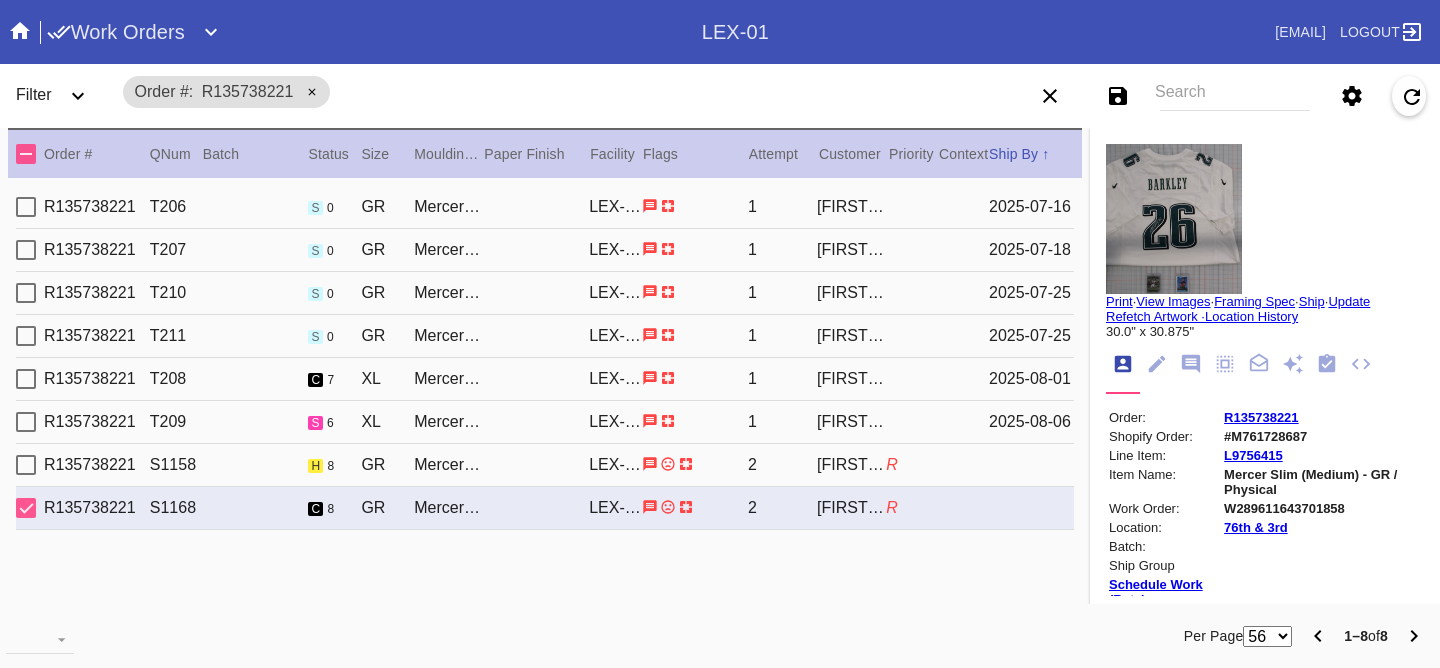 click on "R135738221 S1158 h   8 GR Mercer Slim (Medium) / White LEX-01 2 Samantha  Loria
R" at bounding box center [545, 465] 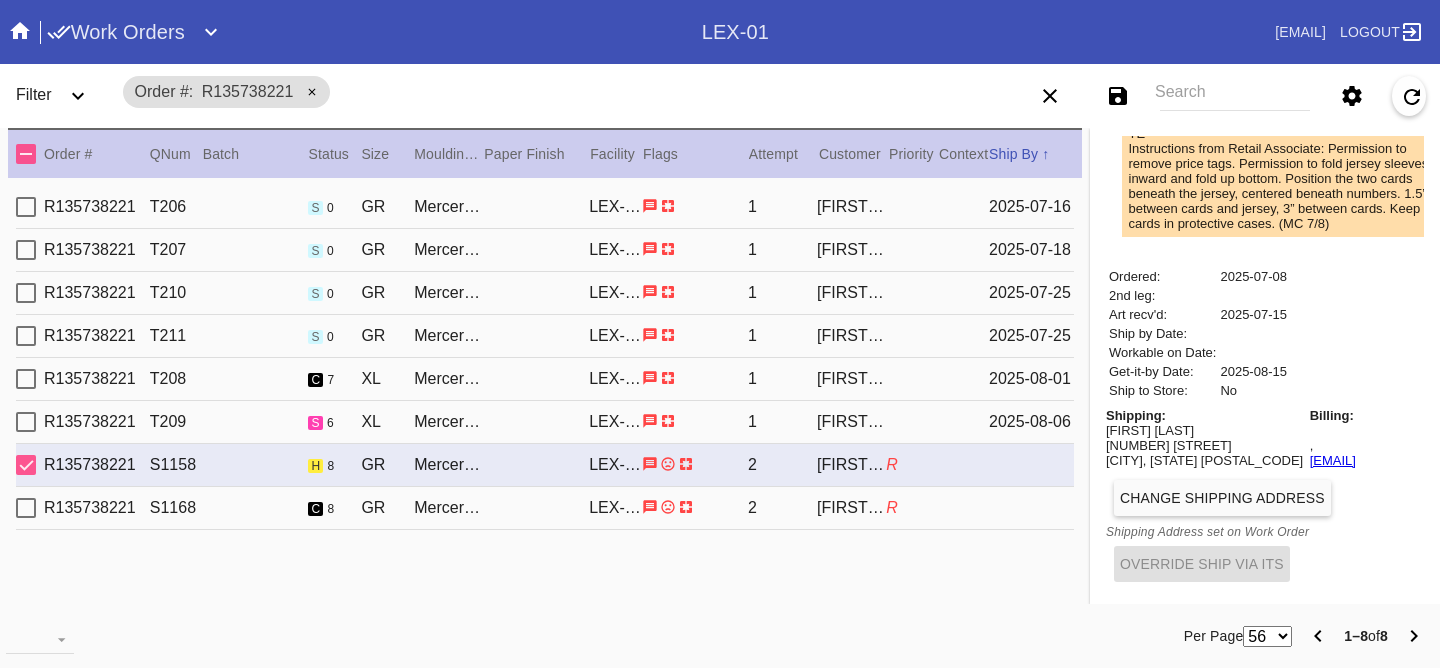 scroll, scrollTop: 0, scrollLeft: 0, axis: both 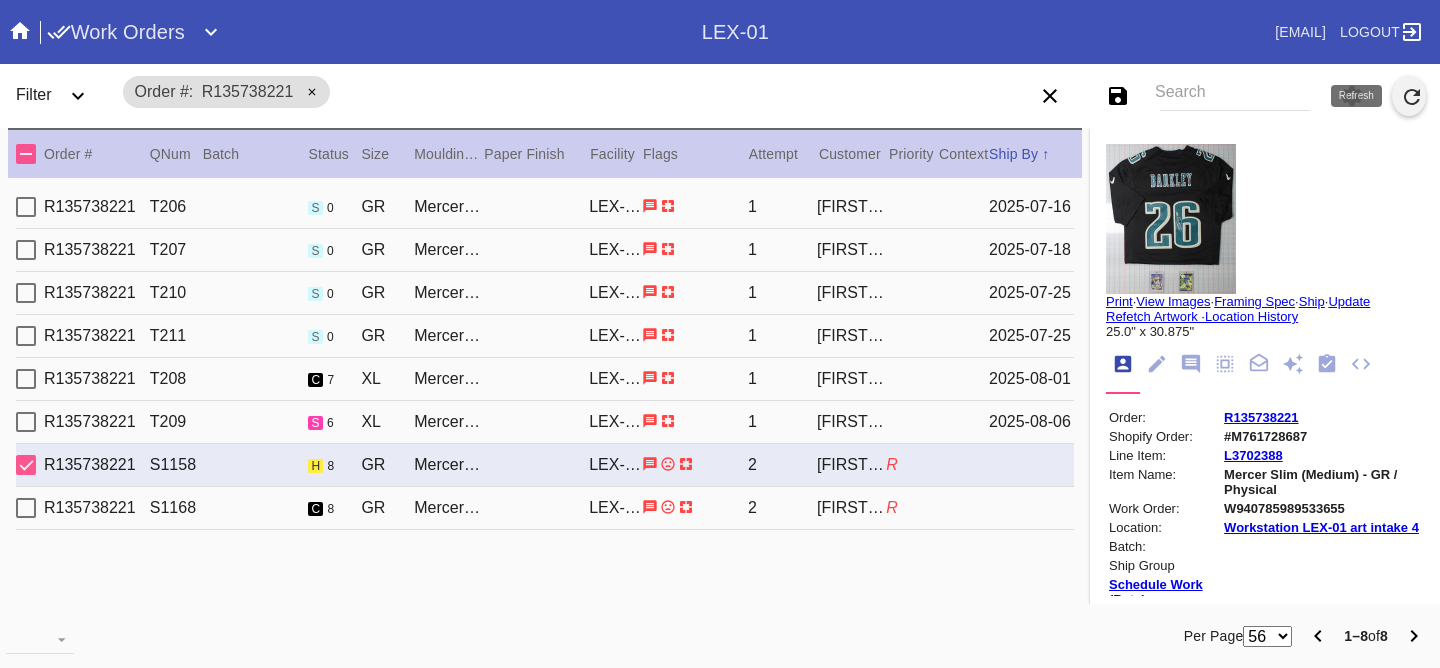 click 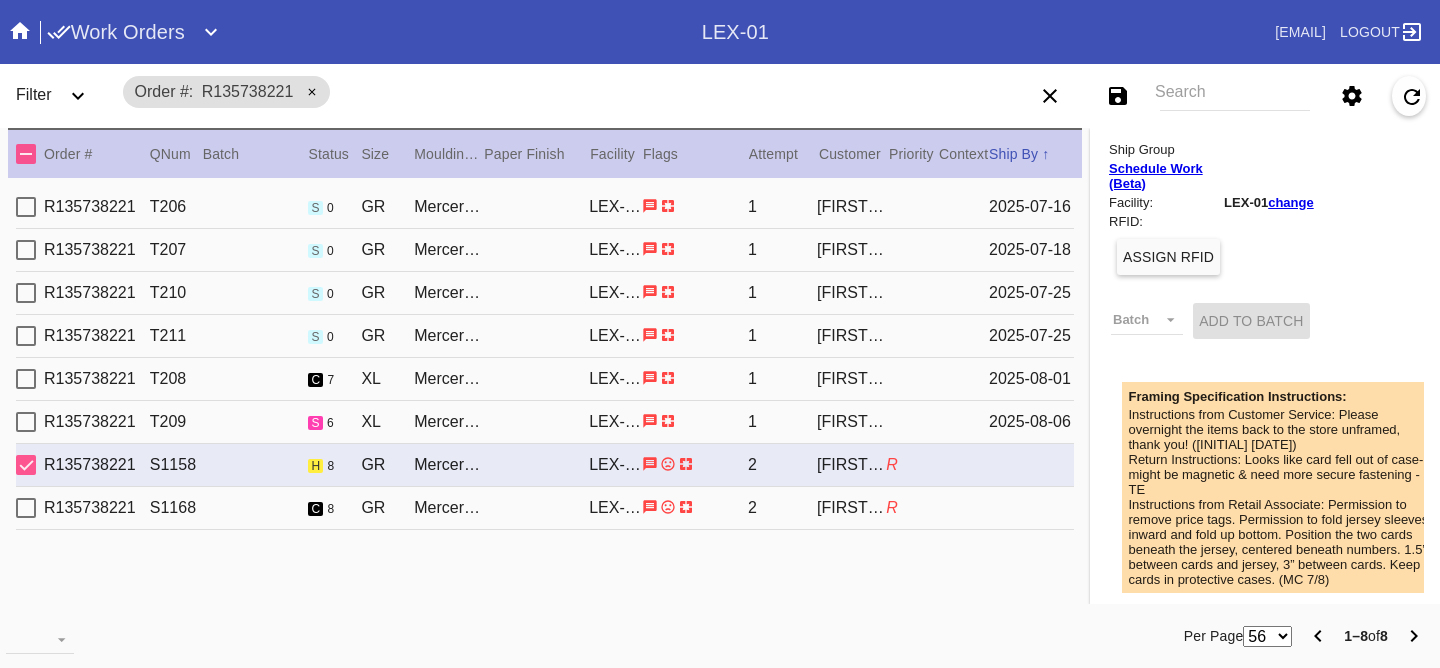 scroll, scrollTop: 861, scrollLeft: 0, axis: vertical 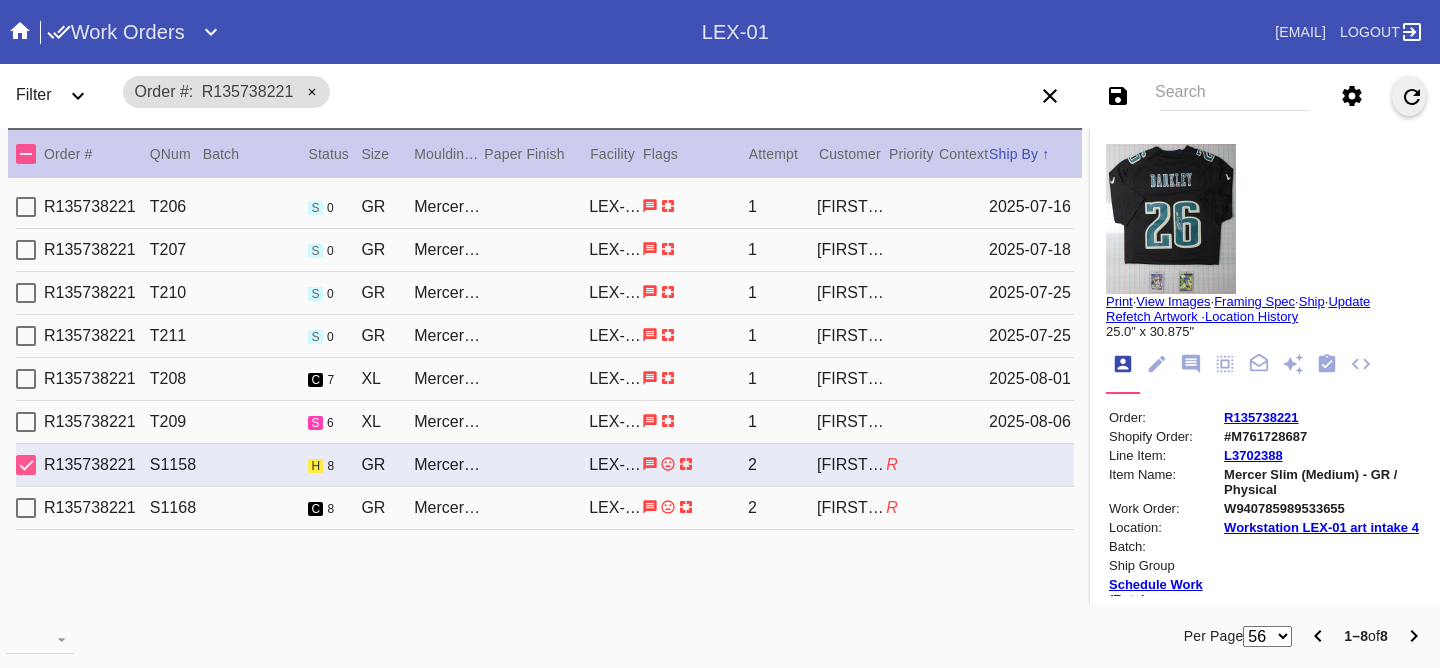 click on "R135738221 S1168 c   8 GR Mercer Slim (Medium) / White LEX-01 2 Samantha  Loria
R" at bounding box center (545, 508) 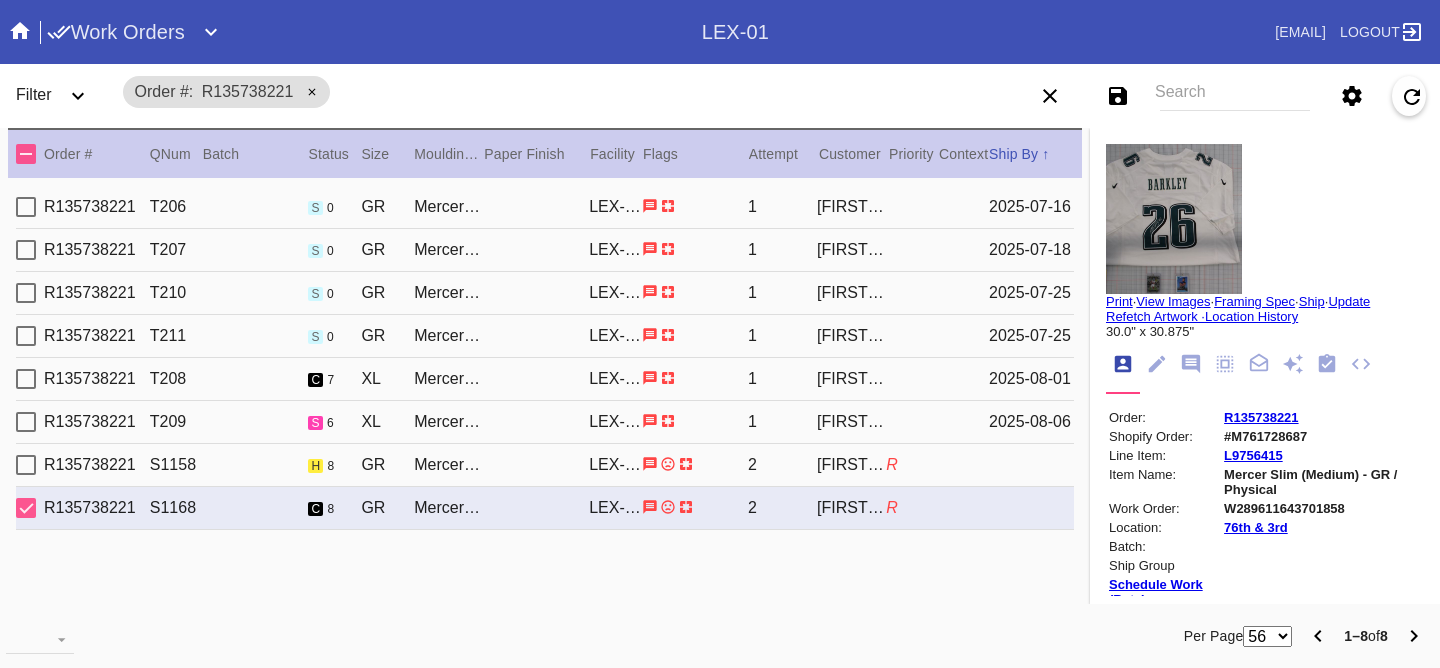 click on "R135738221 S1158 h   8 GR Mercer Slim (Medium) / White LEX-01 2 Samantha  Loria
R" at bounding box center (545, 465) 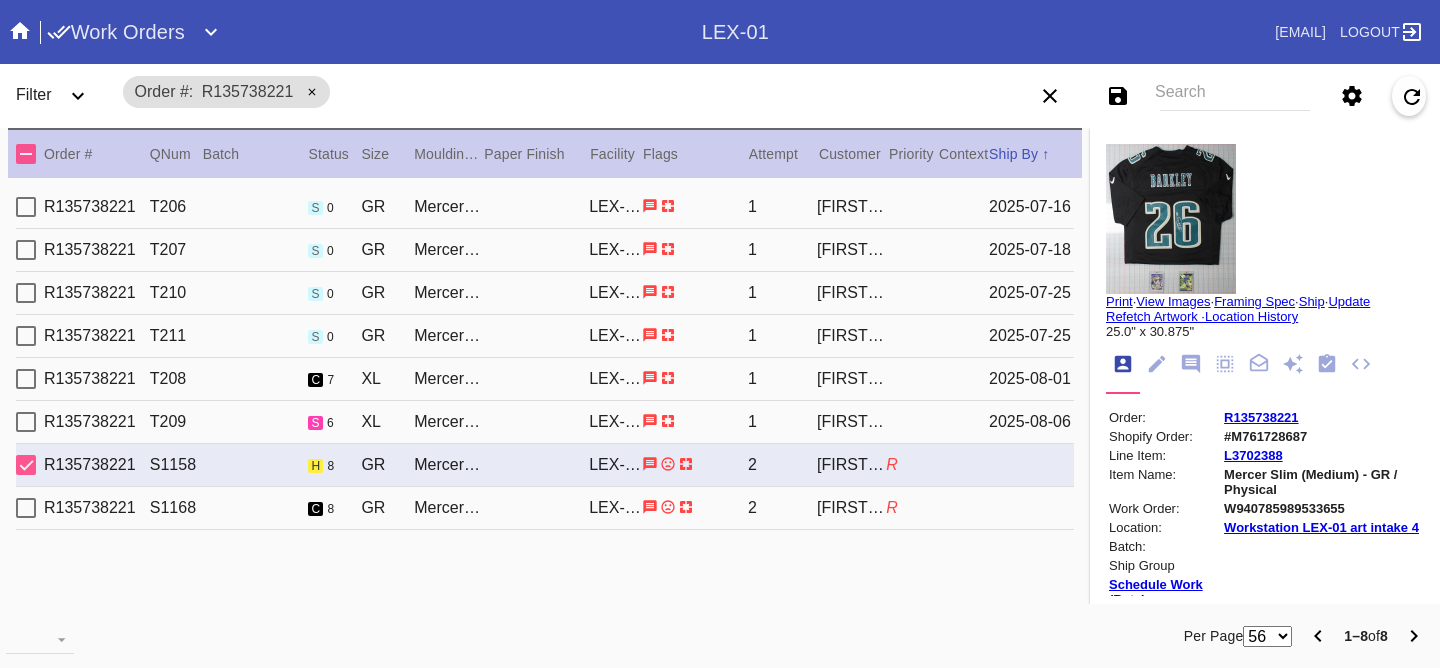 click on "R135738221 T209 s   6 XL Mercer Slim (Deep) / White LEX-01 1 [NAME]
[DATE]" at bounding box center (545, 422) 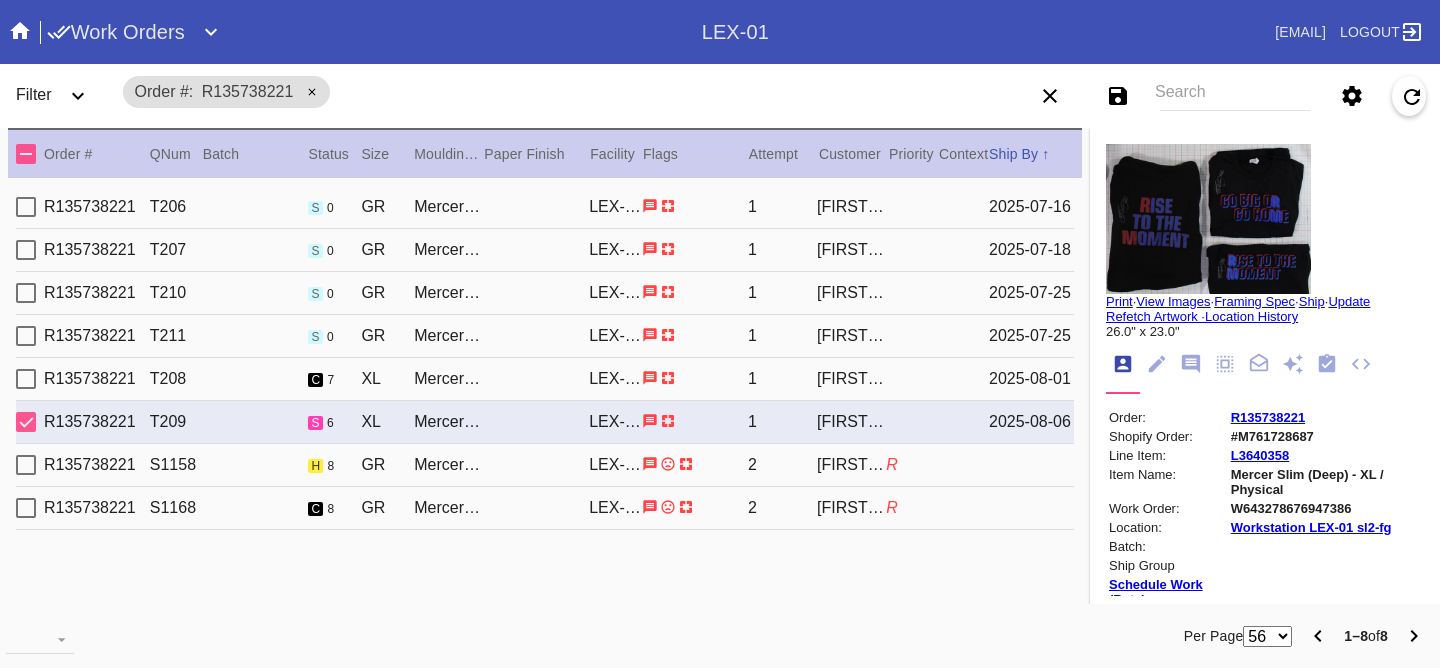click on "R135738221 T208 c   7 XL Mercer Slim (Deep) / White LEX-01 1 Samantha  Loria
2025-08-01" at bounding box center [545, 379] 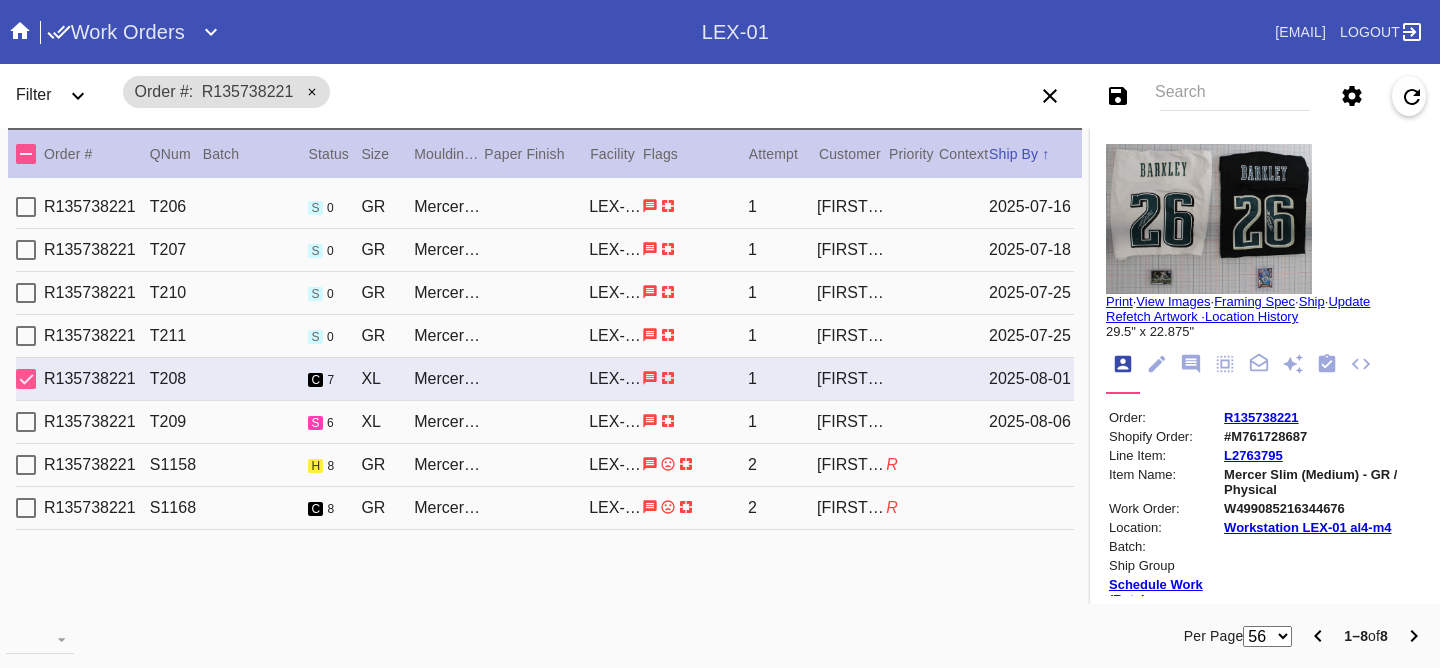 click on "R135738221 S1168 c   8 GR Mercer Slim (Medium) / White LEX-01 2 Samantha  Loria
R" at bounding box center [545, 508] 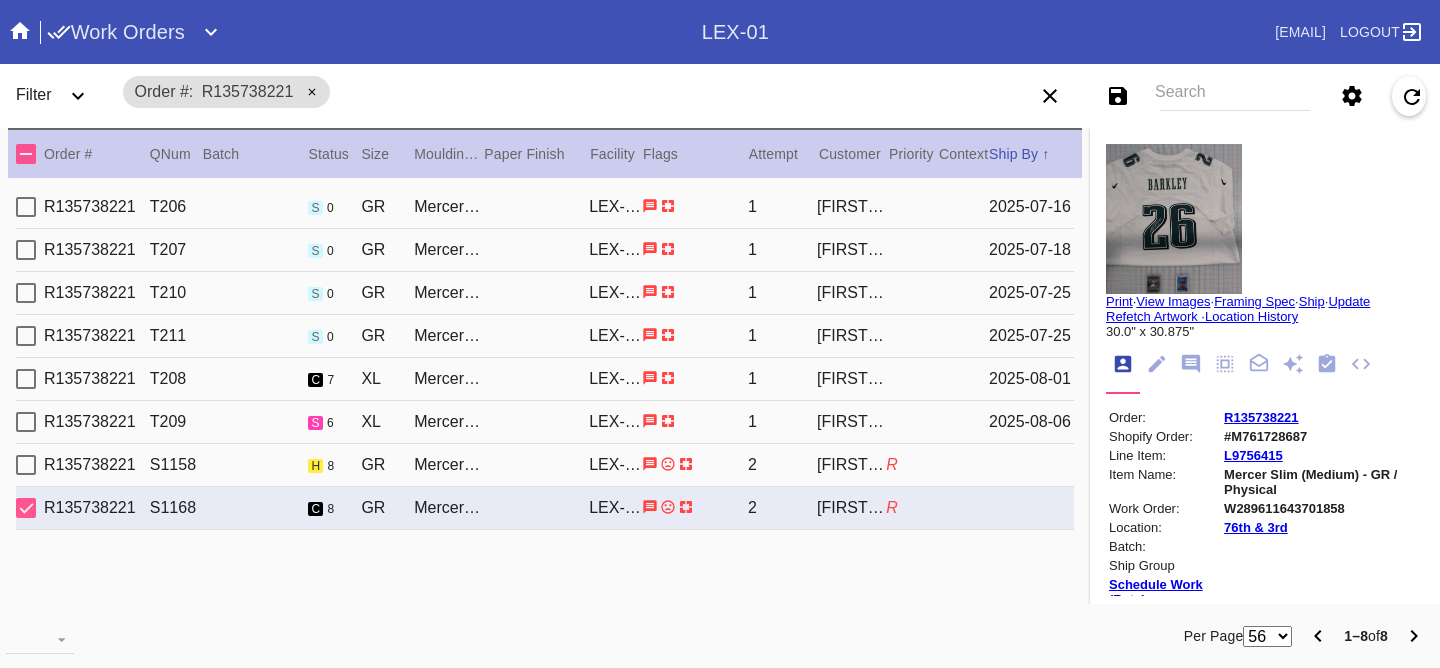 click on "R135738221 S1158 h   8 GR Mercer Slim (Medium) / White LEX-01 2 Samantha  Loria
R" at bounding box center (545, 465) 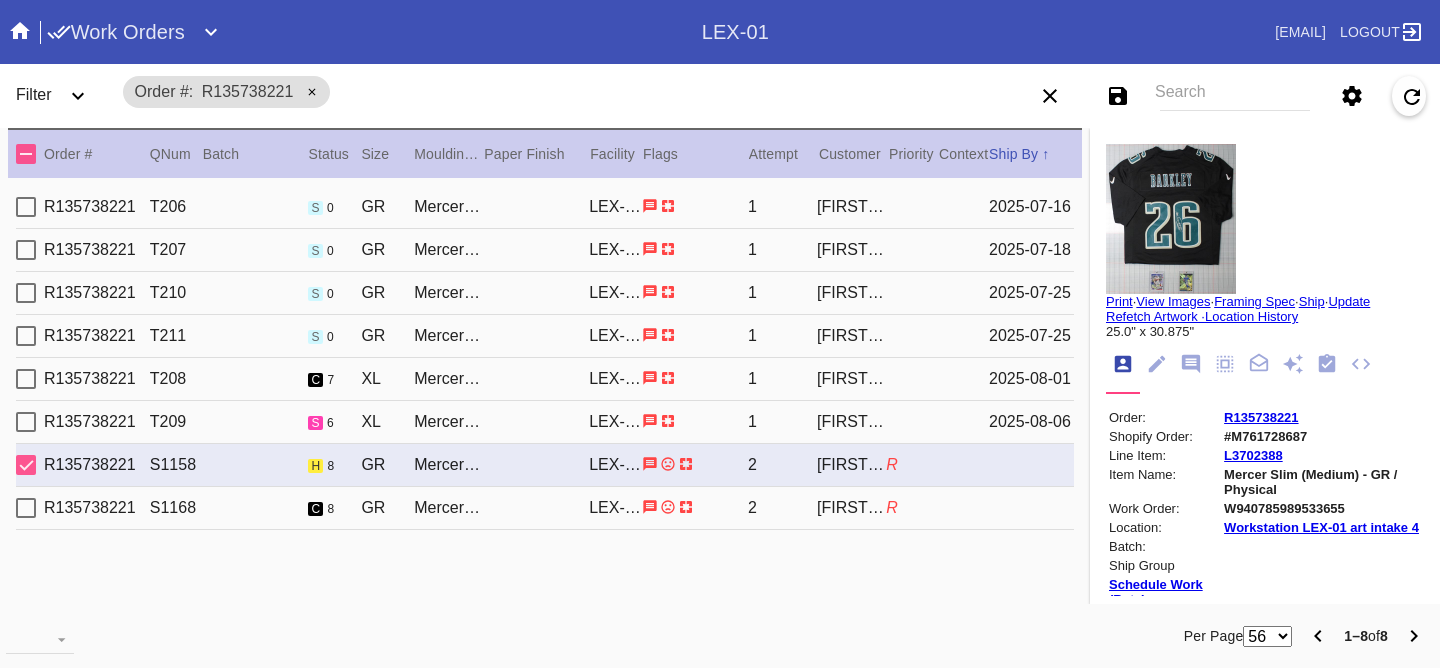 click on "R135738221 T209 s   6 XL Mercer Slim (Deep) / White LEX-01 1 [NAME]
[DATE]" at bounding box center (545, 422) 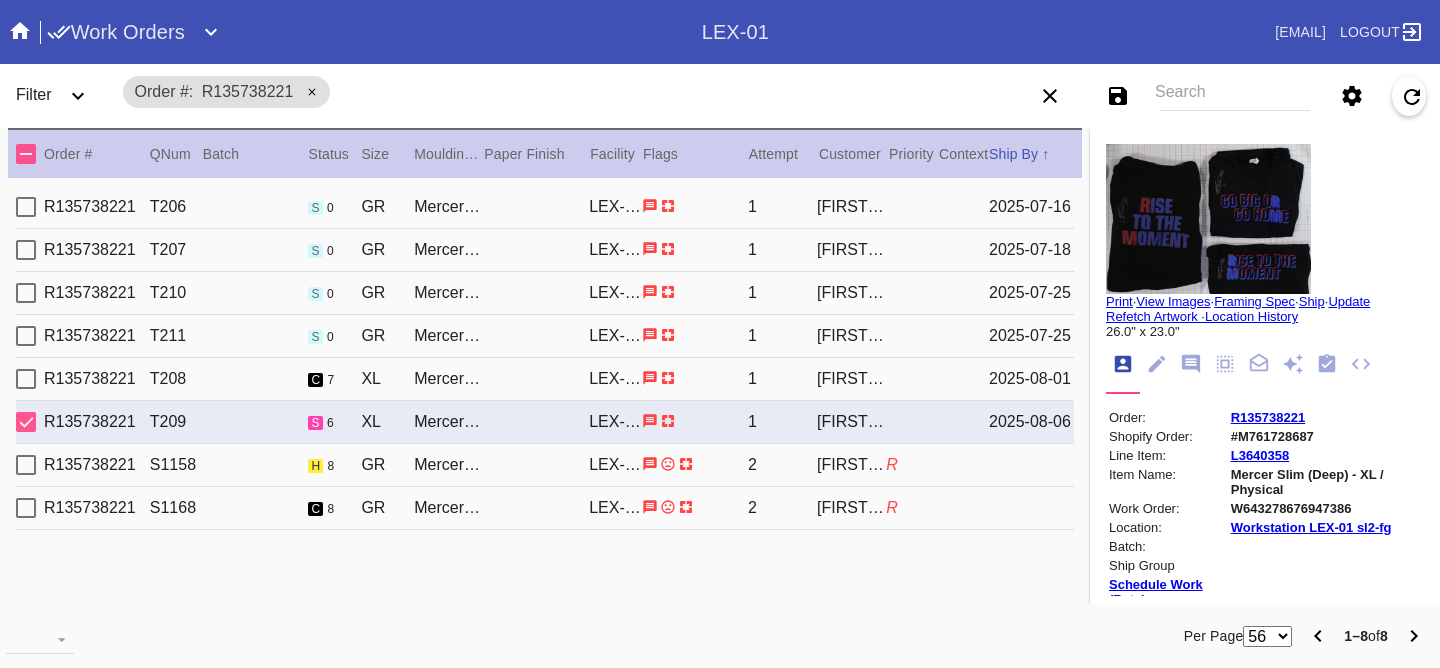 click on "R135738221 T208 c   7 XL Mercer Slim (Deep) / White LEX-01 1 Samantha  Loria
2025-08-01" at bounding box center [545, 379] 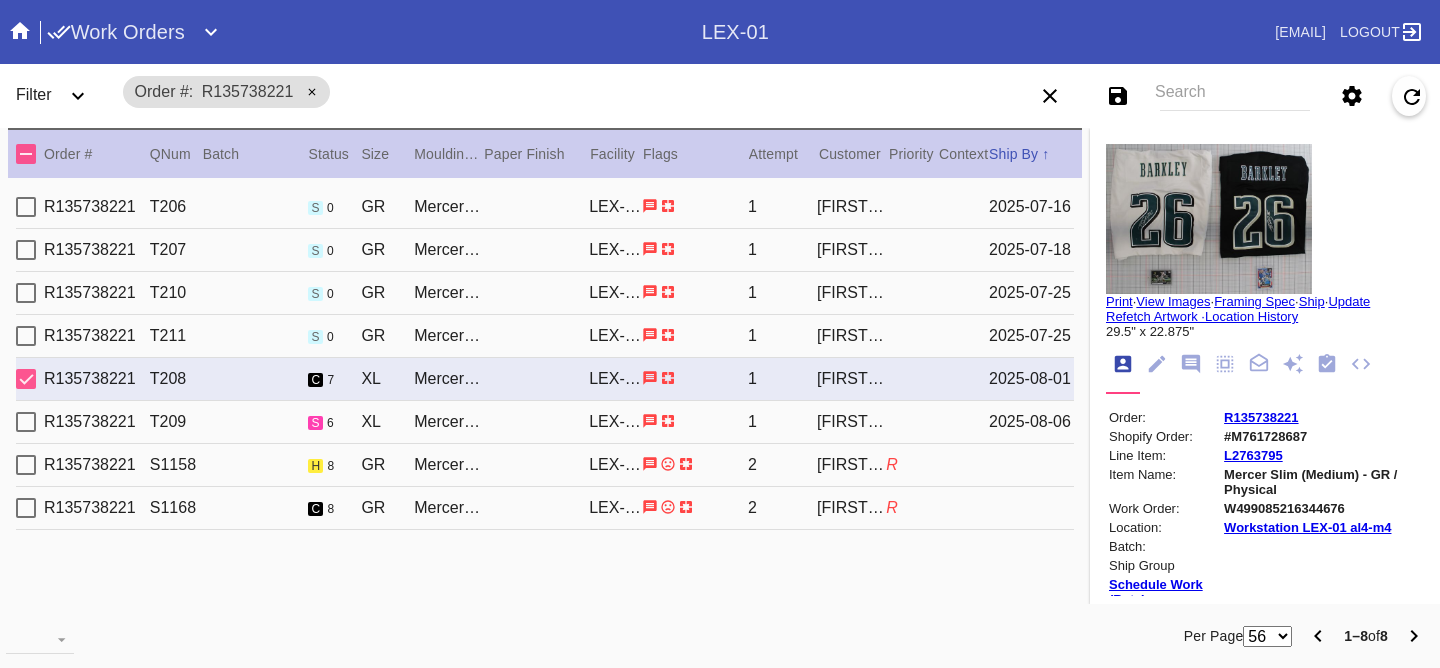 click on "R135738221 T209 s   6 XL Mercer Slim (Deep) / White LEX-01 1 [NAME]
[DATE]" at bounding box center (545, 422) 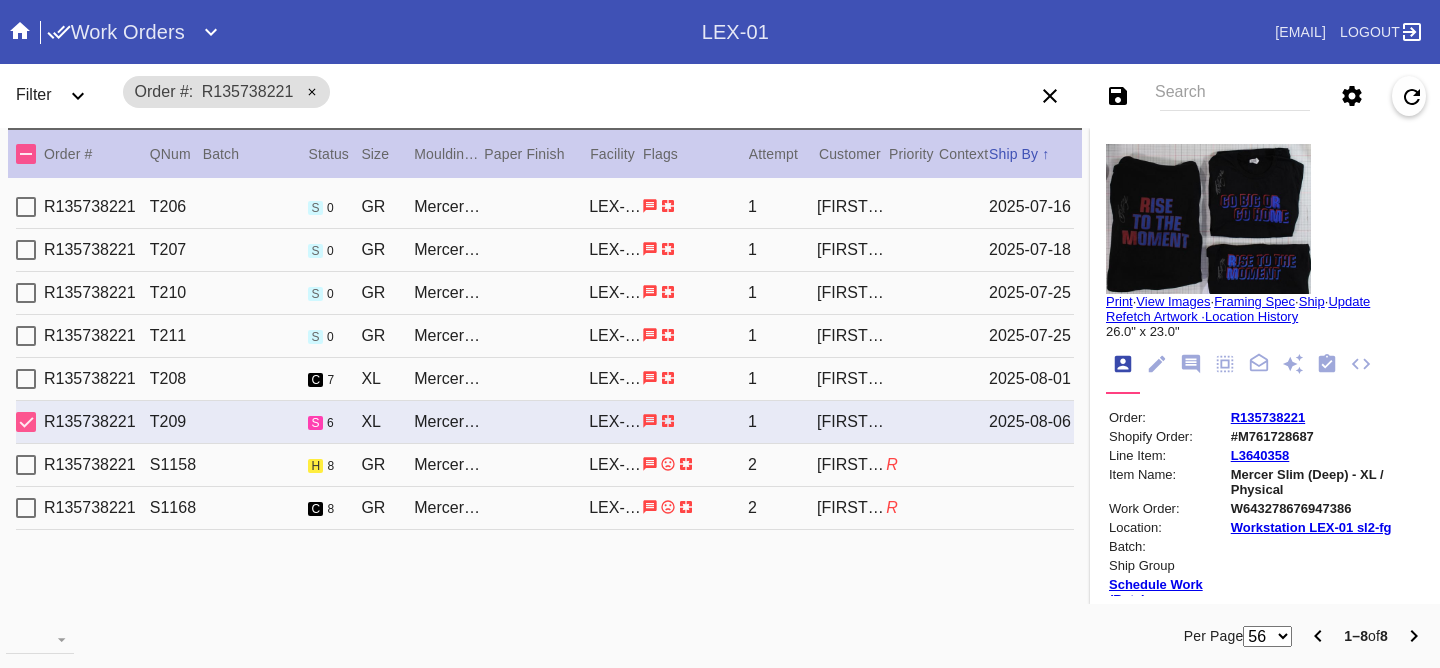 click on "R135738221 T208 c   7 XL Mercer Slim (Deep) / White LEX-01 1 Samantha  Loria
2025-08-01" at bounding box center [545, 379] 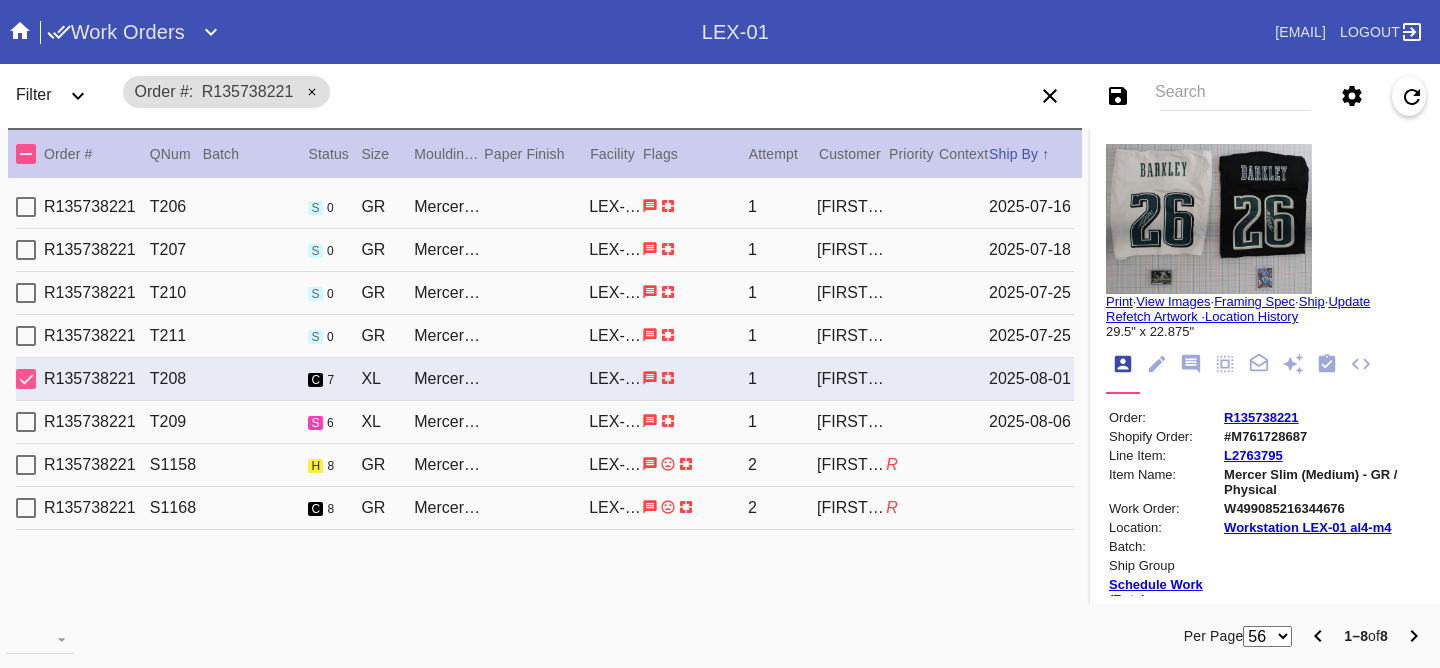 click on "R135738221 T209 s   6 XL Mercer Slim (Deep) / White LEX-01 1 [NAME]
[DATE]" at bounding box center [545, 422] 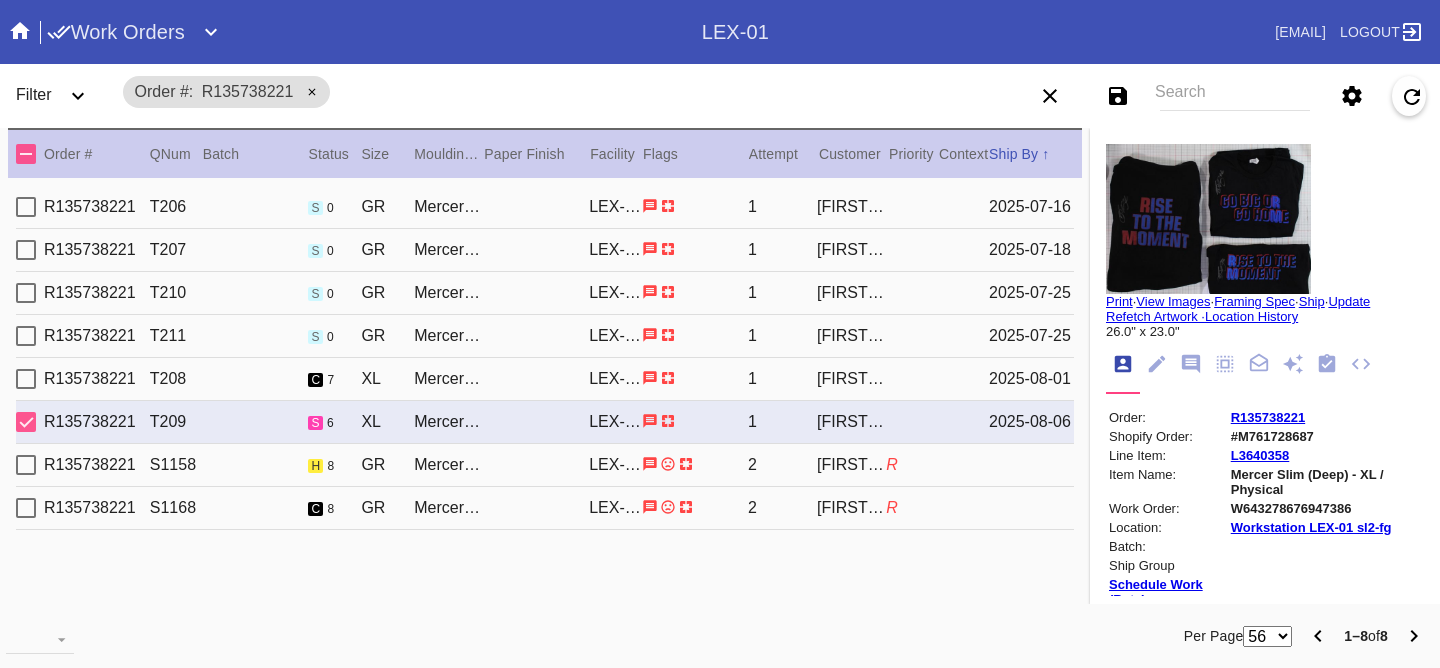 click on "R135738221 S1158 h   8 GR Mercer Slim (Medium) / White LEX-01 2 Samantha  Loria
R" at bounding box center (545, 465) 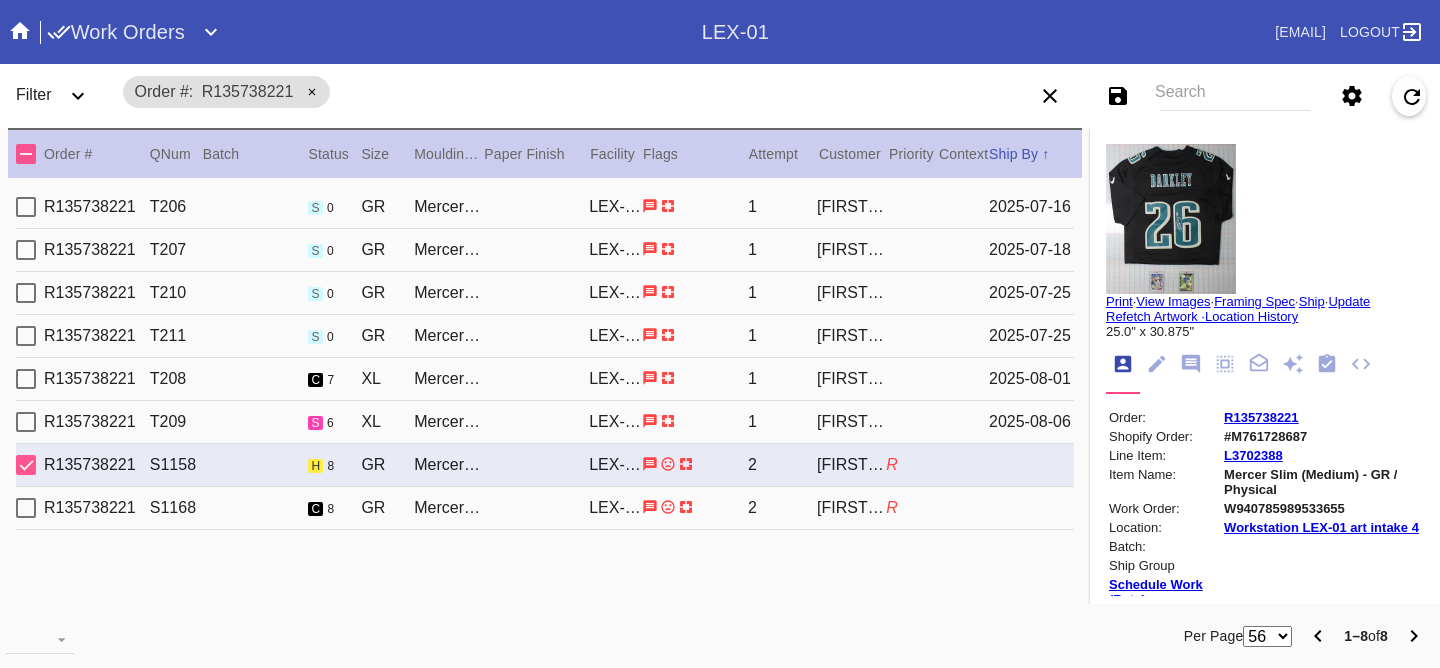click on "R135738221 S1168 c   8 GR Mercer Slim (Medium) / White LEX-01 2 Samantha  Loria
R" at bounding box center [545, 508] 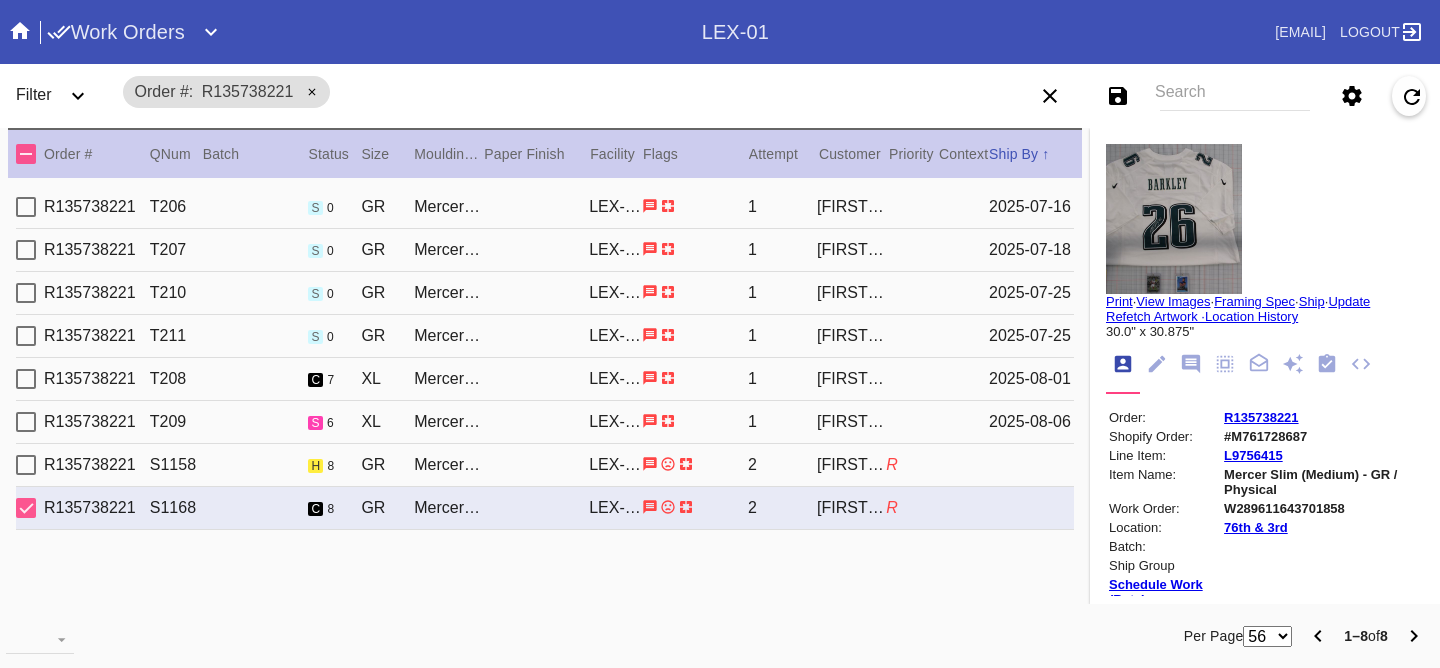 click on "R135738221 S1168 c   8 GR Mercer Slim (Medium) / White LEX-01 2 Samantha  Loria
R" at bounding box center (545, 508) 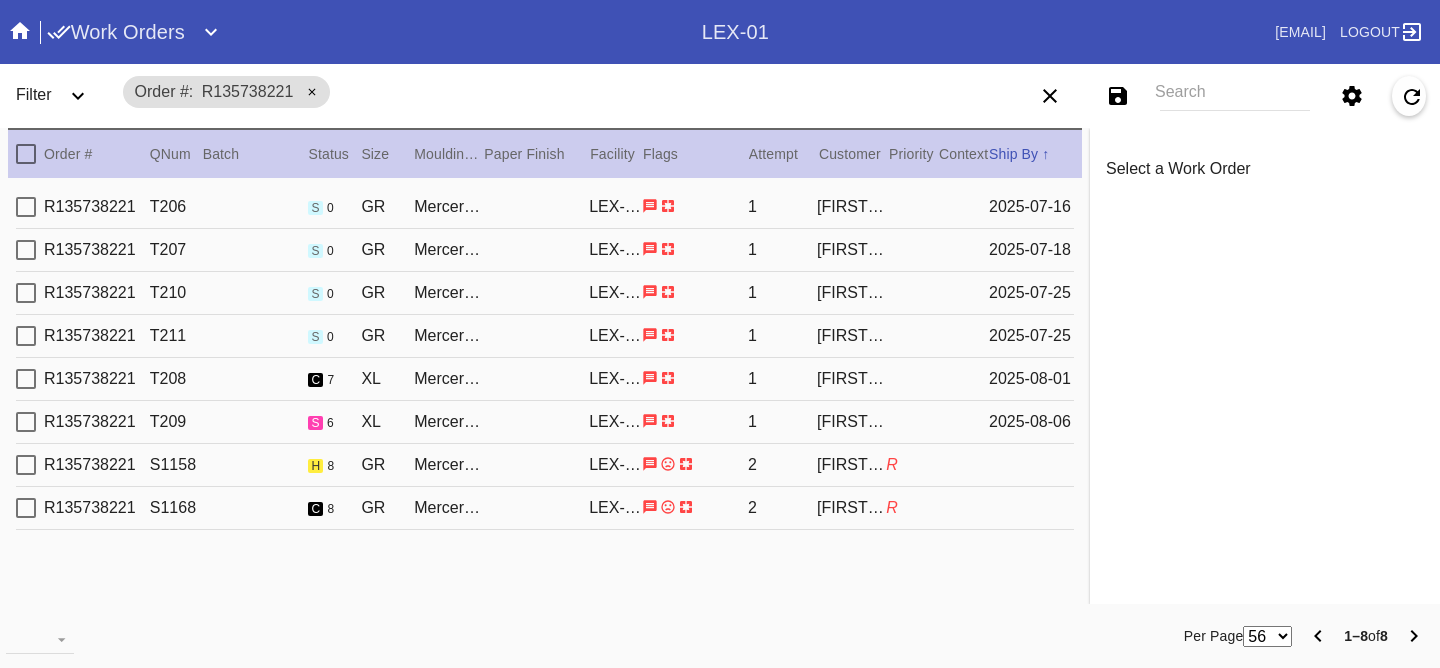 click on "R135738221 S1158 h   8 GR Mercer Slim (Medium) / White LEX-01 2 Samantha  Loria
R" at bounding box center (545, 465) 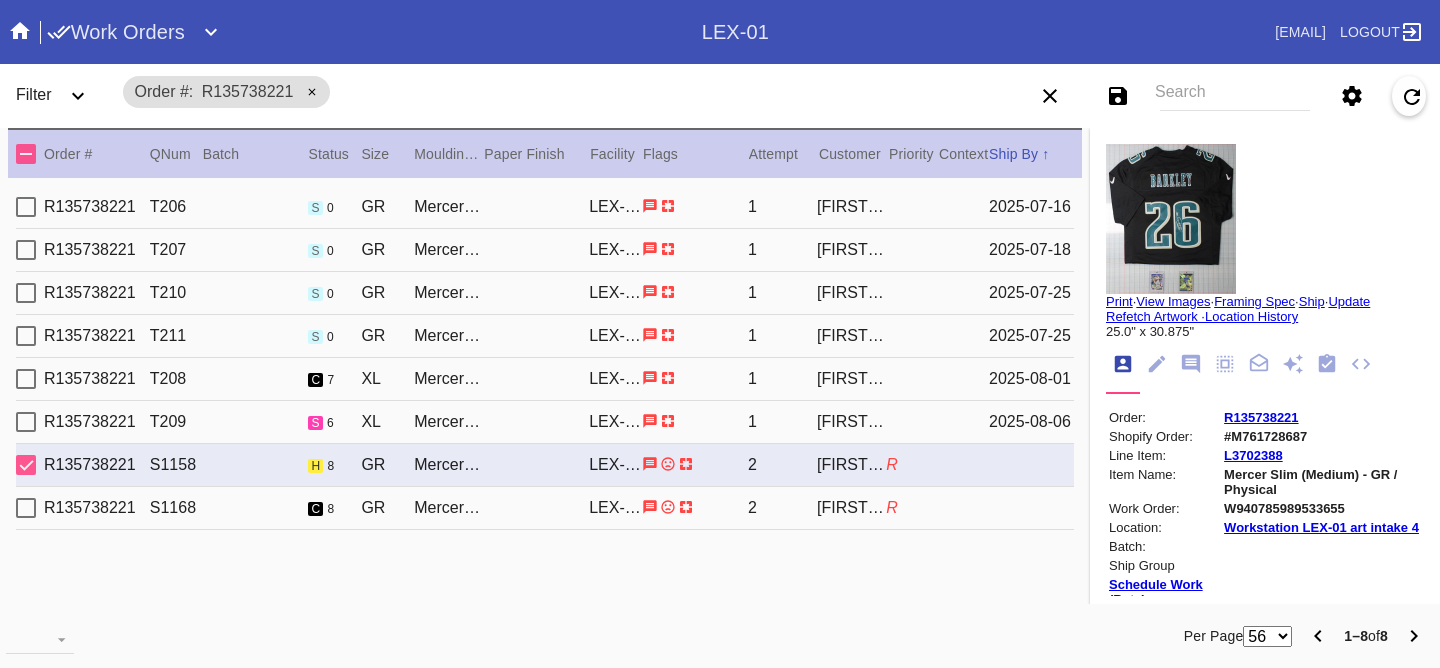 click on "R135738221 T209 s   6 XL Mercer Slim (Deep) / White LEX-01 1 [NAME]
[DATE]" at bounding box center [545, 422] 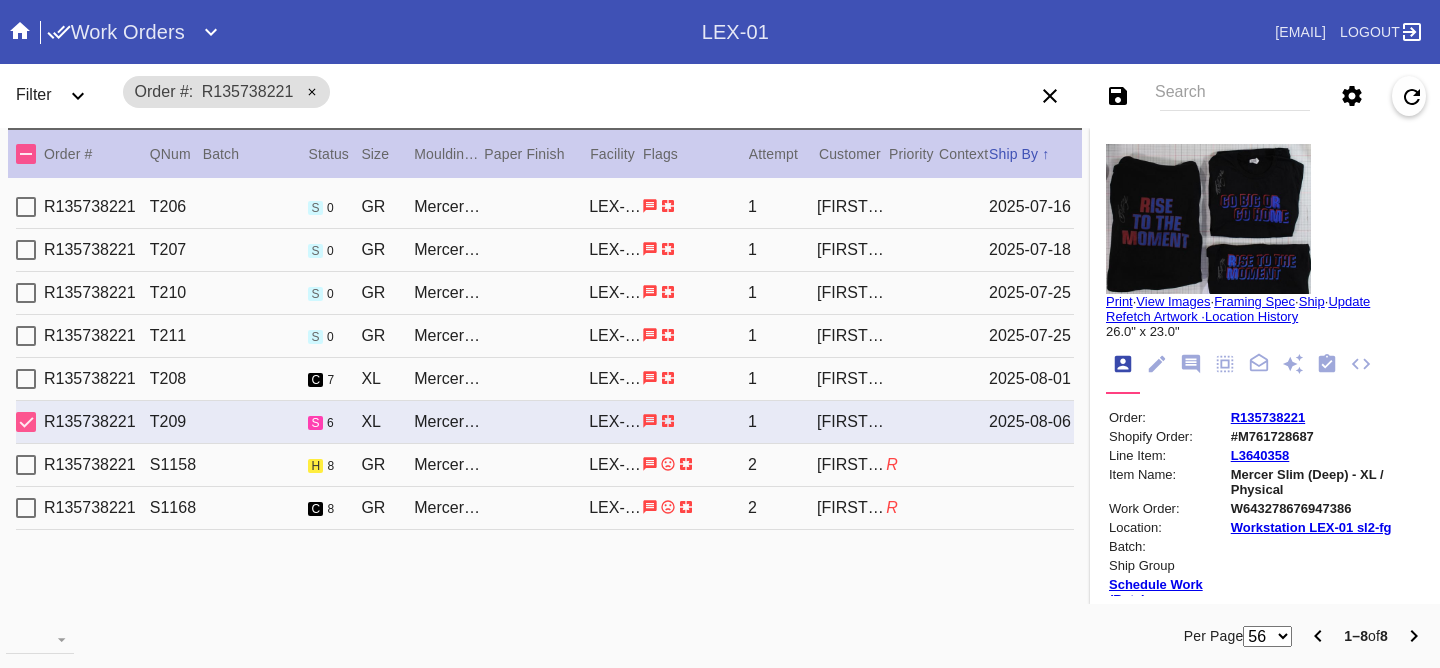 click on "R135738221 T211 s   0 GR Mercer Slim (Deep) / White LEX-01 1 Samantha  Loria
2025-07-25" at bounding box center (545, 336) 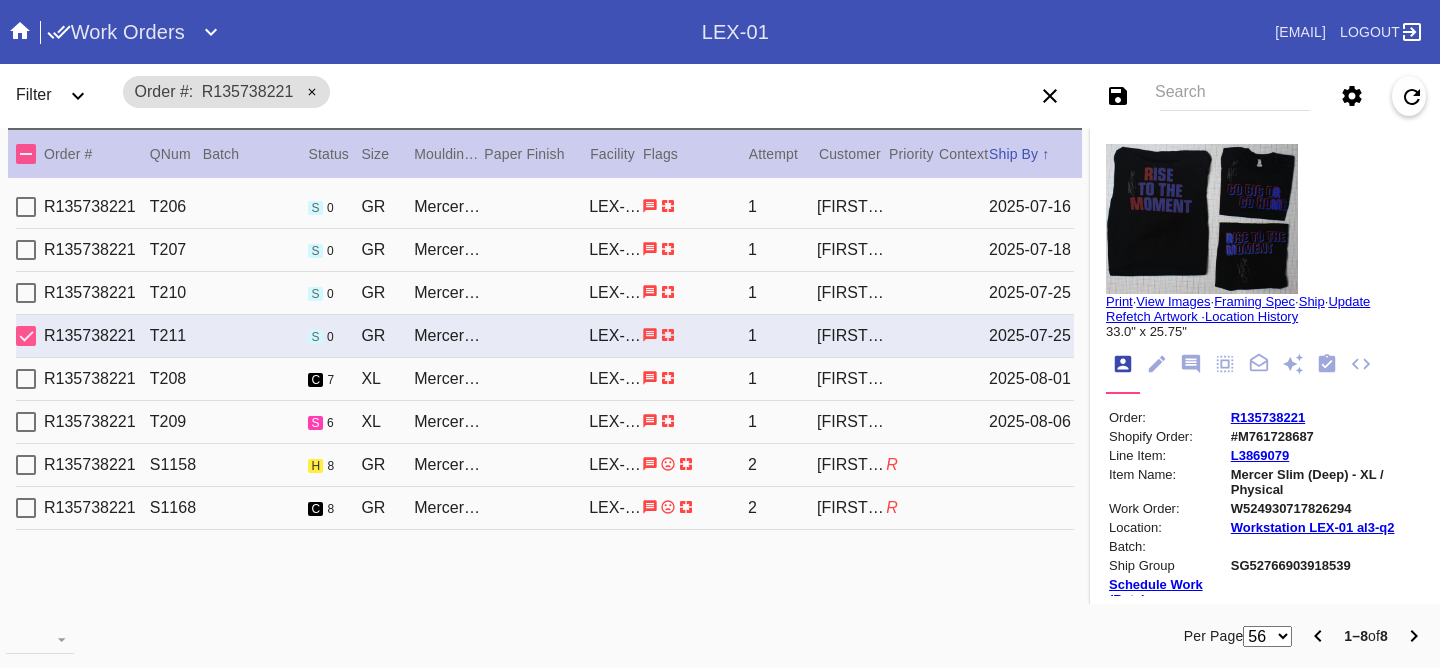 click on "R135738221 T210 s   0 GR Mercer Slim (Deep) / White LEX-01 1 Samantha  Loria
2025-07-25" at bounding box center [545, 293] 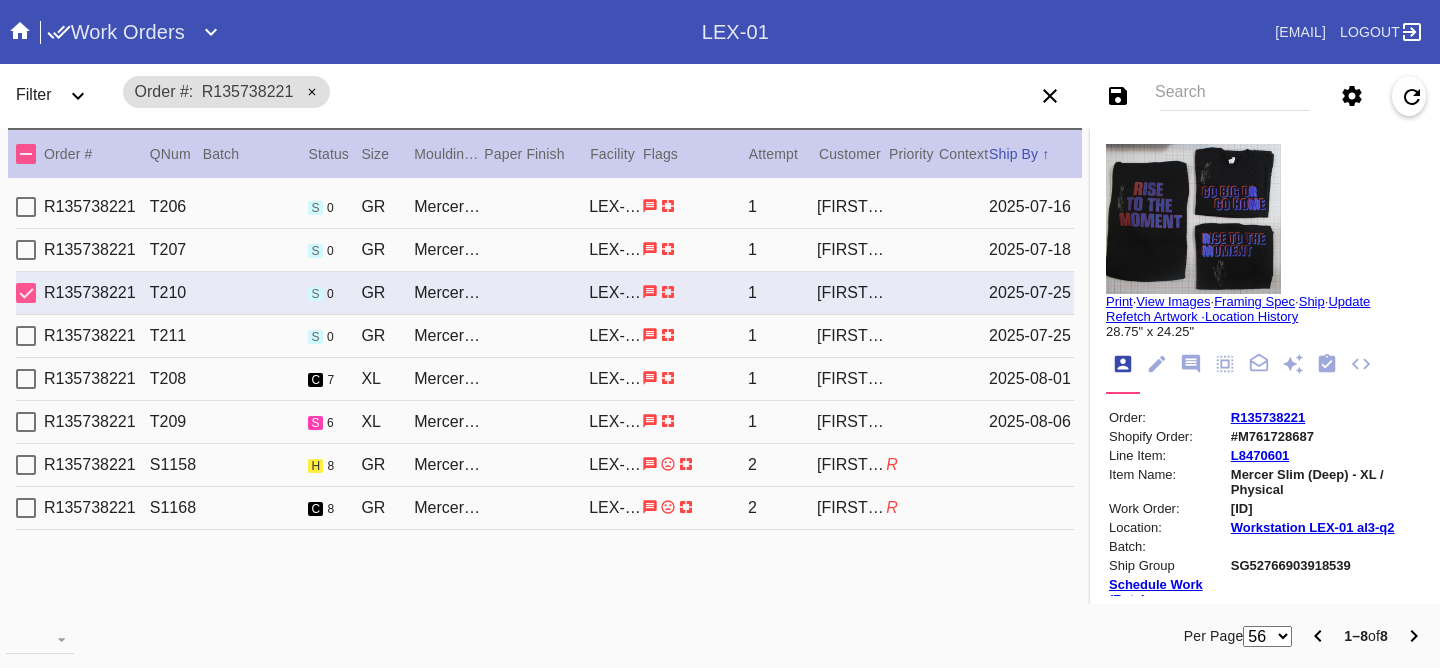click on "R135738221 T207 s   0 GR Mercer Slim (Medium) / White LEX-01 1 Samantha  Loria
2025-07-18" at bounding box center (545, 250) 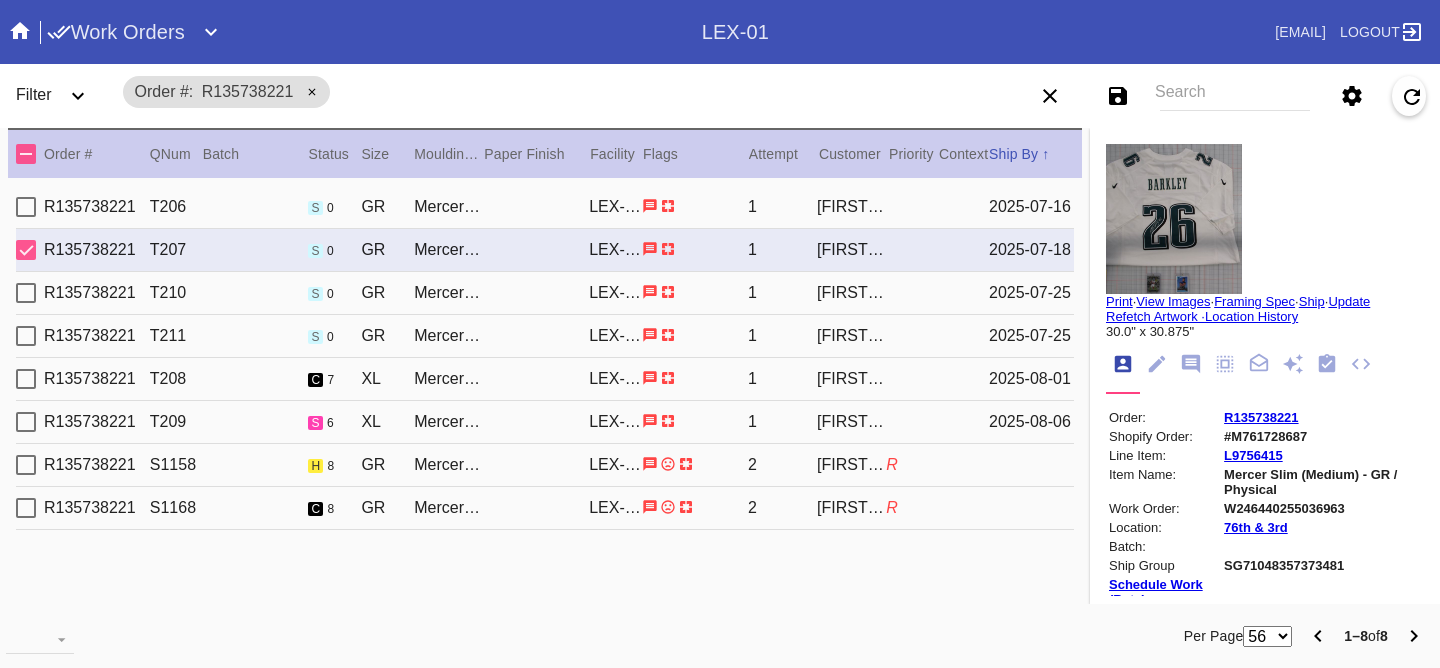 click on "R135738221 T208 c   7 XL Mercer Slim (Deep) / White LEX-01 1 Samantha  Loria
2025-08-01" at bounding box center [545, 379] 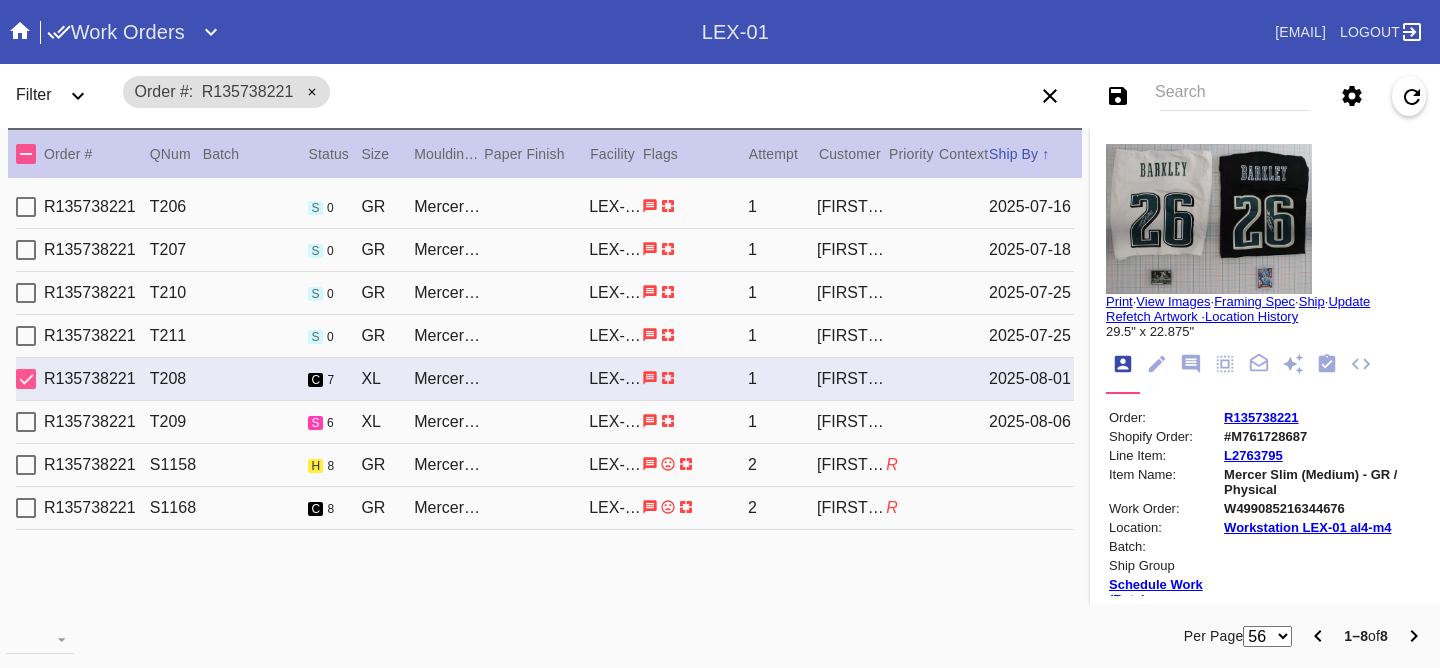 click on "R135738221 T209 s   6 XL Mercer Slim (Deep) / White LEX-01 1 [NAME]
[DATE]" at bounding box center [545, 422] 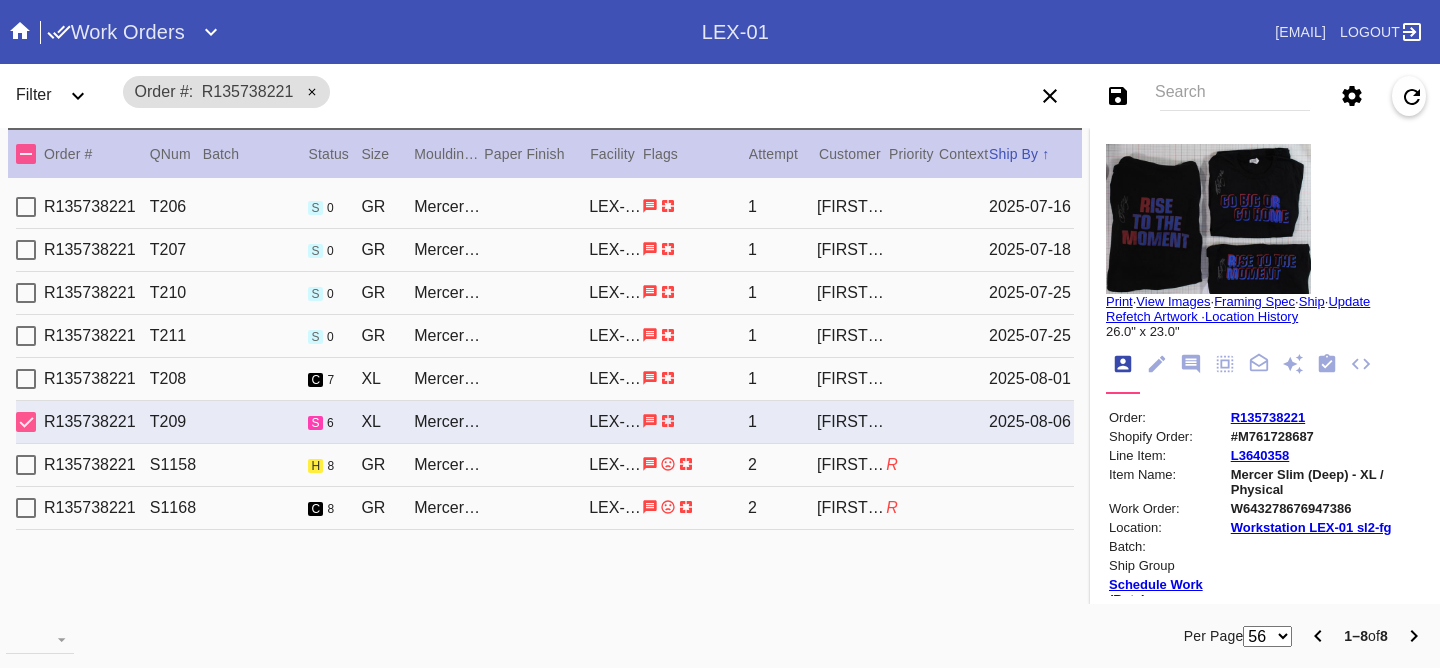 click on "Save filters to NEW SAVED FILTER All Active Holiday All Retail Stores (Gift & Go + Bopis) Approved ReadyMade-LEX-03 Approved Standard LEX-03 Cage Inventory - Customer Approved Cage Inventory - Pull for Production Canvas Due Canvas frames, fine art Canvas frames, Retail Canvas Orders In-Process CF Returns Current HPO Orders Customer Approved DAR-LEX03 ELP. DAR Printroom Dekko Available to Print Dekko Eligible DEKKO today's shipments End to End F4B Open Orders Holiday DC STS Holiday Physical Orders Remaining (Lex-01) Hot Spot: Finished Goods HOT SPOT: Finished Goods STS Hot Spot: Receiving Hot Spot: Recon Hot Spot: Shipping LEX-01 AL1 and AL2 6/2/25 LEX-01 AL5 6/2/25 LEX-01 Canvas 6/2/25 LEX01 FACTORY SCAN- WIP LEX-03 Approved LEX-03 Clear Float LEX-03-Drymount LEX-03-EXPEDITED LEX-03-Expedited (Floats) LEX-03 Floats (raised) LEX-03 Floats (Surface) LEX-03-Ornament LEX-03 Oversized LEX-03-Readymade Mezzo LEX-03-Readymade-Piccolo LEX-03-ReadyMade Regalo LEX-03 - ReadyMade- Shipped LEX-03 Shaped Tabletops VA OS" at bounding box center [1224, 96] 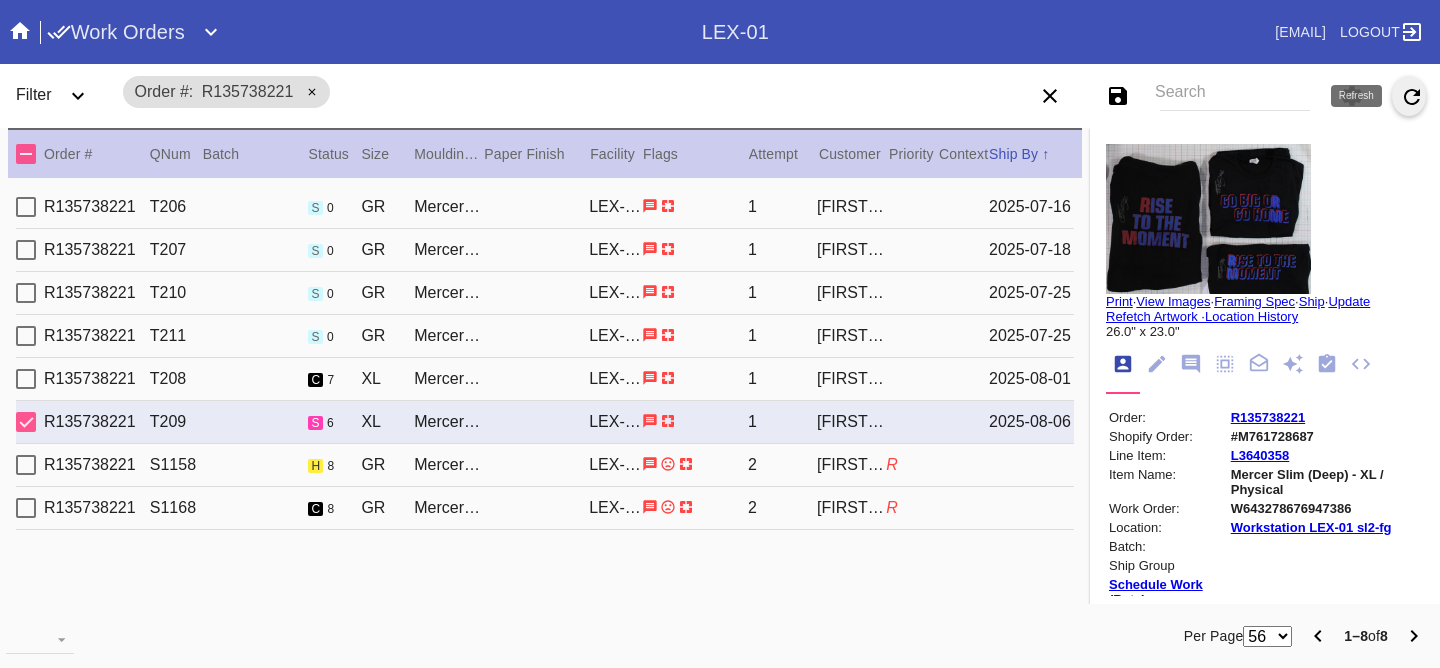 click 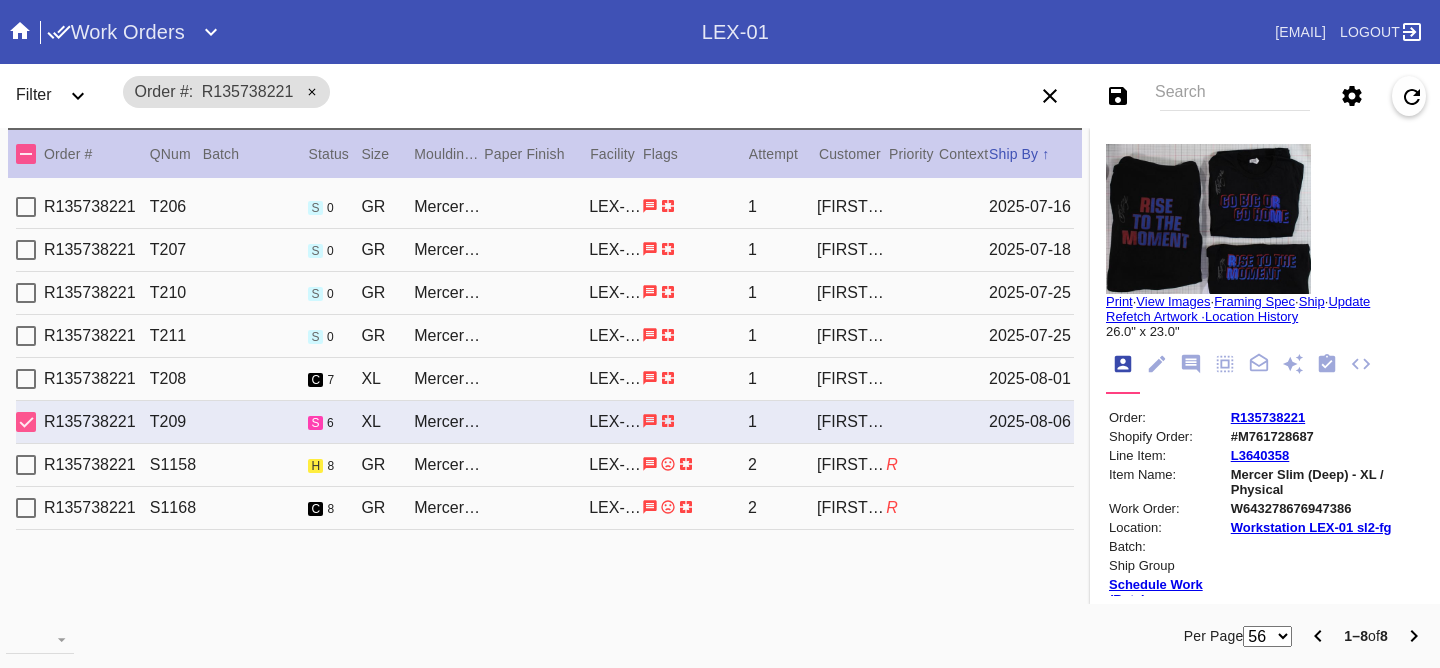 scroll, scrollTop: 18, scrollLeft: 0, axis: vertical 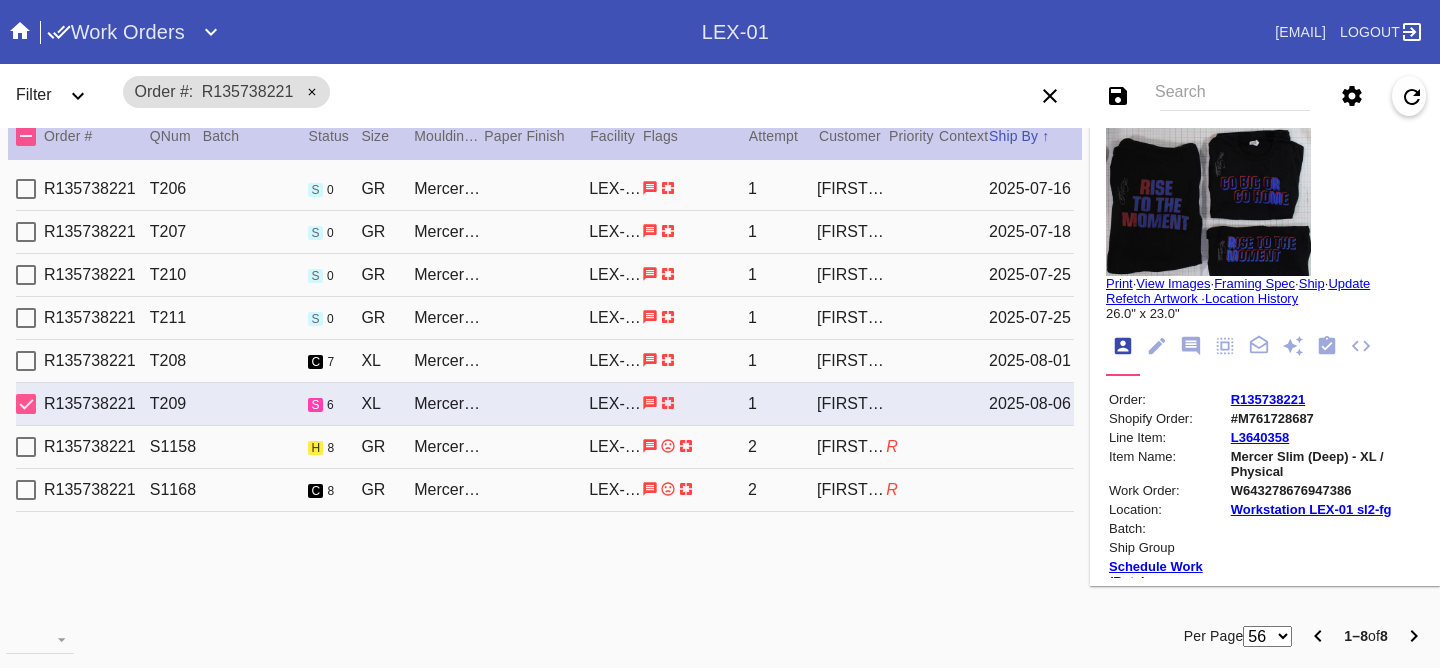 click on "R135738221 S1158 h   8 GR Mercer Slim (Medium) / White LEX-01 2 Samantha  Loria
R" at bounding box center (545, 447) 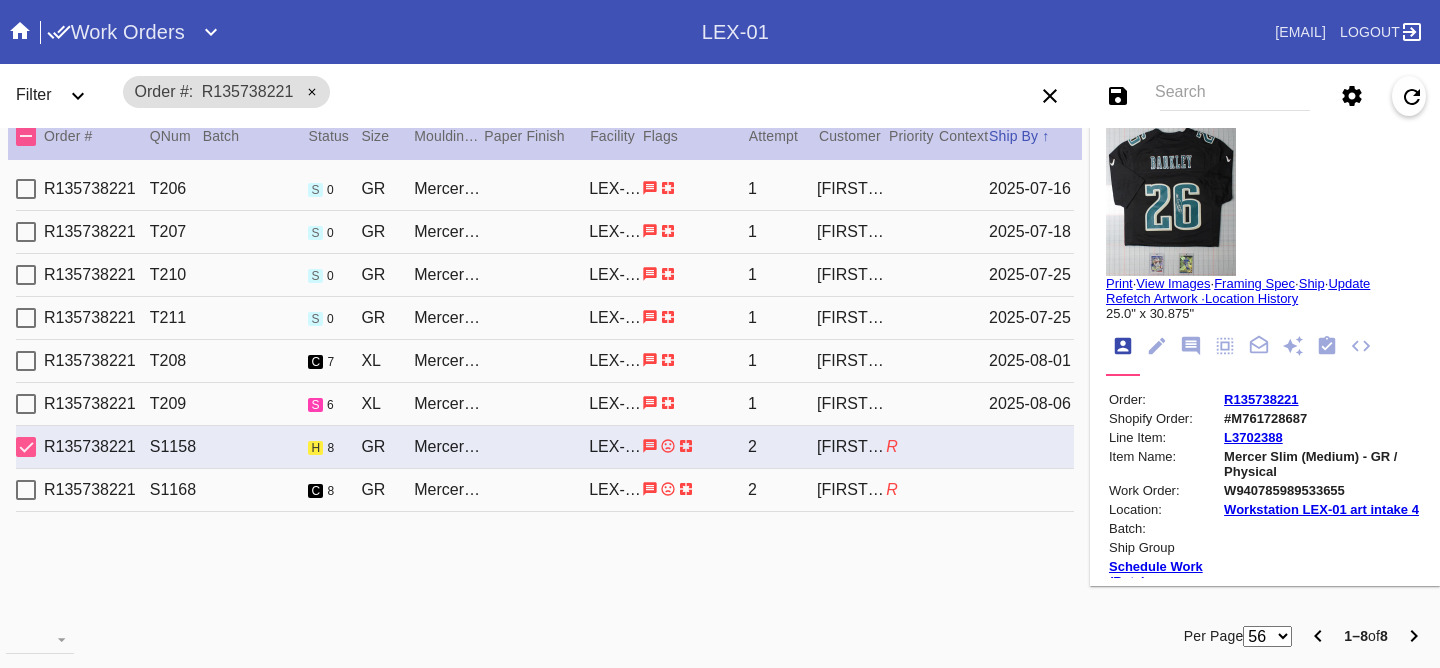 click on "R135738221 S1168 c   8 GR Mercer Slim (Medium) / White LEX-01 2 Samantha  Loria
R" at bounding box center (545, 490) 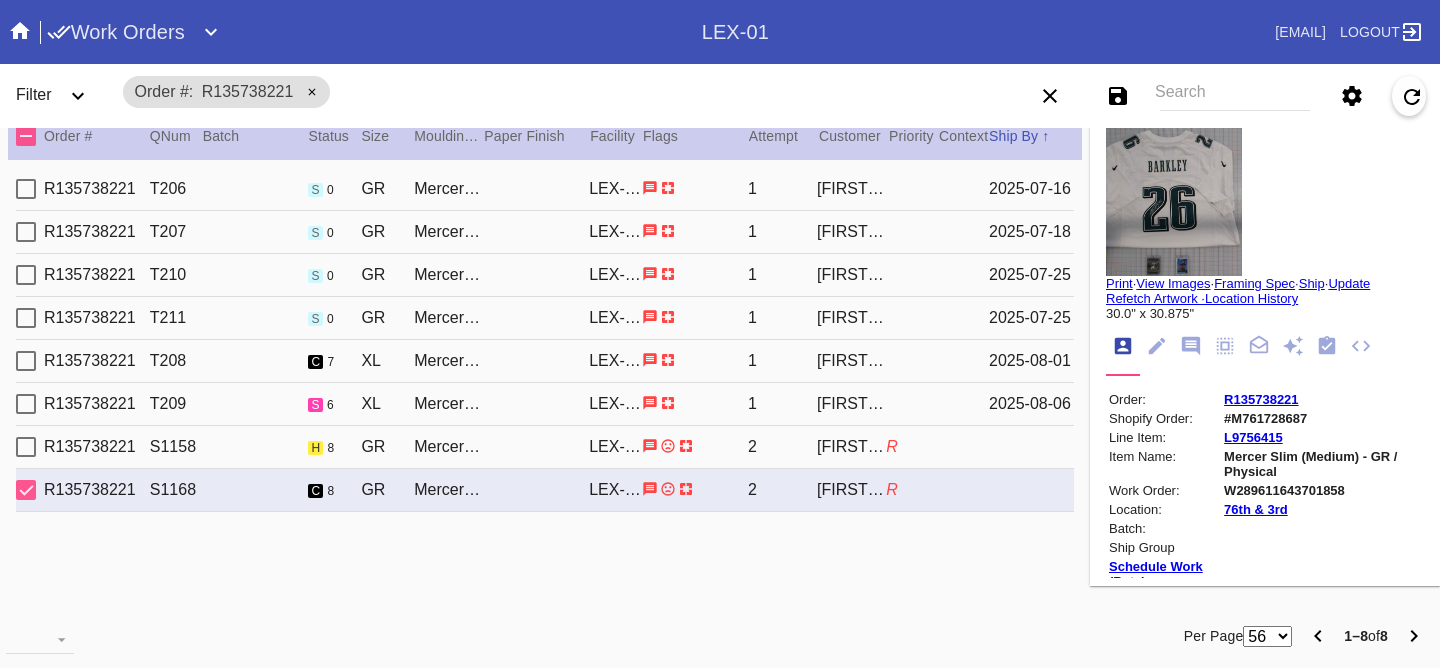 click on "R135738221 T208 c   7 XL Mercer Slim (Deep) / White LEX-01 1 Samantha  Loria
2025-08-01" at bounding box center [545, 361] 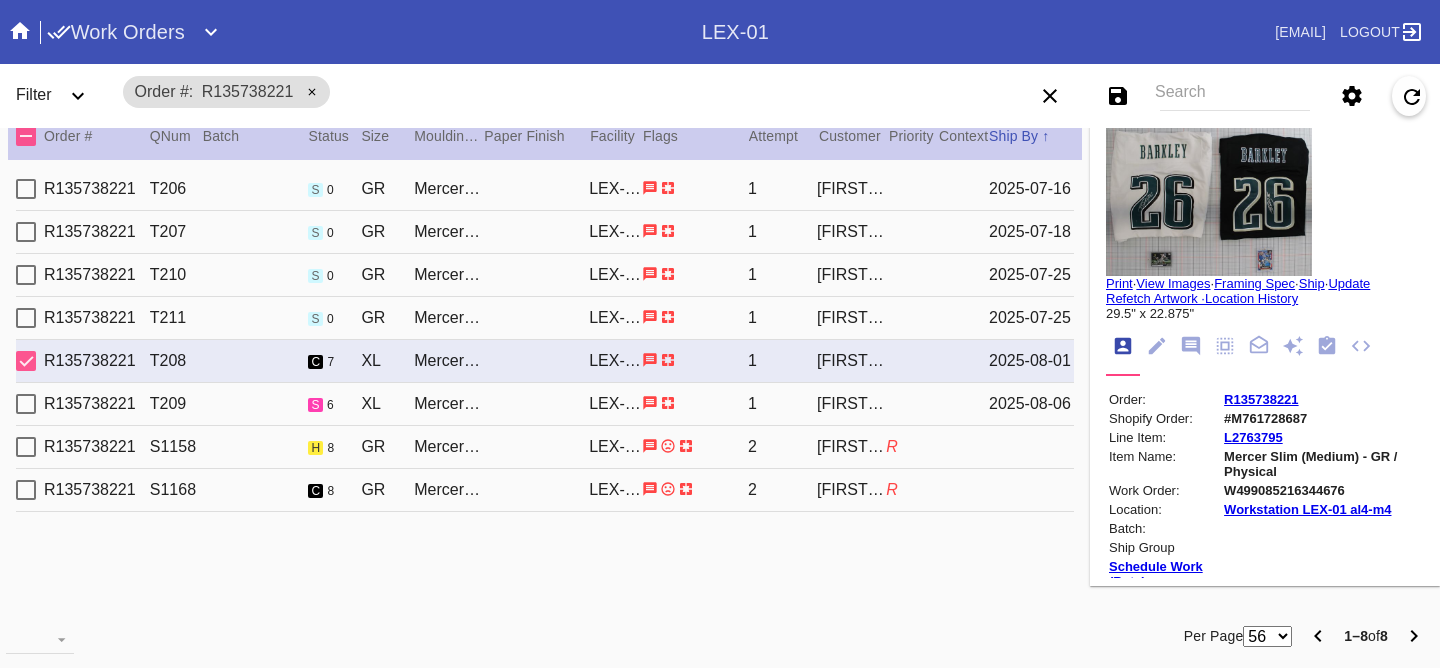 click on "R135738221 T211 s   0 GR Mercer Slim (Deep) / White LEX-01 1 Samantha  Loria
2025-07-25" at bounding box center (545, 318) 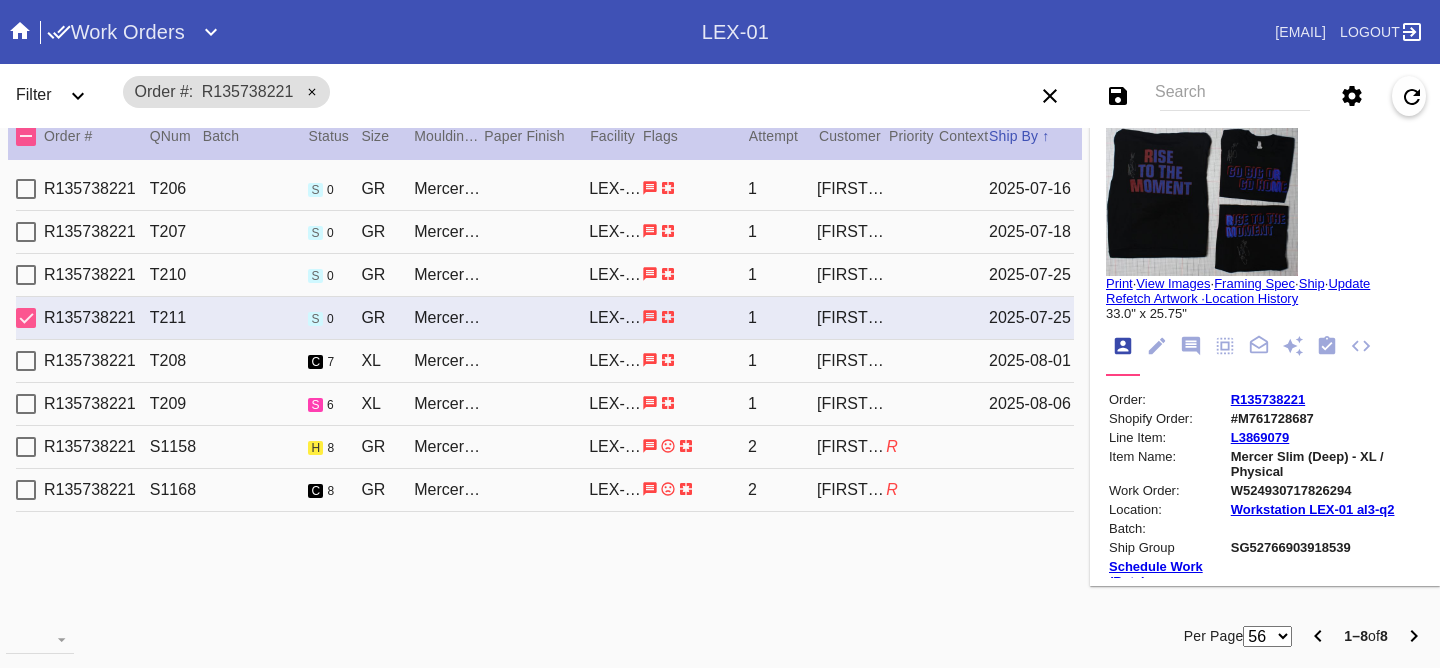 click on "R135738221 T210 s   0 GR Mercer Slim (Deep) / White LEX-01 1 Samantha  Loria
2025-07-25" at bounding box center (545, 275) 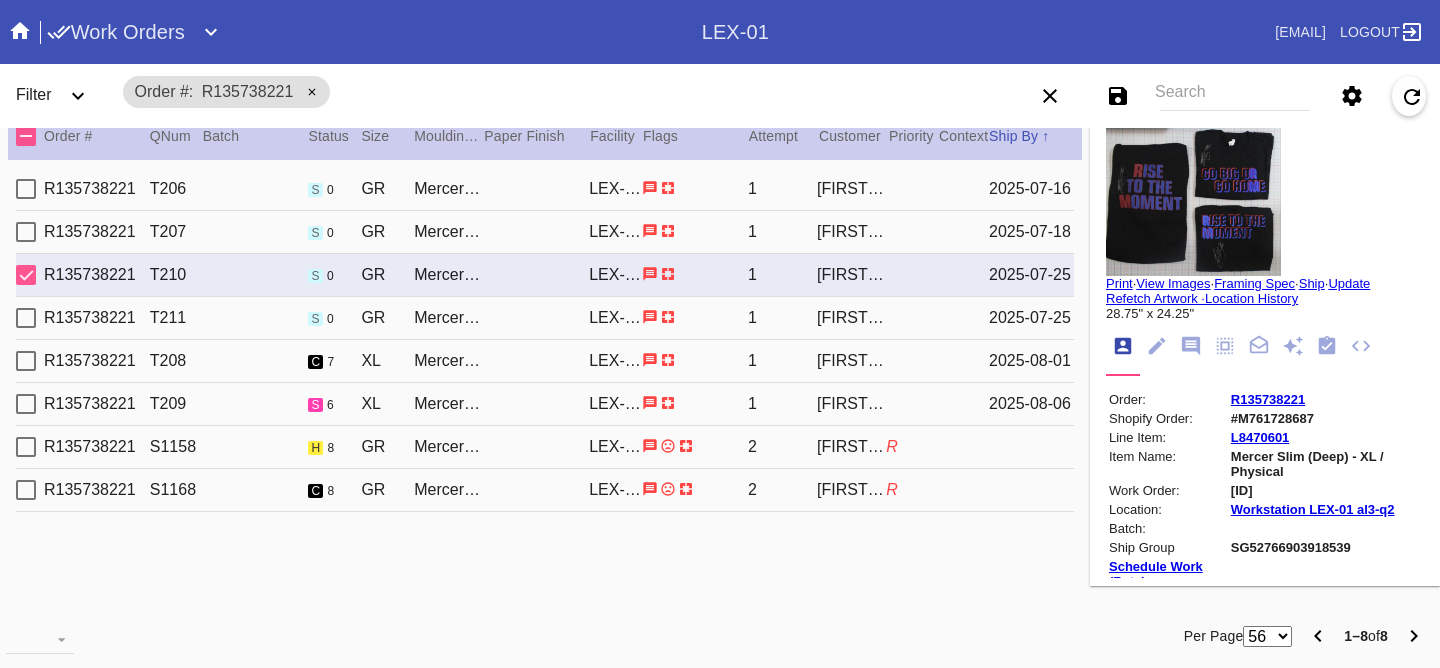 click on "R135738221 T207 s   0 GR Mercer Slim (Medium) / White LEX-01 1 Samantha  Loria
2025-07-18" at bounding box center [545, 232] 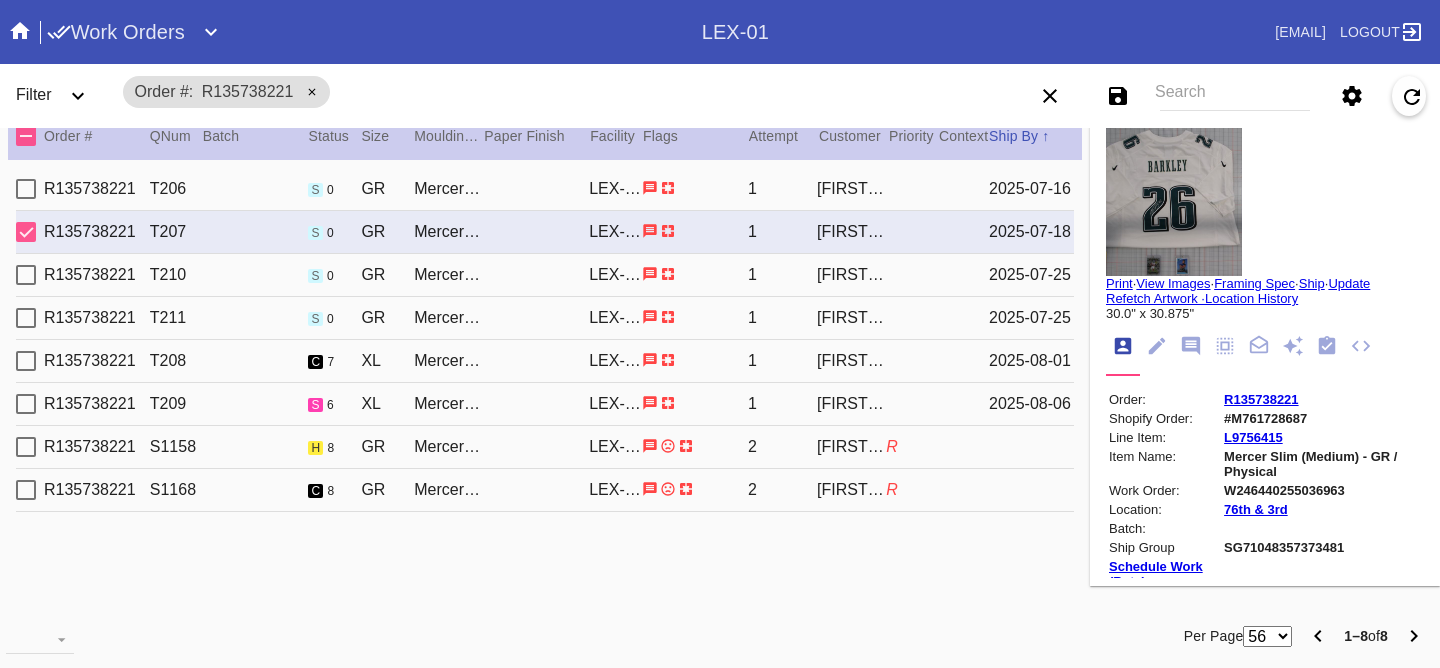 click on "R135738221 T208 c   7 XL Mercer Slim (Deep) / White LEX-01 1 Samantha  Loria
2025-08-01" at bounding box center (545, 361) 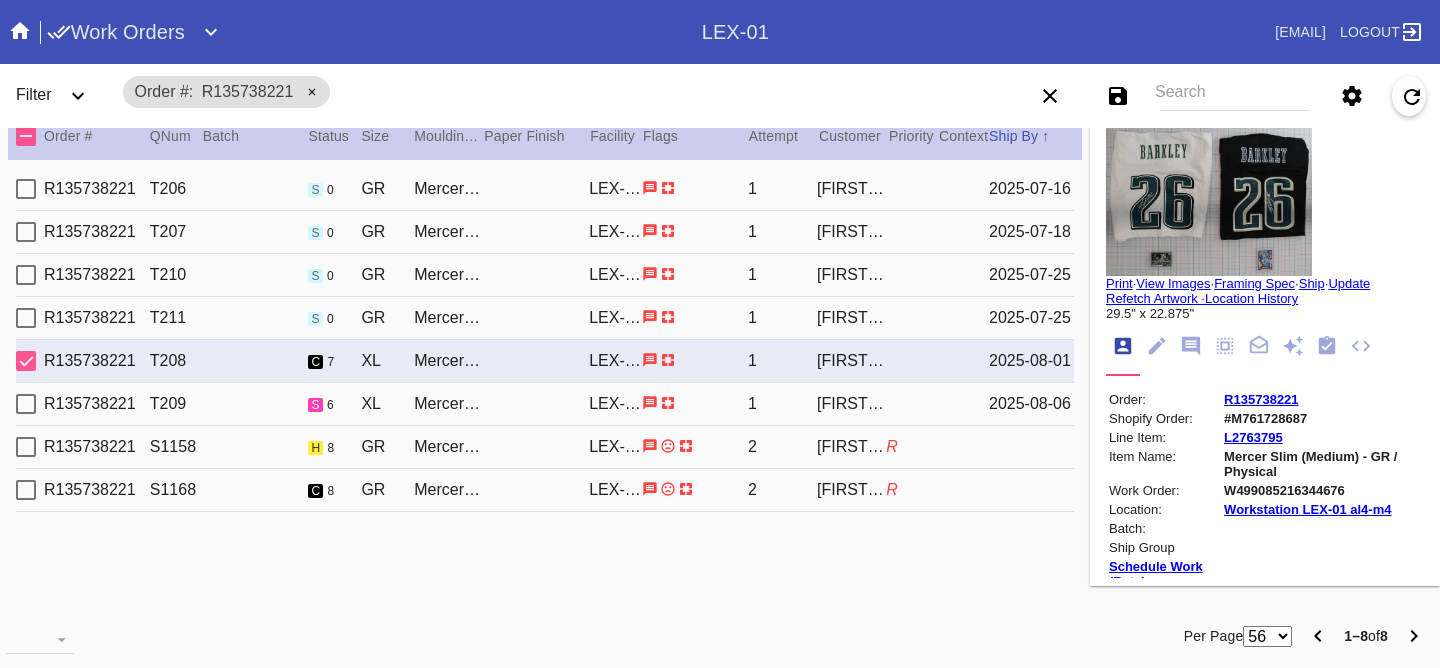 click on "R135738221 T209 s   6 XL Mercer Slim (Deep) / White LEX-01 1 [NAME]
[DATE]" at bounding box center (545, 404) 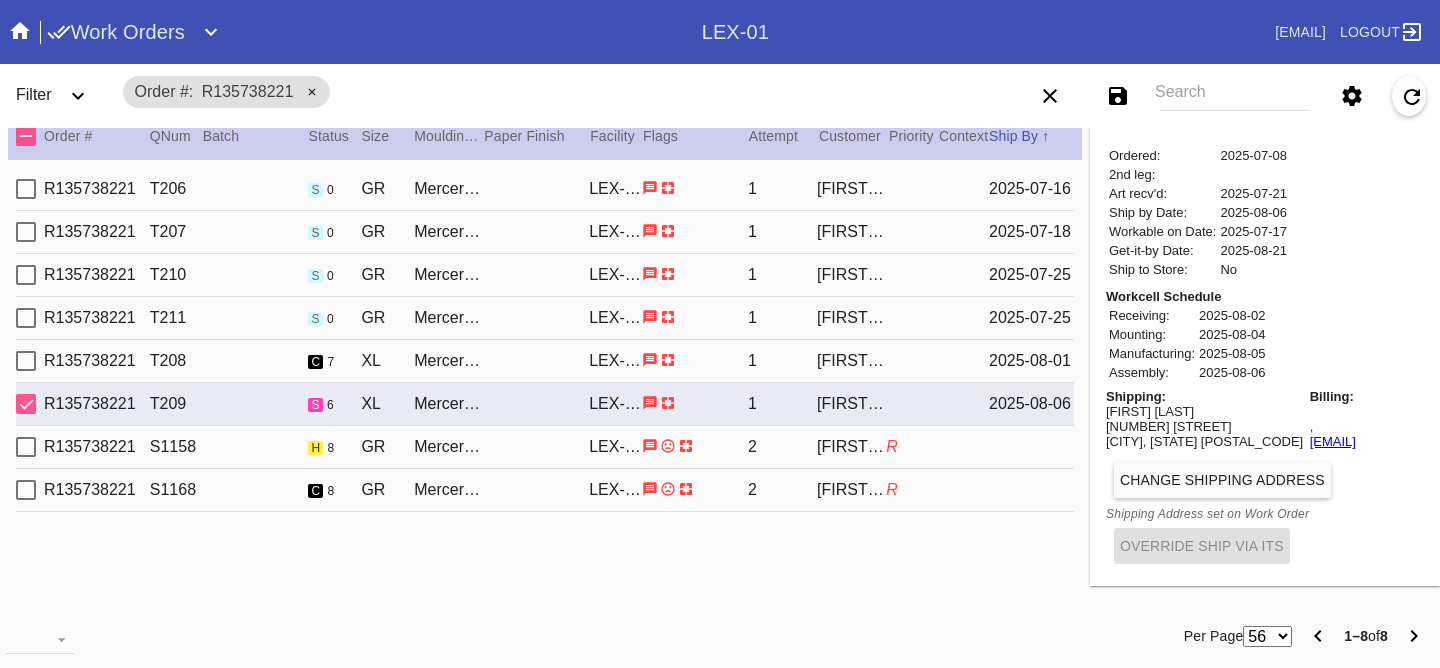 scroll, scrollTop: 0, scrollLeft: 0, axis: both 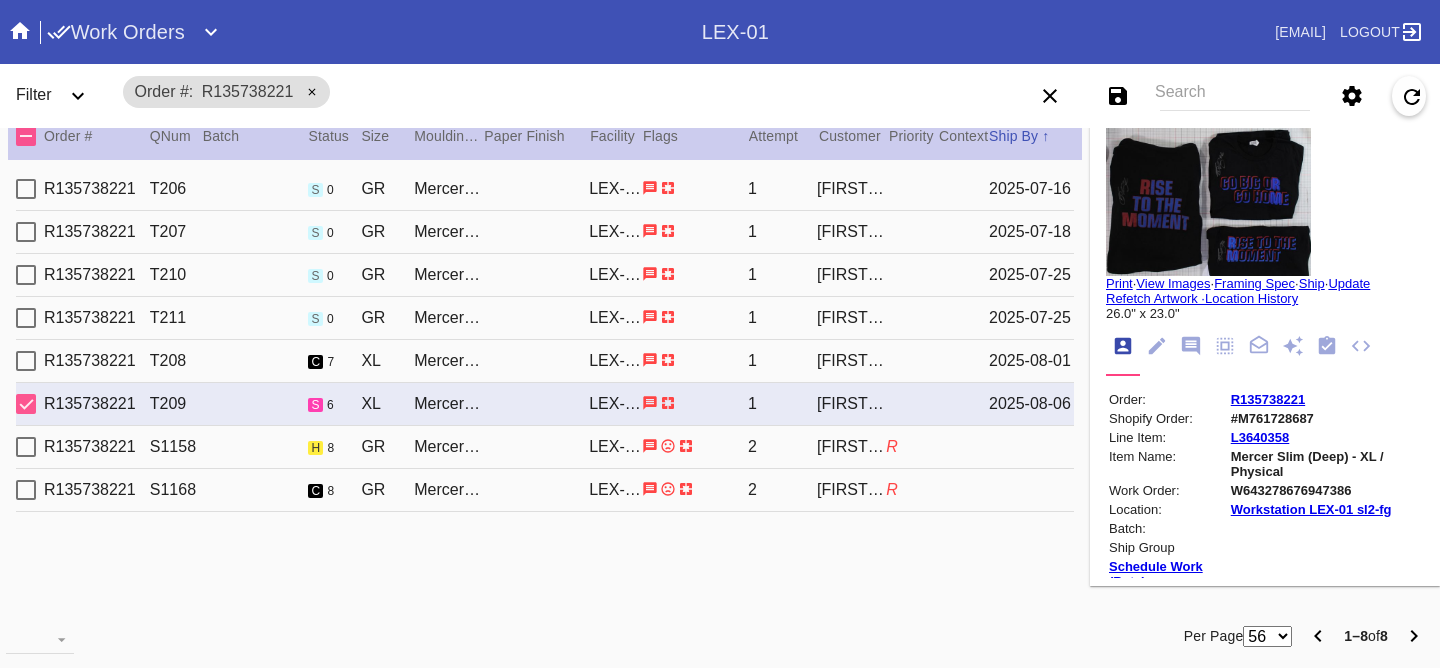 click on "R135738221 S1158 h   8 GR Mercer Slim (Medium) / White LEX-01 2 Samantha  Loria
R" at bounding box center (545, 447) 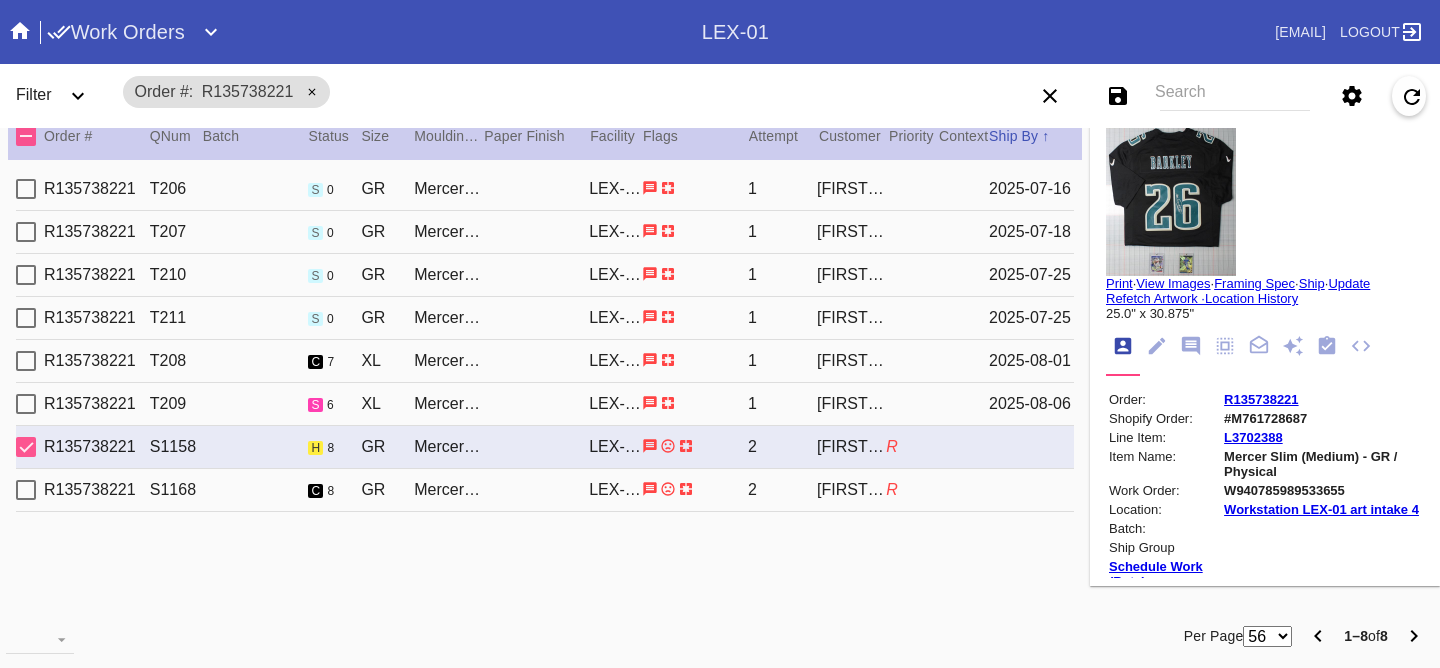 click on "R135738221 S1168 c   8 GR Mercer Slim (Medium) / White LEX-01 2 Samantha  Loria
R" at bounding box center (545, 490) 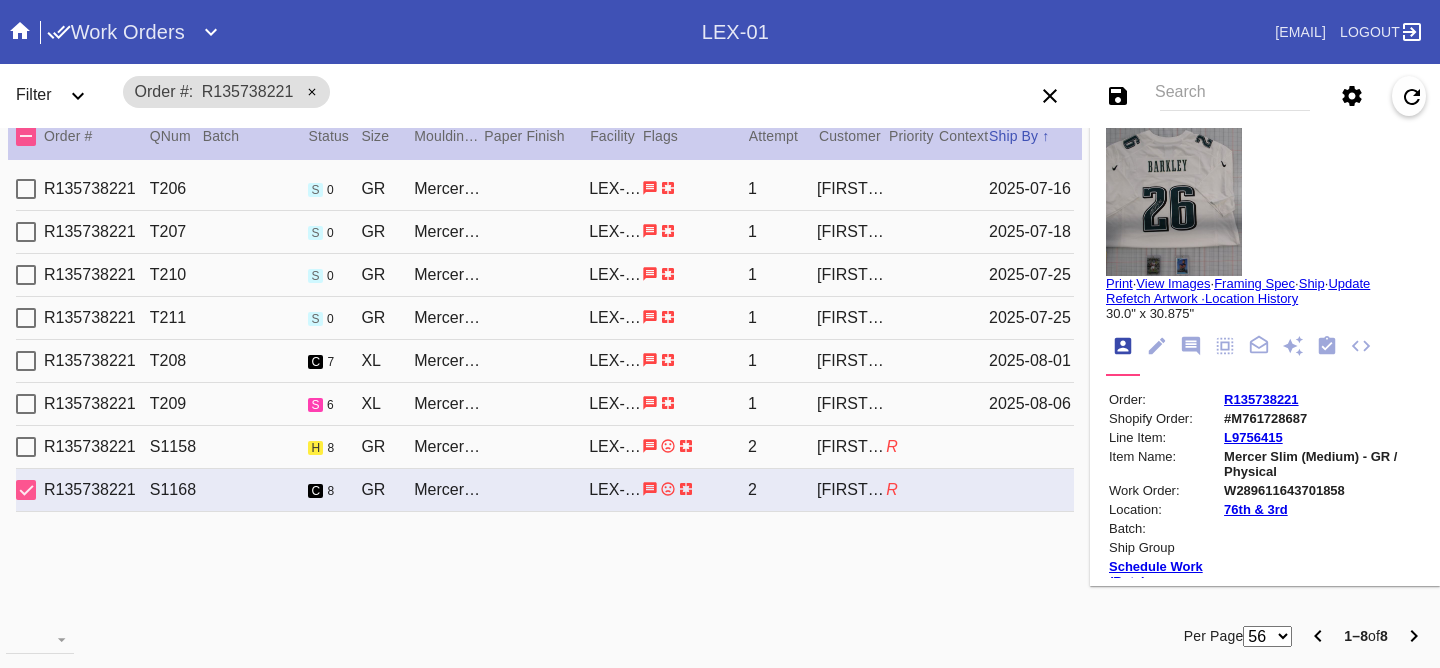 click on "R135738221 S1158 h   8 GR Mercer Slim (Medium) / White LEX-01 2 Samantha  Loria
R" at bounding box center [545, 447] 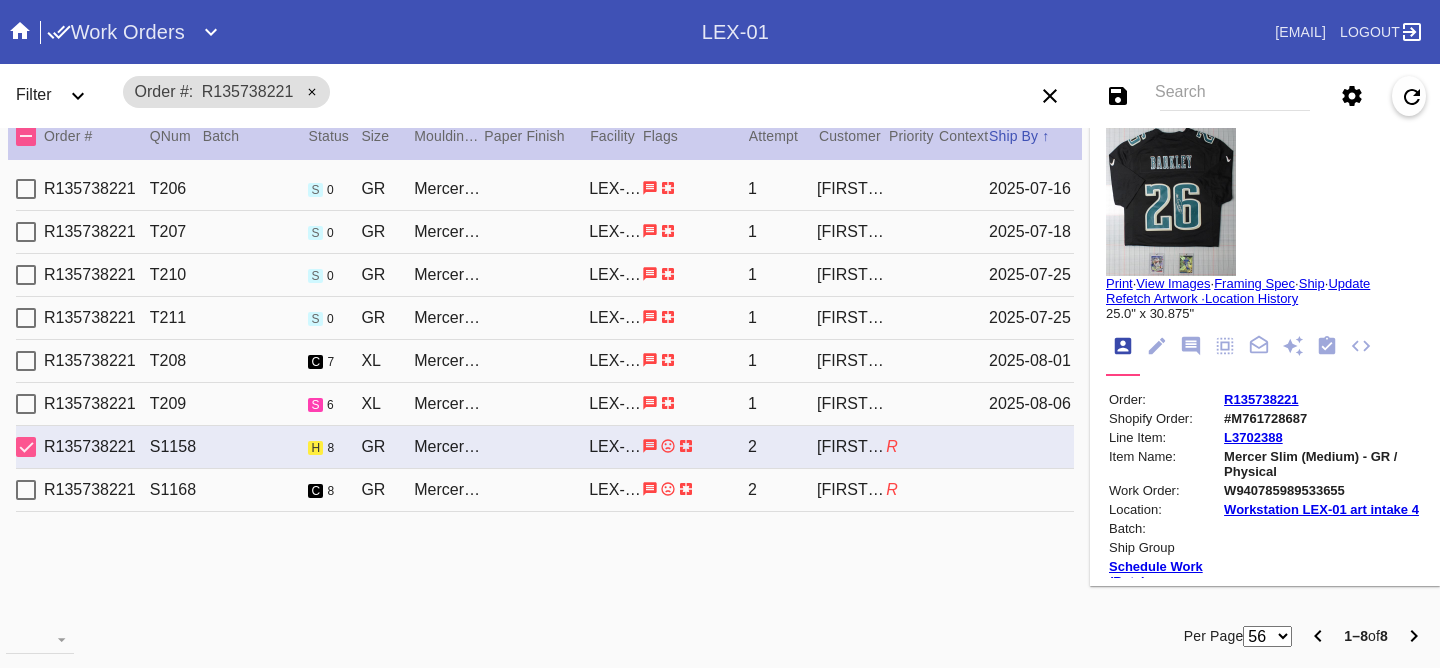 click on "R135738221 T209 s   6 XL Mercer Slim (Deep) / White LEX-01 1 [NAME]
[DATE]" at bounding box center [545, 404] 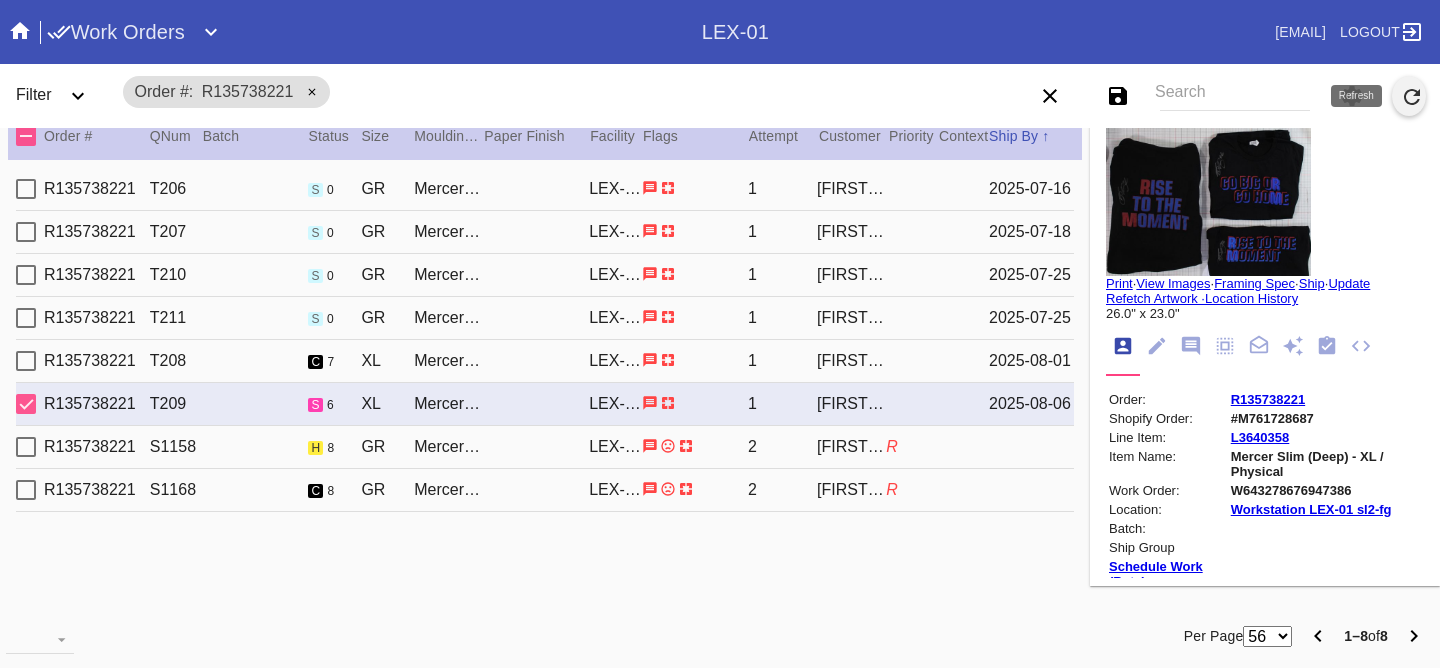 click 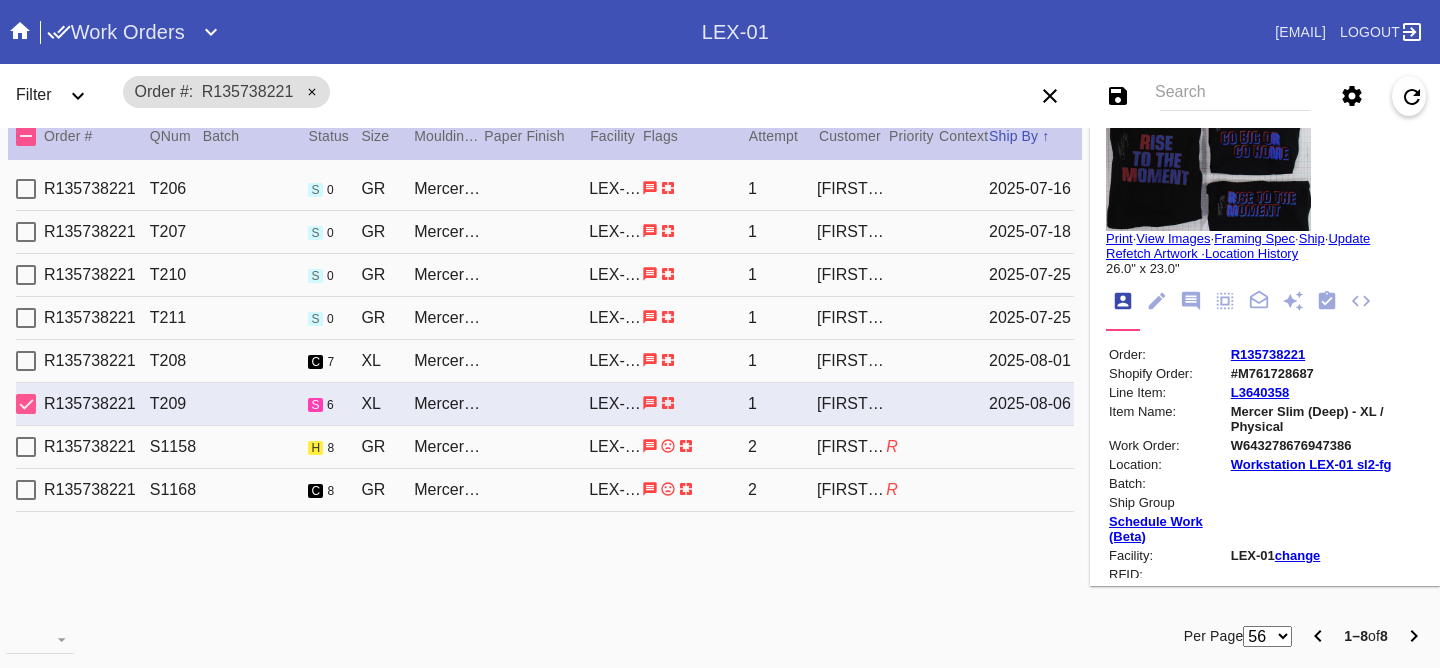 scroll, scrollTop: 0, scrollLeft: 0, axis: both 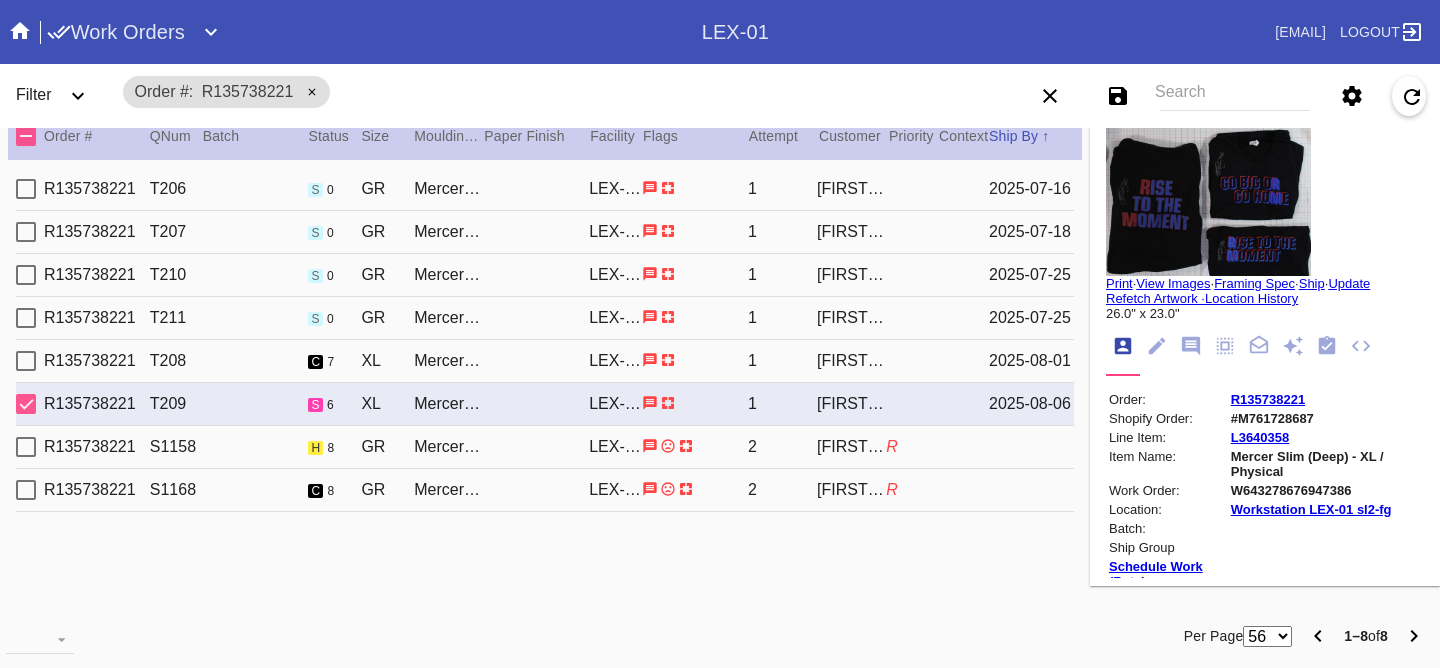 click on "R135738221 S1158 h   8 GR Mercer Slim (Medium) / White LEX-01 2 Samantha  Loria
R" at bounding box center (545, 447) 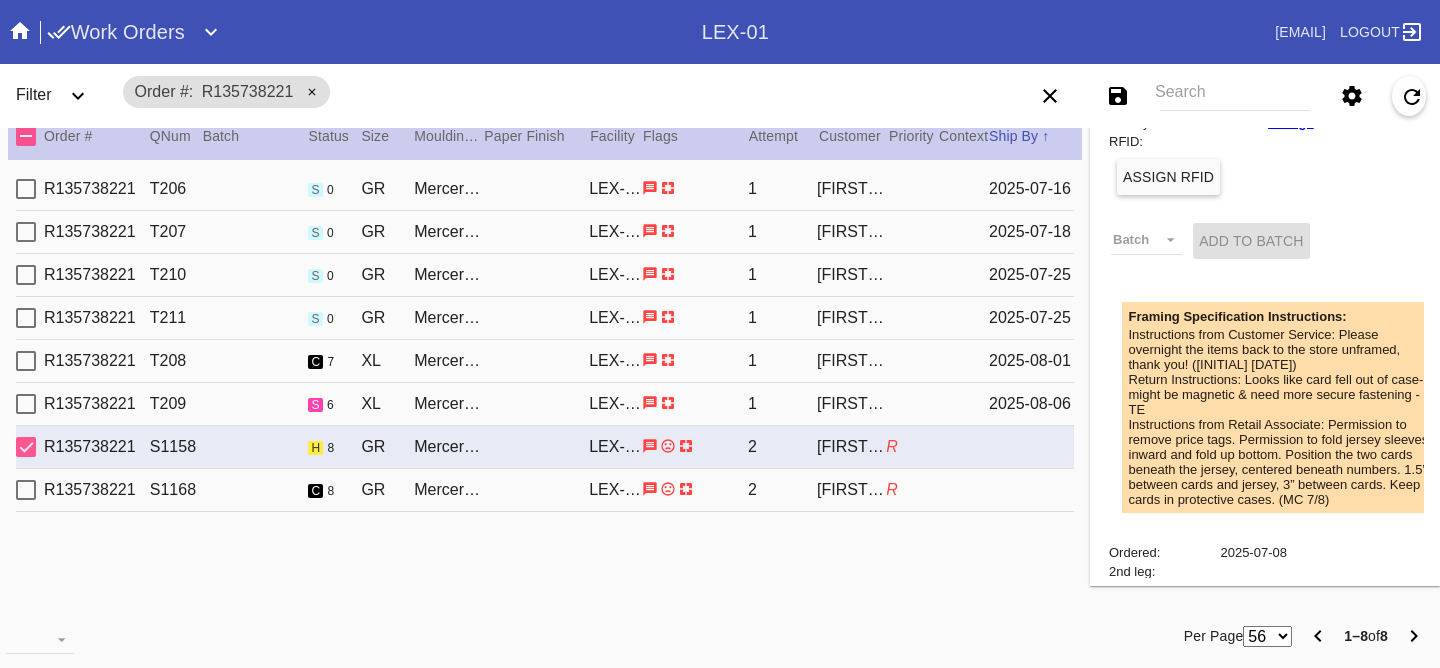 scroll, scrollTop: 482, scrollLeft: 0, axis: vertical 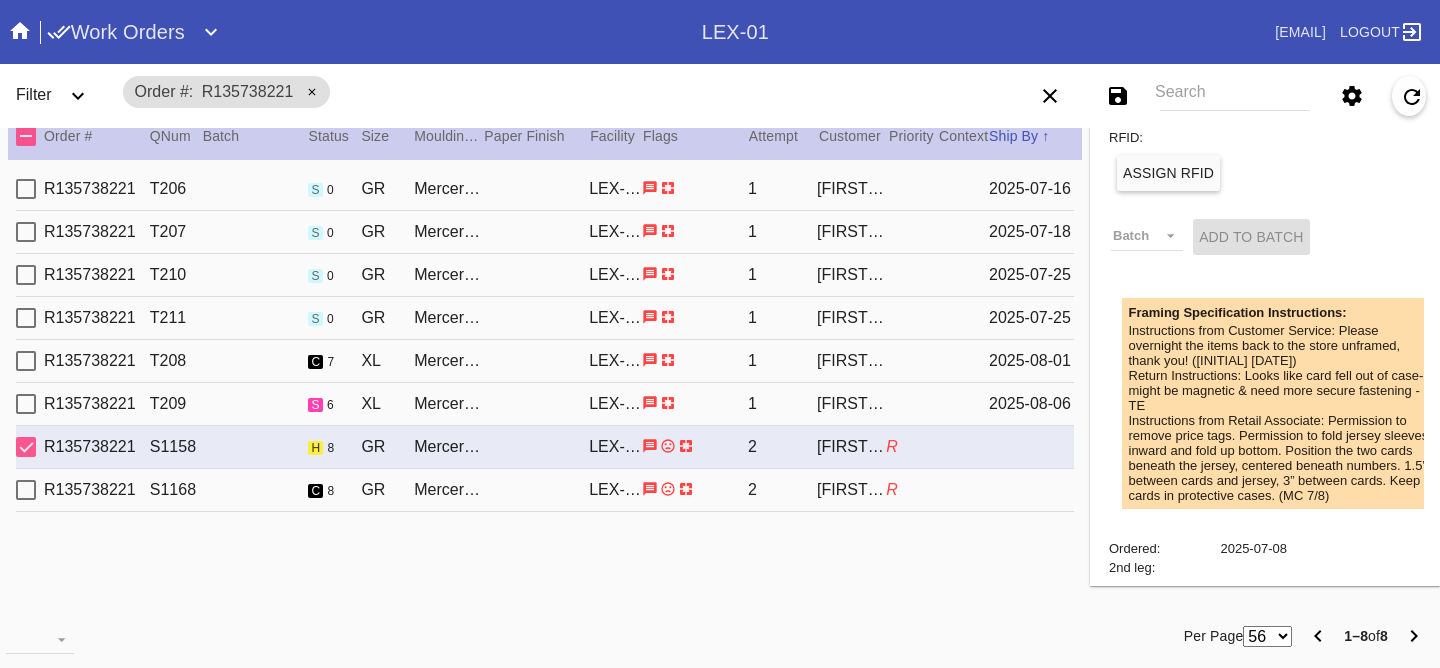 drag, startPoint x: 950, startPoint y: 456, endPoint x: 945, endPoint y: 440, distance: 16.763054 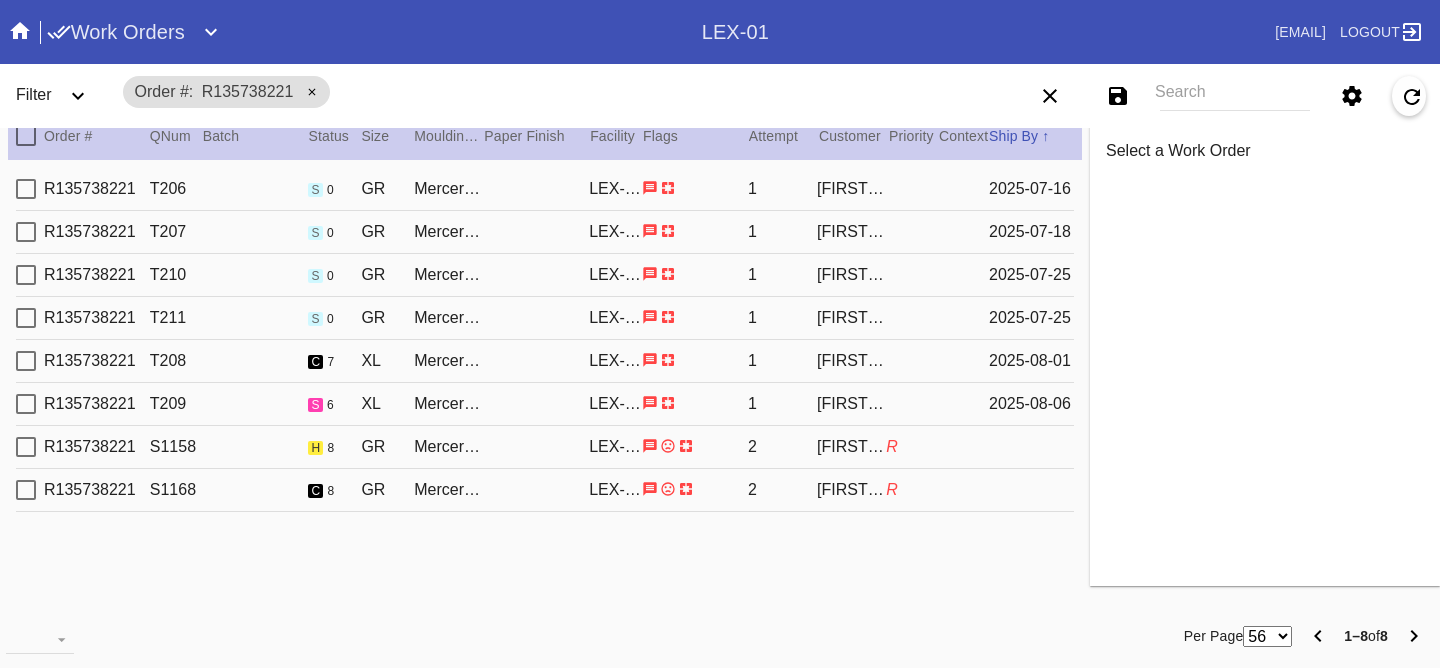 scroll, scrollTop: 0, scrollLeft: 0, axis: both 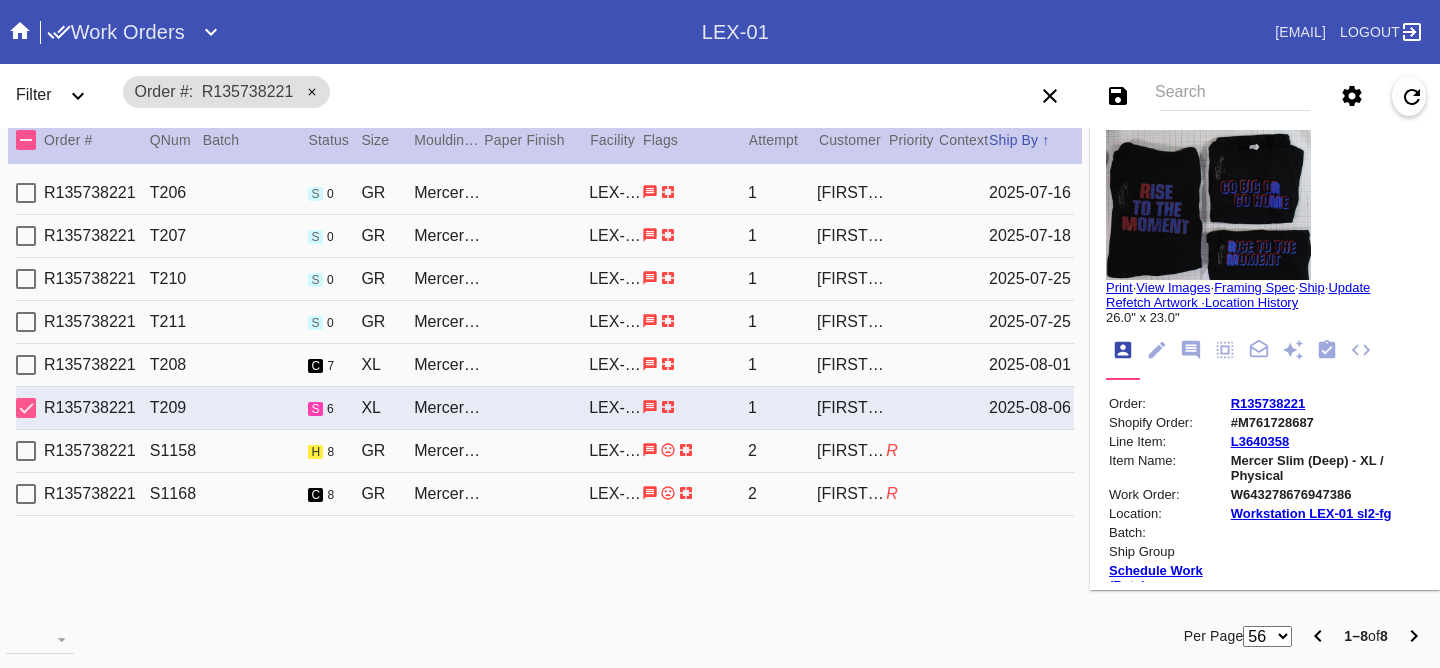 click on "R" at bounding box center [912, 451] 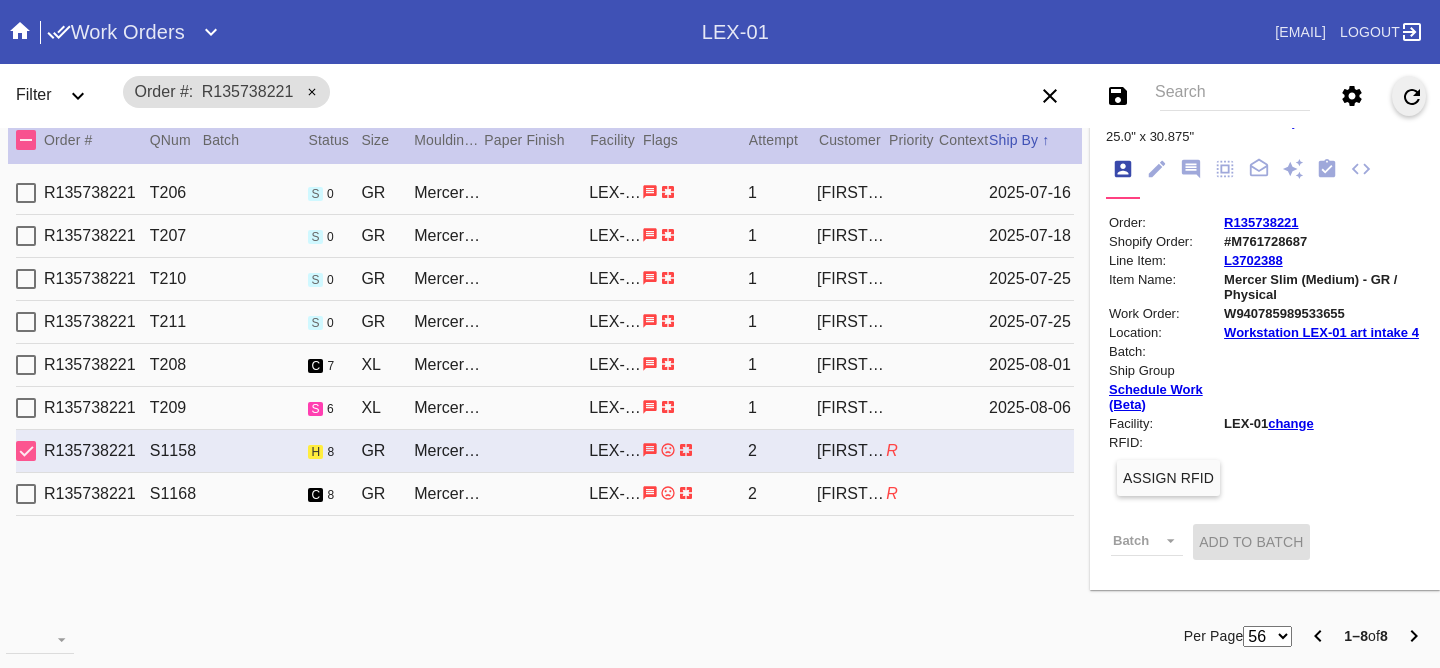 scroll, scrollTop: 223, scrollLeft: 0, axis: vertical 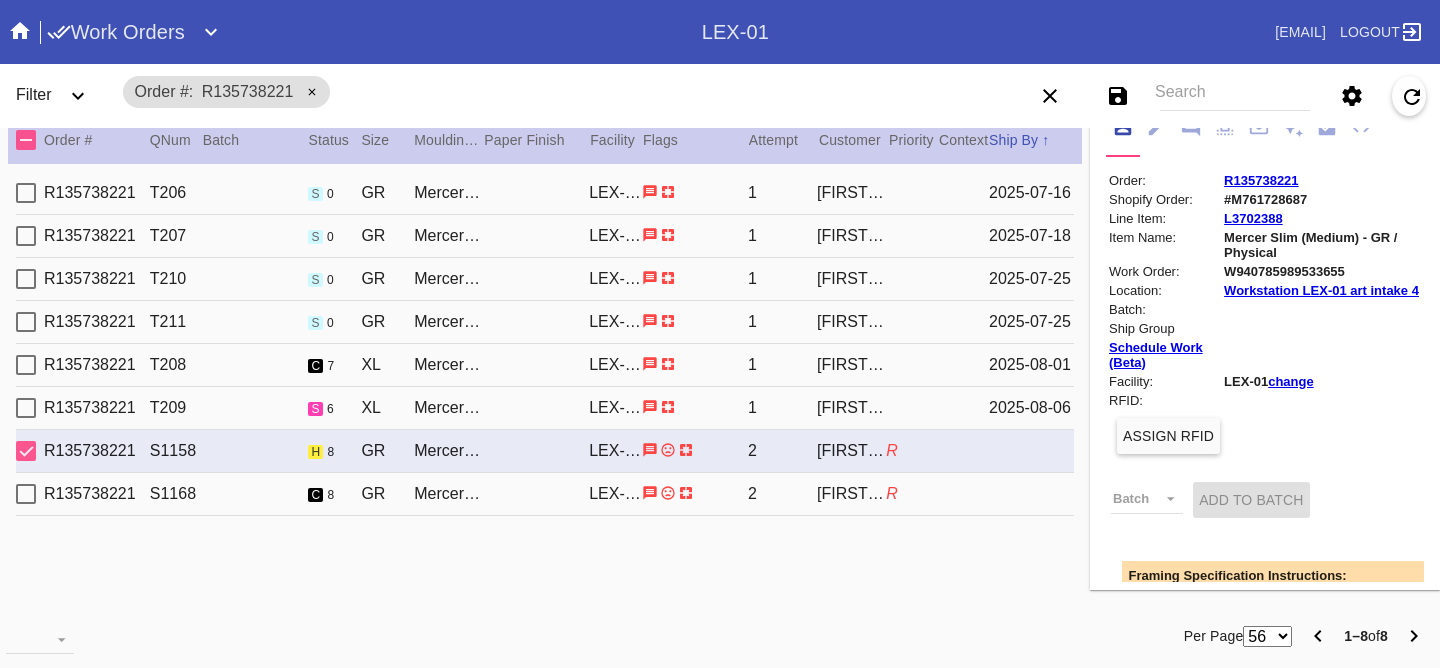 click on "Save filters to NEW SAVED FILTER All Active Holiday All Retail Stores (Gift & Go + Bopis) Approved ReadyMade-LEX-03 Approved Standard LEX-03 Cage Inventory - Customer Approved Cage Inventory - Pull for Production Canvas Due Canvas frames, fine art Canvas frames, Retail Canvas Orders In-Process CF Returns Current HPO Orders Customer Approved DAR-LEX03 ELP. DAR Printroom Dekko Available to Print Dekko Eligible DEKKO today's shipments End to End F4B Open Orders Holiday DC STS Holiday Physical Orders Remaining (Lex-01) Hot Spot: Finished Goods HOT SPOT: Finished Goods STS Hot Spot: Receiving Hot Spot: Recon Hot Spot: Shipping LEX-01 AL1 and AL2 6/2/25 LEX-01 AL5 6/2/25 LEX-01 Canvas 6/2/25 LEX01 FACTORY SCAN- WIP LEX-03 Approved LEX-03 Clear Float LEX-03-Drymount LEX-03-EXPEDITED LEX-03-Expedited (Floats) LEX-03 Floats (raised) LEX-03 Floats (Surface) LEX-03-Ornament LEX-03 Oversized LEX-03-Readymade Mezzo LEX-03-Readymade-Piccolo LEX-03-ReadyMade Regalo LEX-03 - ReadyMade- Shipped LEX-03 Shaped Tabletops VA OS" at bounding box center [1224, 96] 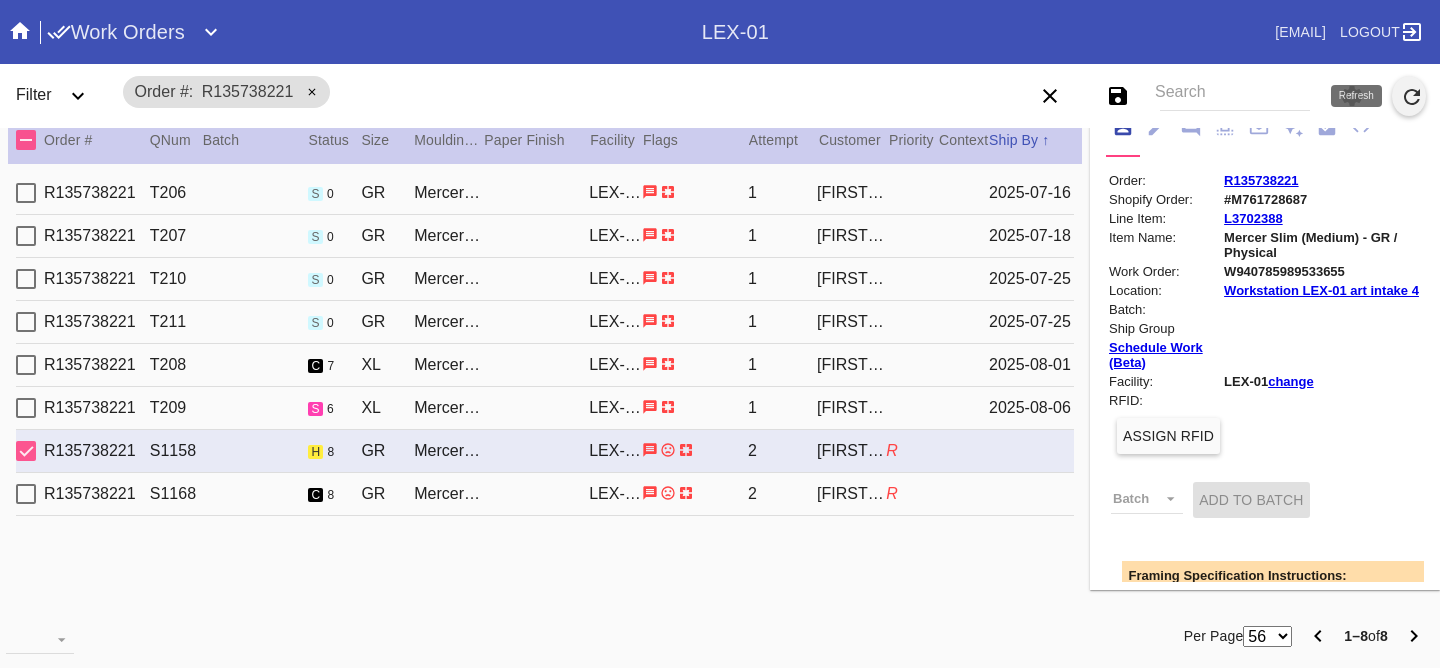 click 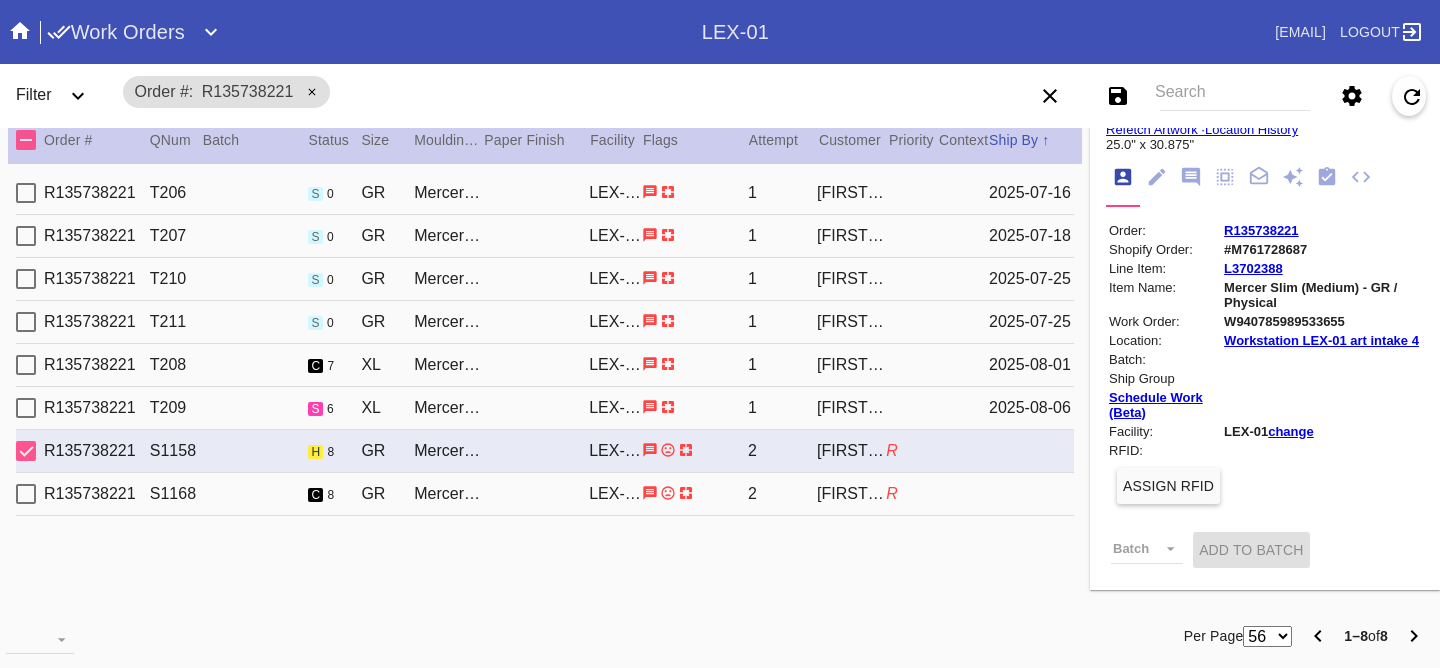 scroll, scrollTop: 0, scrollLeft: 0, axis: both 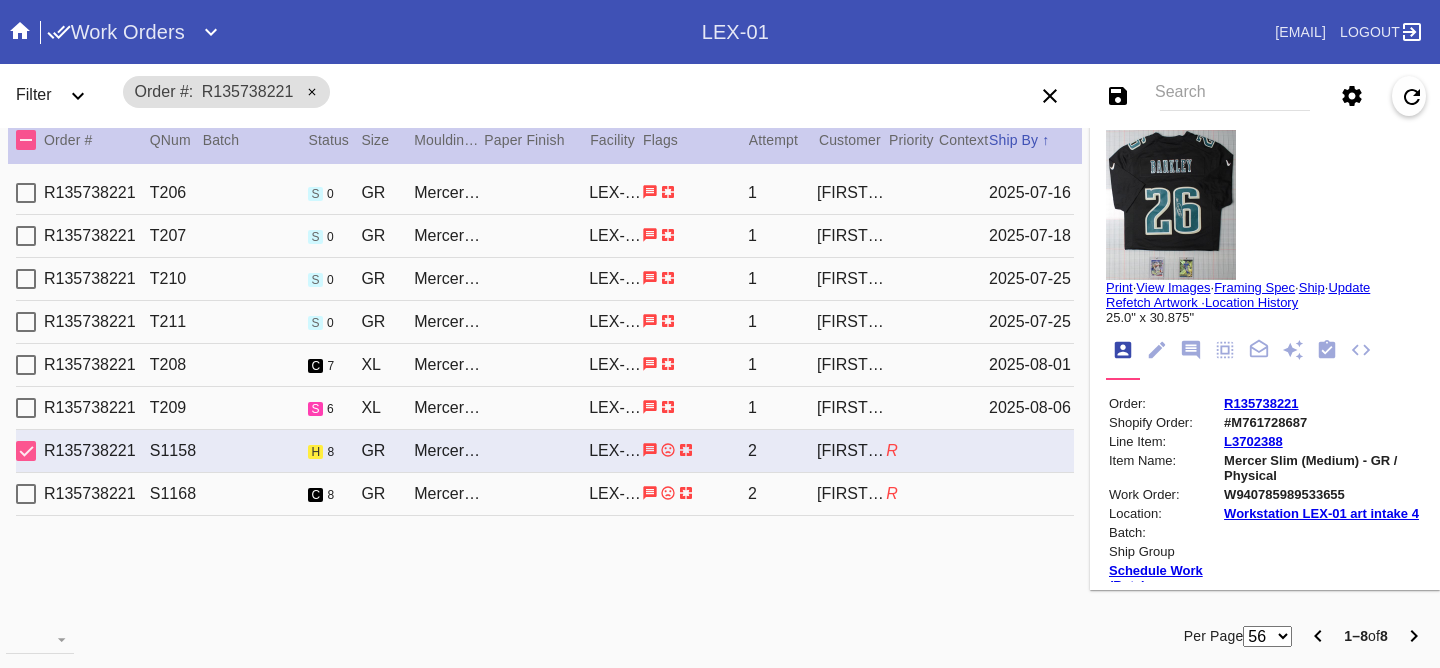 click on "R135738221 S1168 c   8 GR Mercer Slim (Medium) / White LEX-01 2 Samantha  Loria
R" at bounding box center [545, 494] 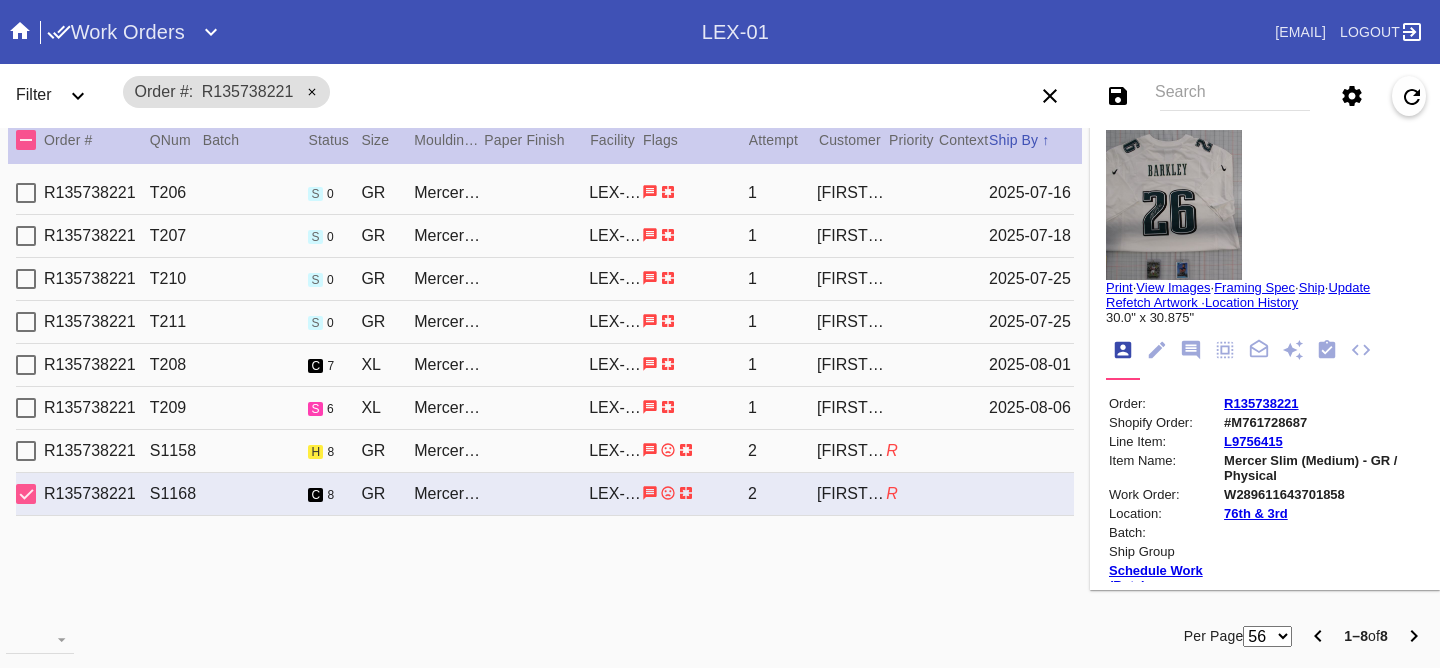 click on "2025-08-06" at bounding box center (1031, 408) 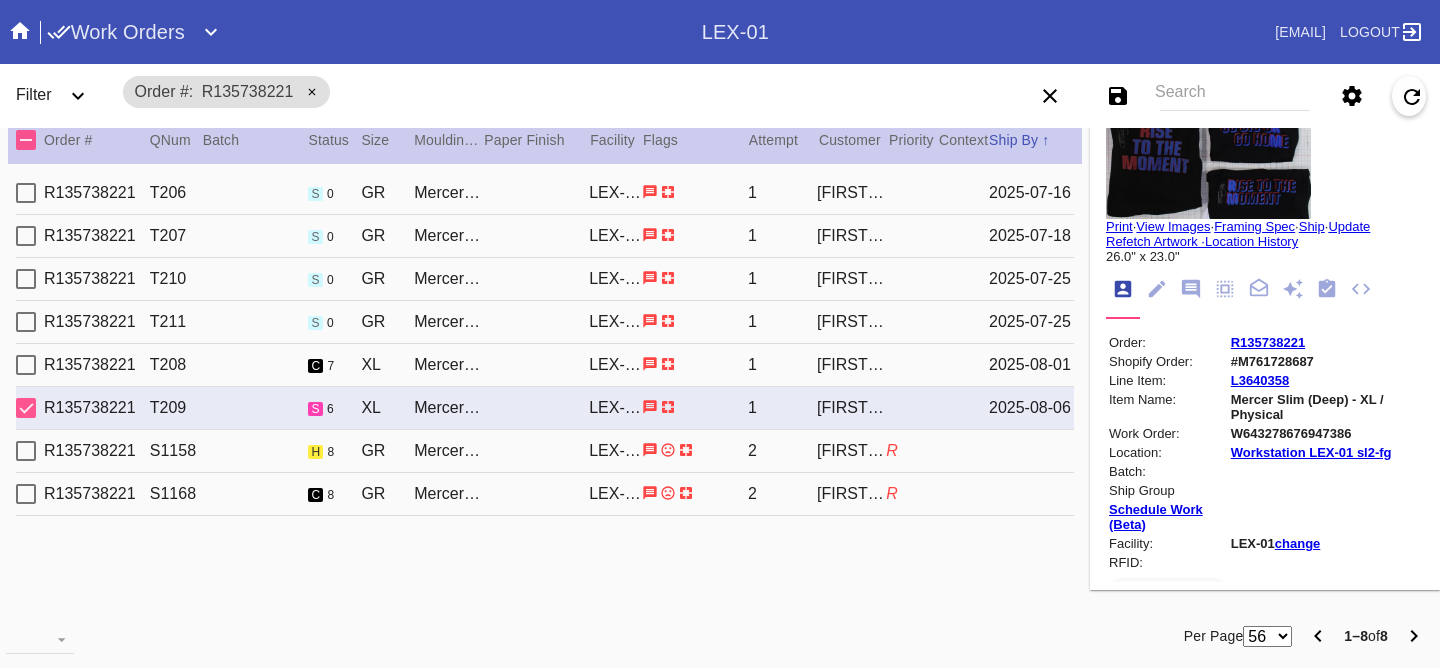 scroll, scrollTop: 0, scrollLeft: 0, axis: both 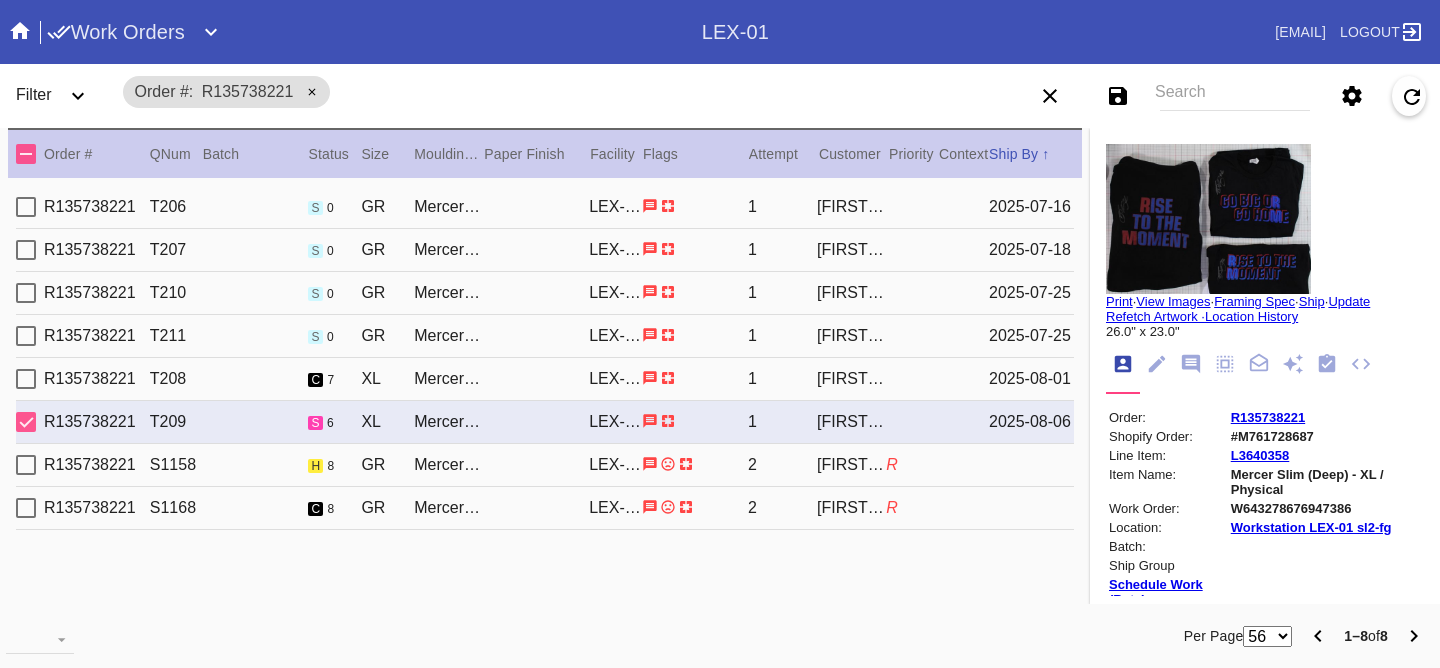 click on "R135738221 S1158 h   8 GR Mercer Slim (Medium) / White LEX-01 2 Samantha  Loria
R" at bounding box center [545, 465] 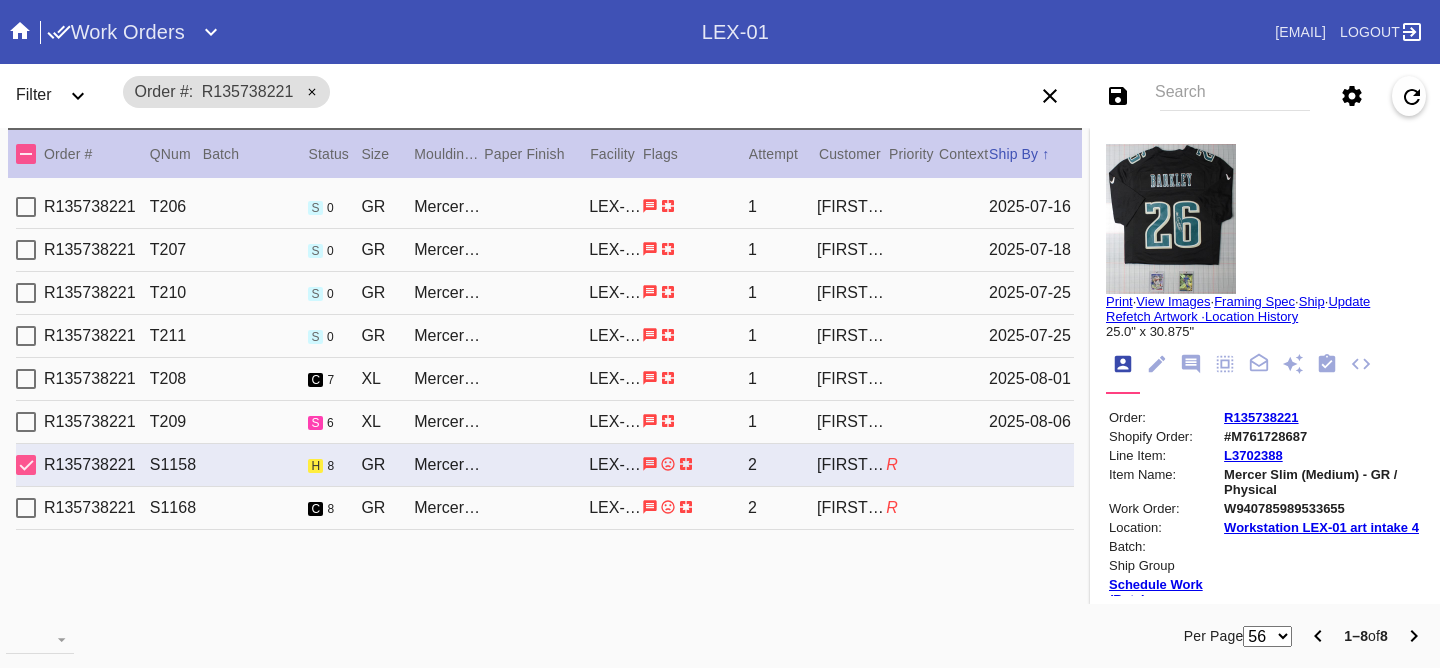 click on "R135738221 S1168 c   8 GR Mercer Slim (Medium) / White LEX-01 2 Samantha  Loria
R" at bounding box center (545, 508) 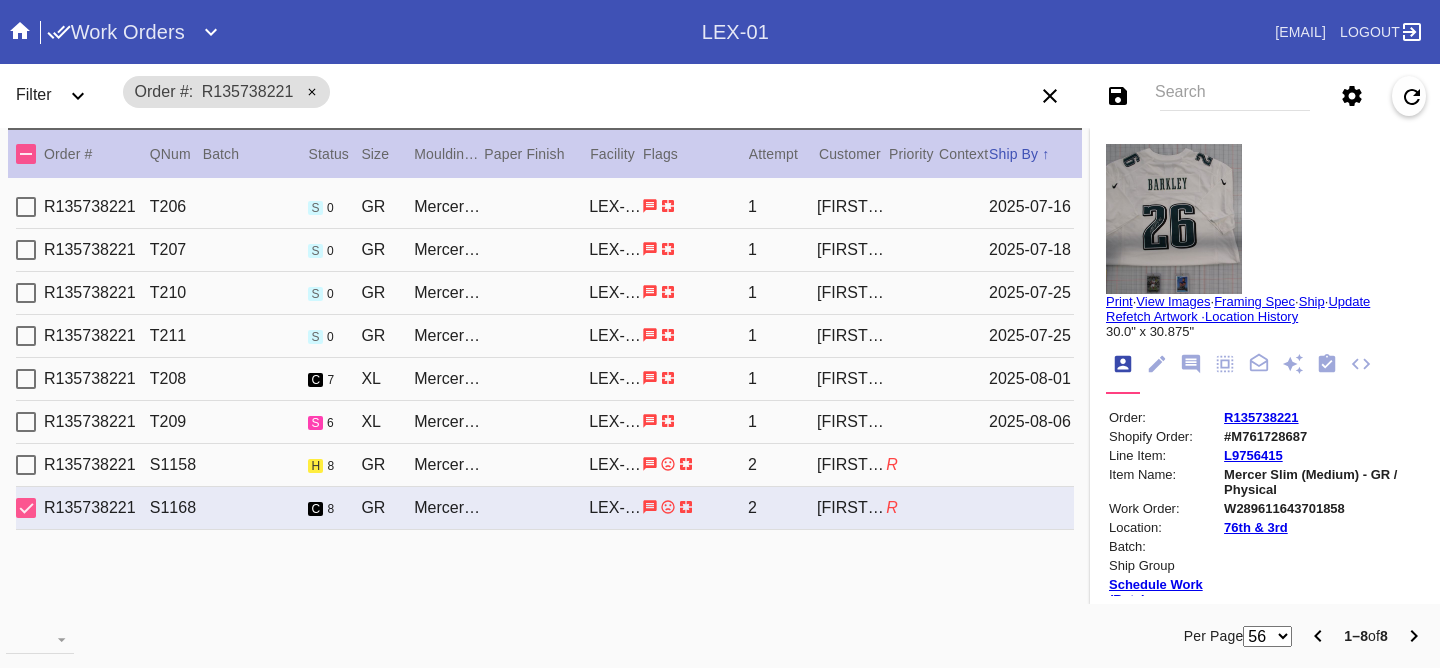 click on "R135738221 S1158 h   8 GR Mercer Slim (Medium) / White LEX-01 2 Samantha  Loria
R" at bounding box center [545, 465] 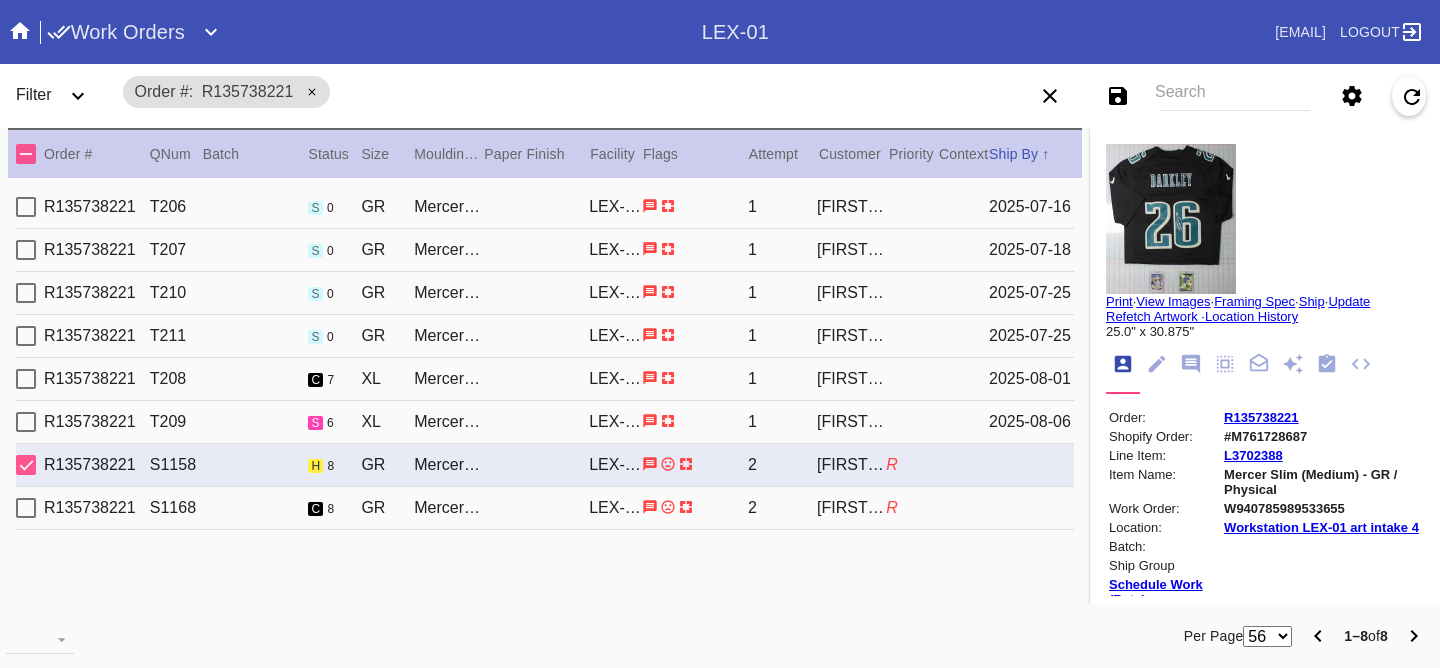 click on "R135738221 S1168 c   8 GR Mercer Slim (Medium) / White LEX-01 2 Samantha  Loria
R" at bounding box center [545, 508] 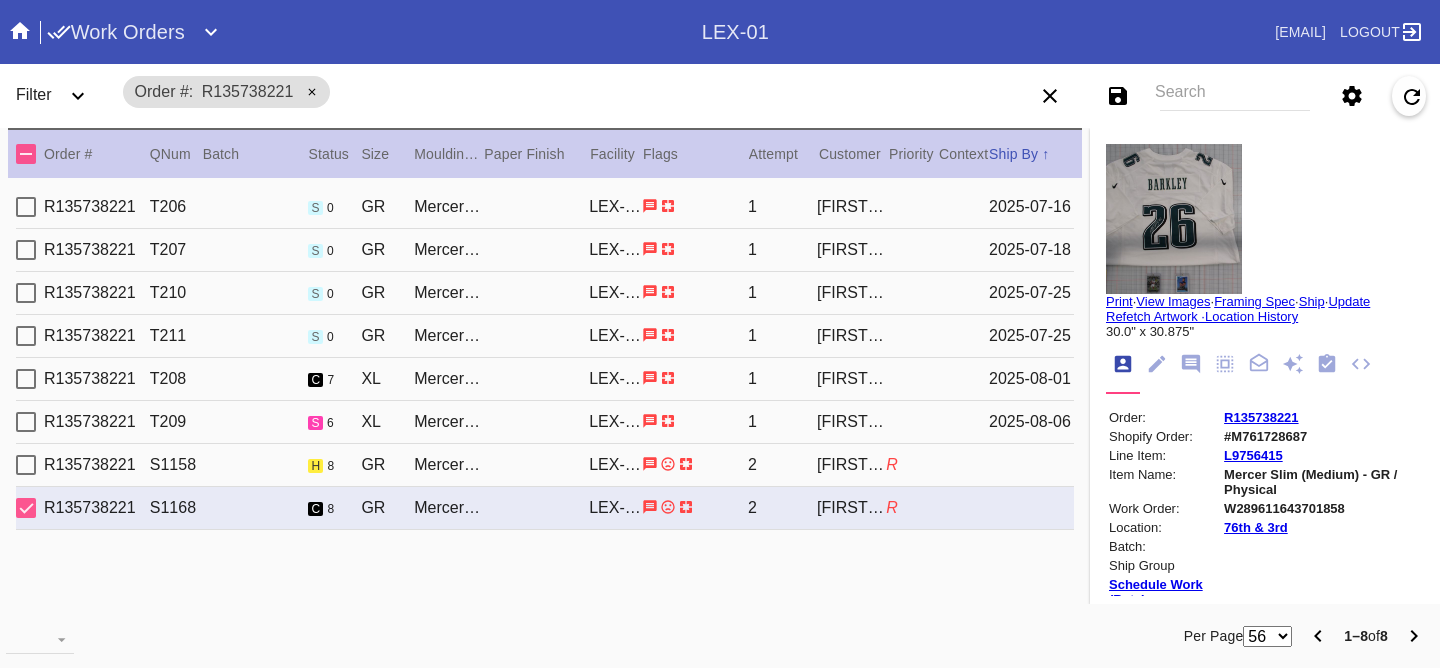 click on "R135738221 S1158 h   8 GR Mercer Slim (Medium) / White LEX-01 2 Samantha  Loria
R" at bounding box center [545, 465] 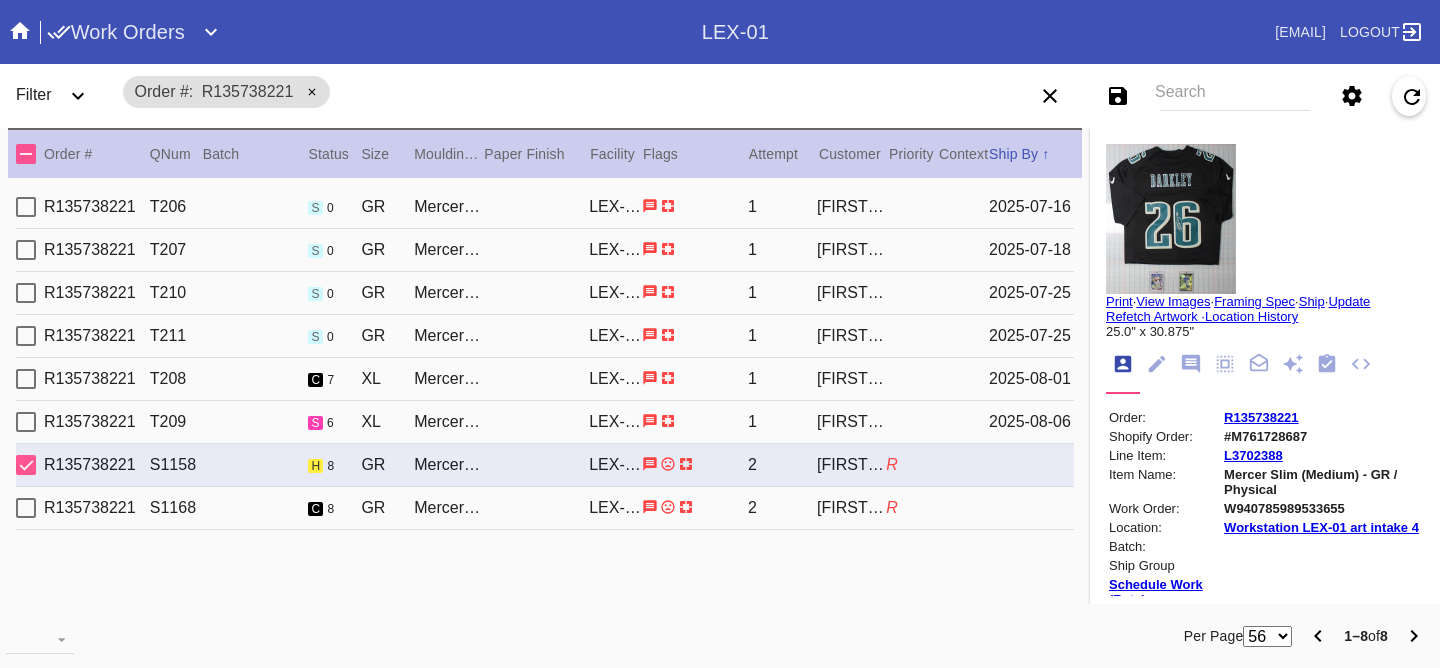 click on "R135738221 T209 s   6 XL Mercer Slim (Deep) / White LEX-01 1 [NAME]
[DATE]" at bounding box center (545, 422) 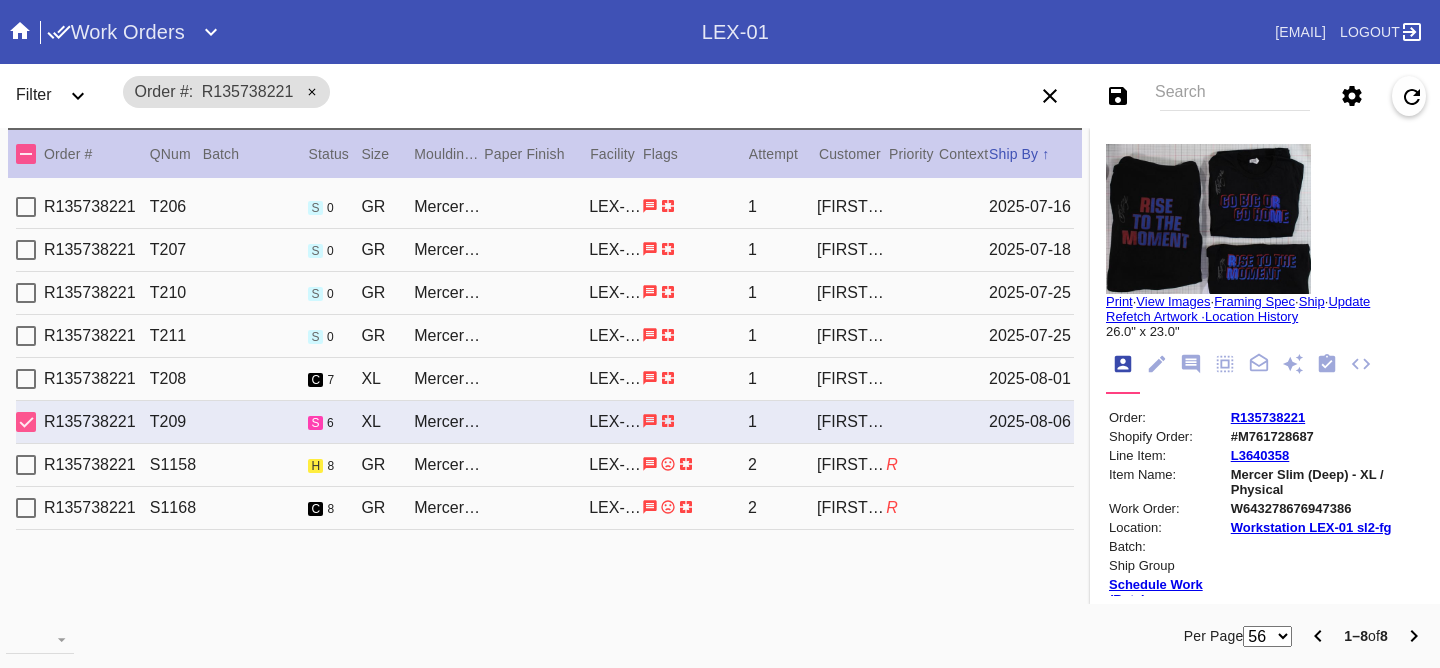 click on "R135738221 T208 c   7 XL Mercer Slim (Deep) / White LEX-01 1 Samantha  Loria
2025-08-01" at bounding box center [545, 379] 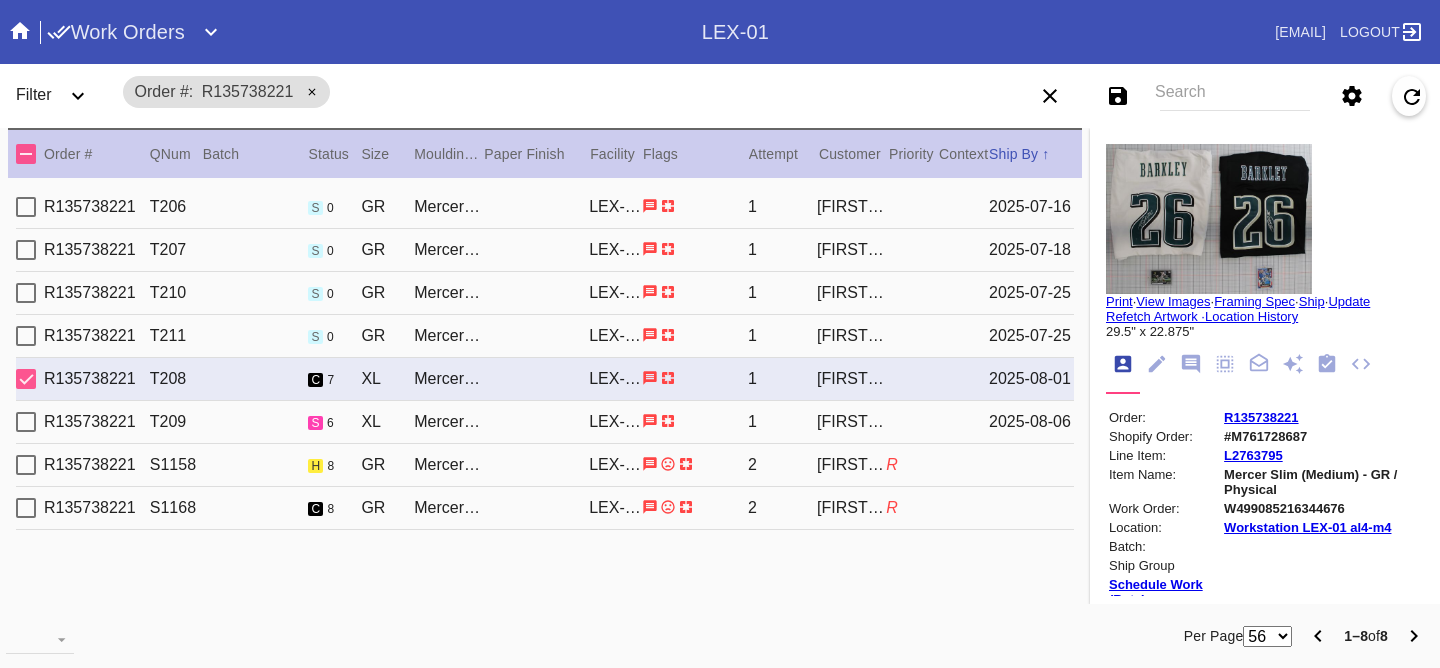 click on "R135738221 T209 s   6 XL Mercer Slim (Deep) / White LEX-01 1 [NAME]
[DATE]" at bounding box center [545, 422] 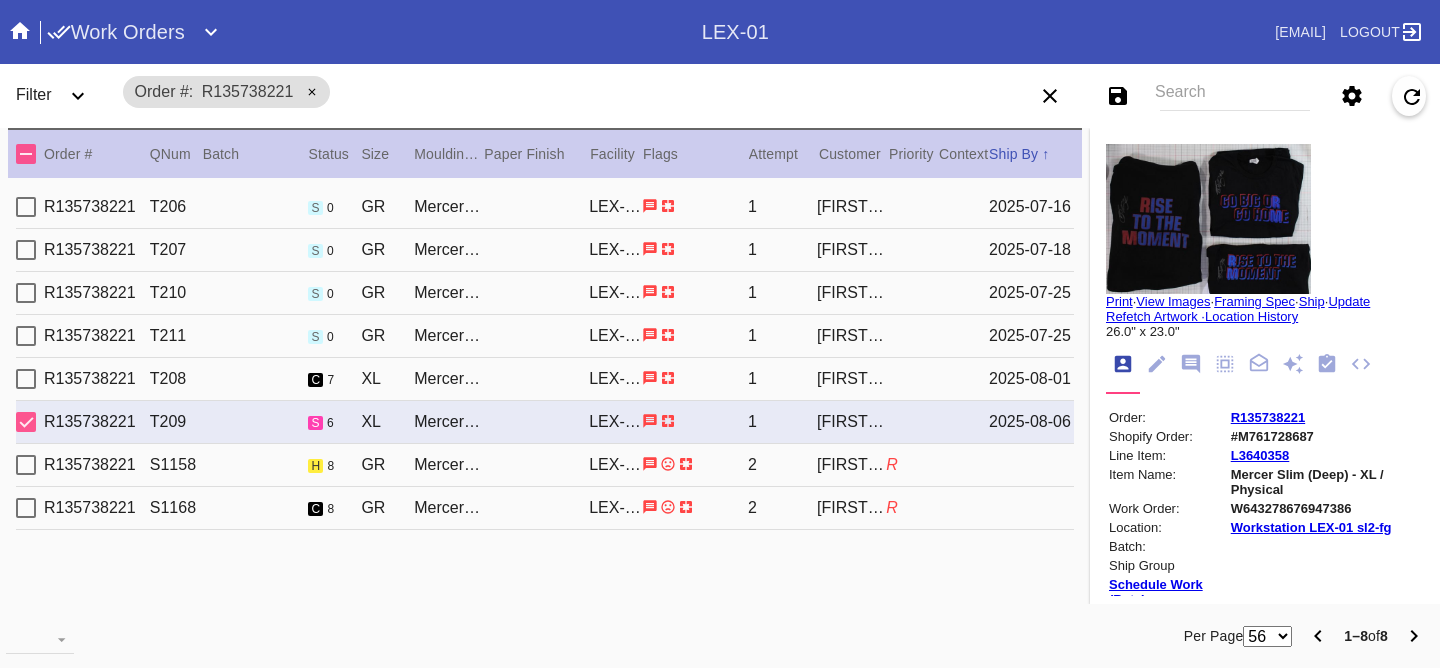 click on "R135738221 S1158 h   8 GR Mercer Slim (Medium) / White LEX-01 2 Samantha  Loria
R" at bounding box center [545, 465] 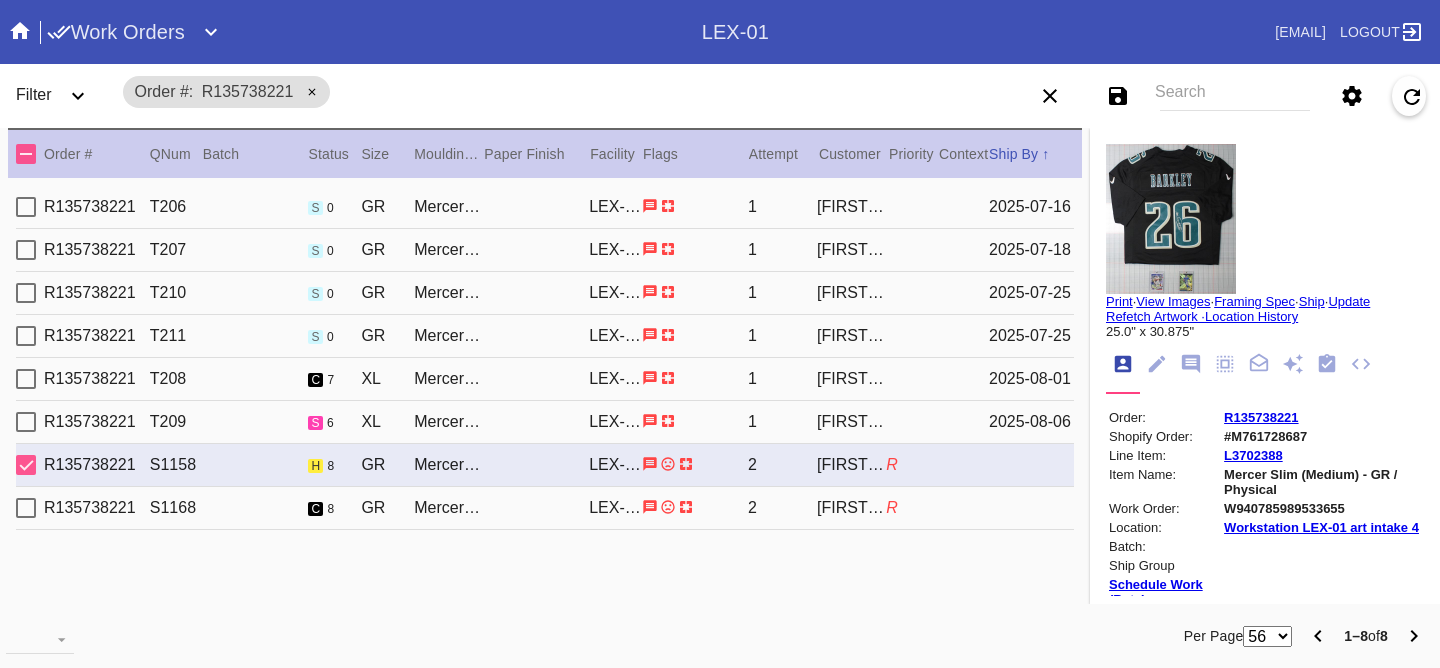 click on "R135738221 T208 c   7 XL Mercer Slim (Deep) / White LEX-01 1 Samantha  Loria
2025-08-01" at bounding box center [545, 379] 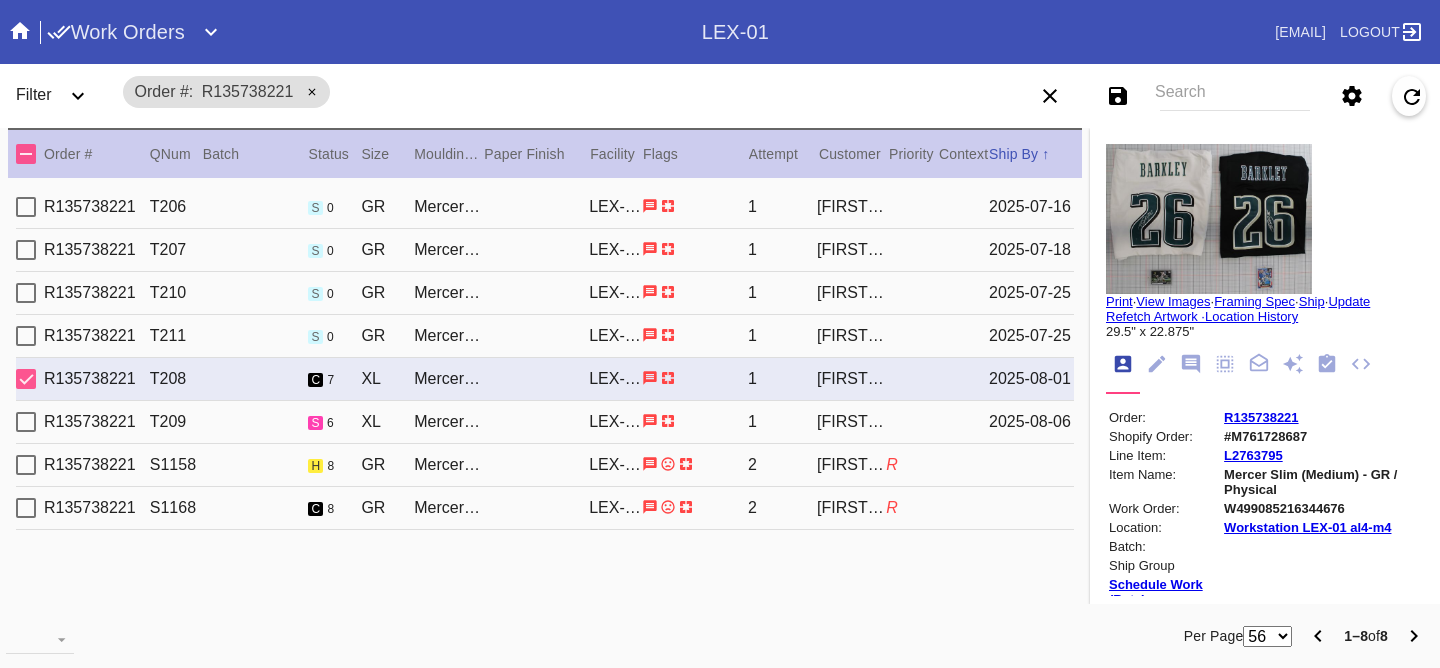 click on "R135738221 T211 s   0 GR Mercer Slim (Deep) / White LEX-01 1 Samantha  Loria
2025-07-25" at bounding box center (545, 336) 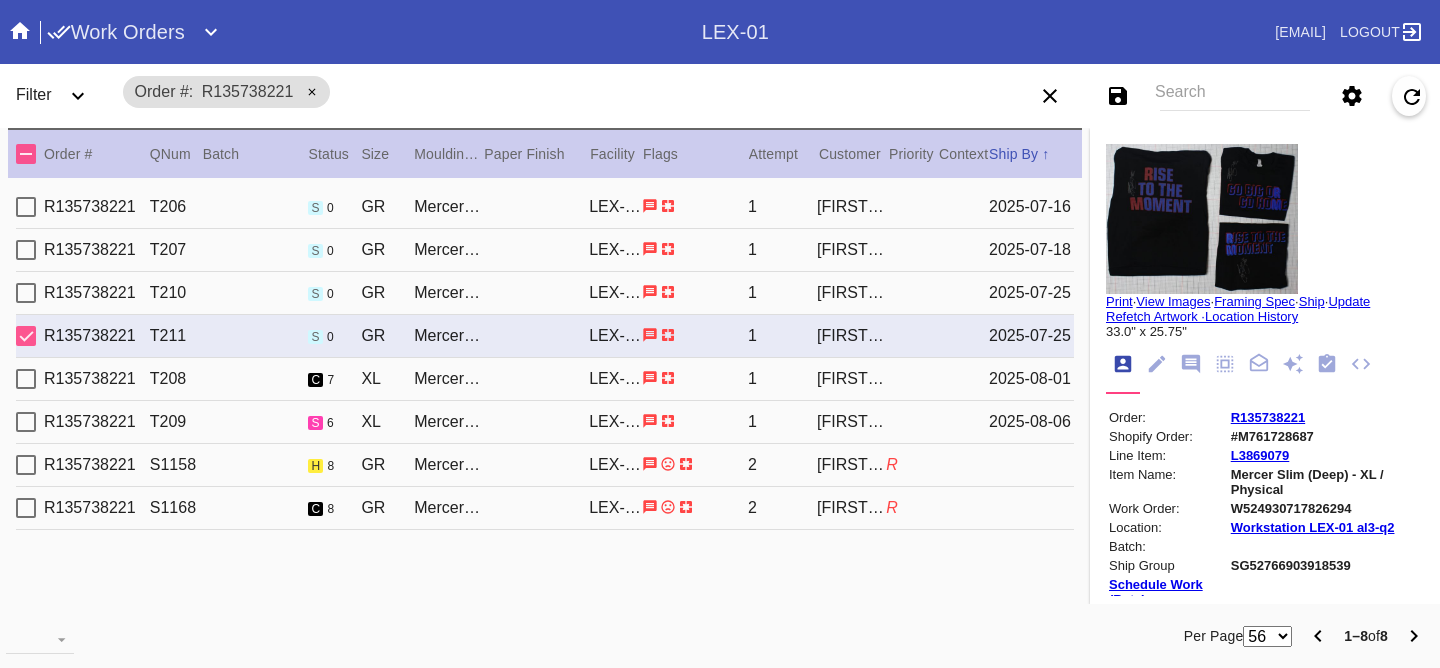 click on "R135738221 T210 s   0 GR Mercer Slim (Deep) / White LEX-01 1 Samantha  Loria
2025-07-25" at bounding box center [545, 293] 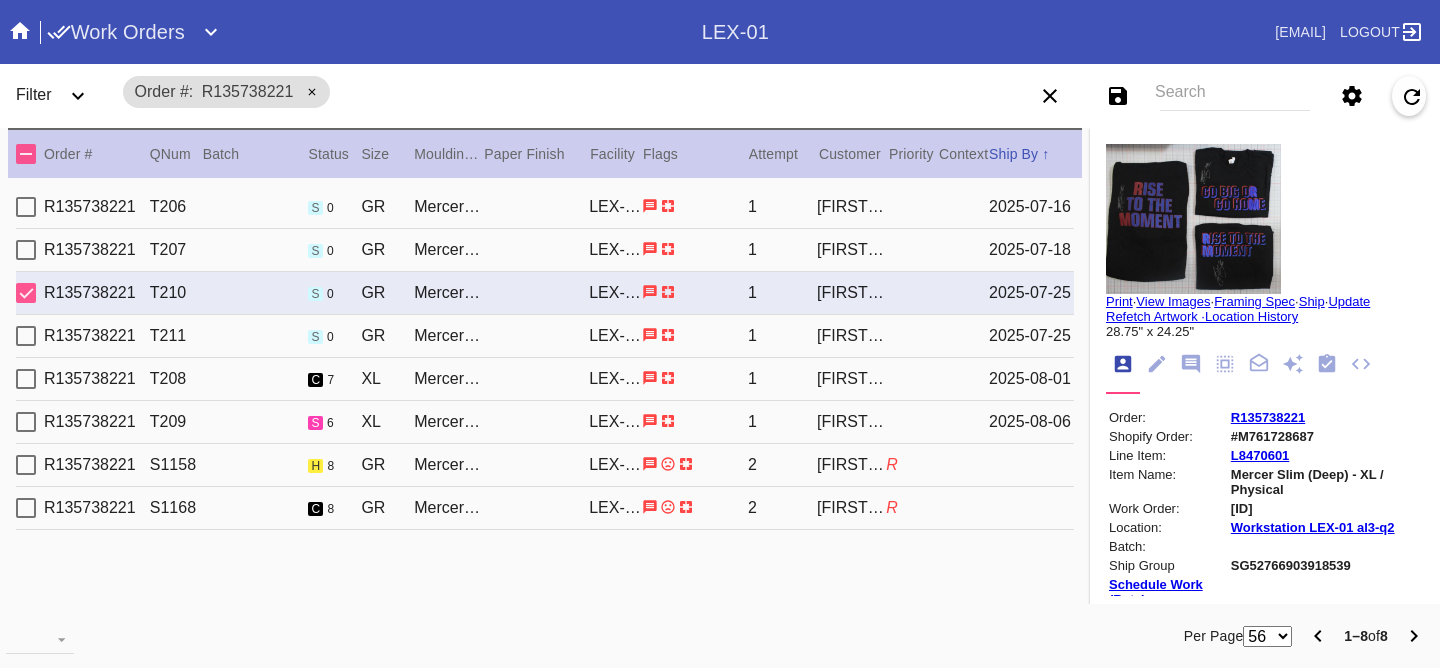 click on "R135738221 T211 s   0 GR Mercer Slim (Deep) / White LEX-01 1 Samantha  Loria
2025-07-25" at bounding box center (545, 336) 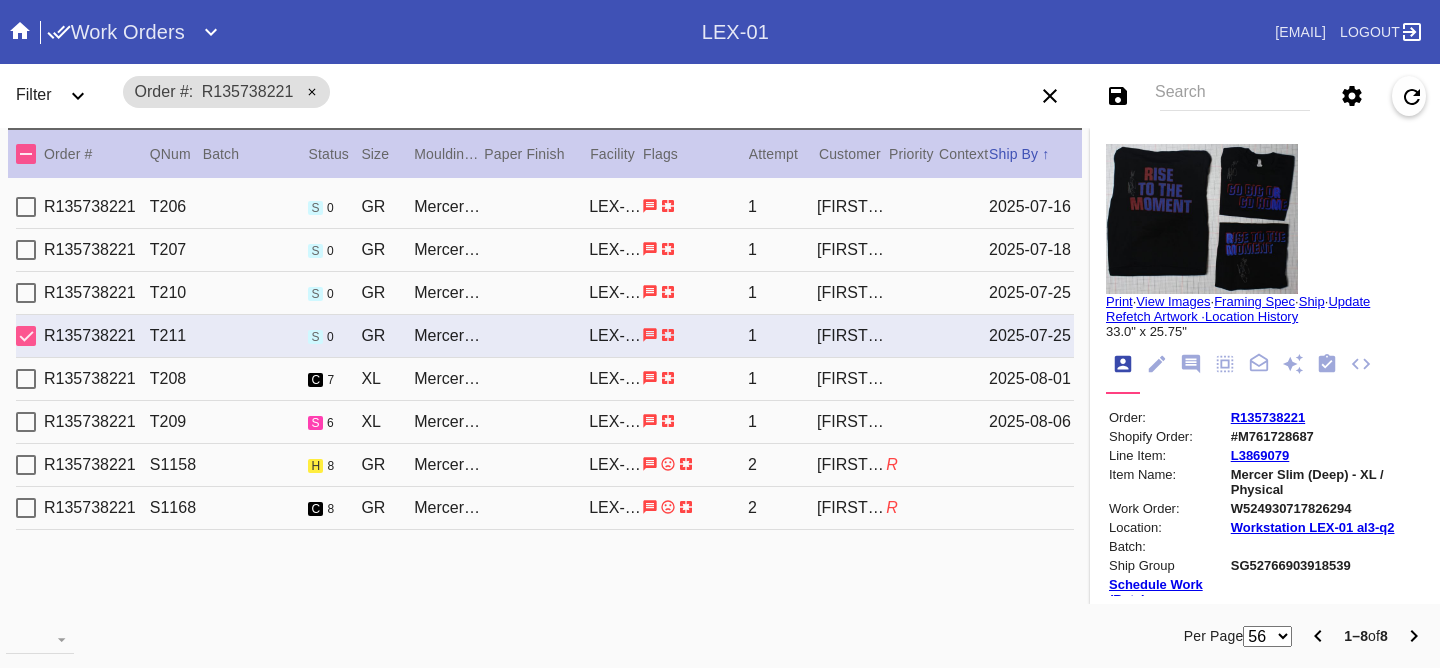 click on "R135738221 T209 s   6 XL Mercer Slim (Deep) / White LEX-01 1 [NAME]
[DATE]" at bounding box center [545, 422] 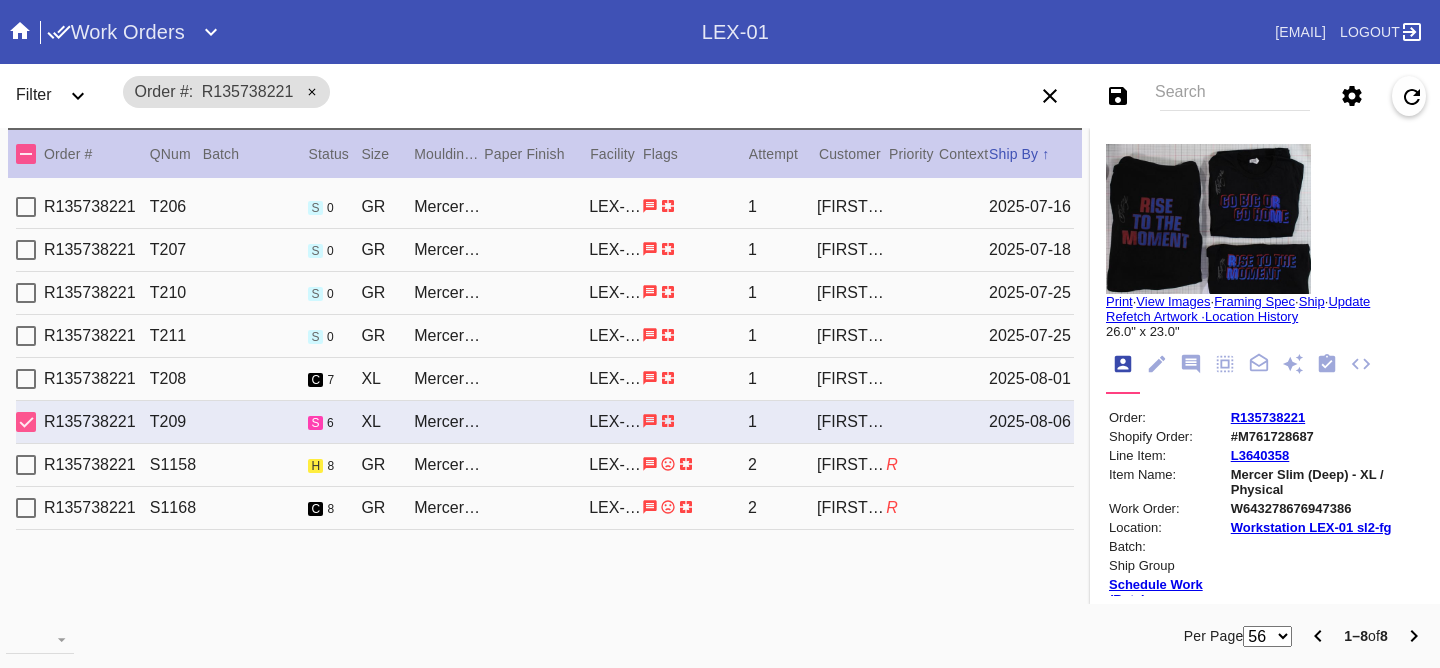 click on "R135738221 T209 s   6 XL Mercer Slim (Deep) / White LEX-01 1 [NAME]
[DATE]" at bounding box center [545, 422] 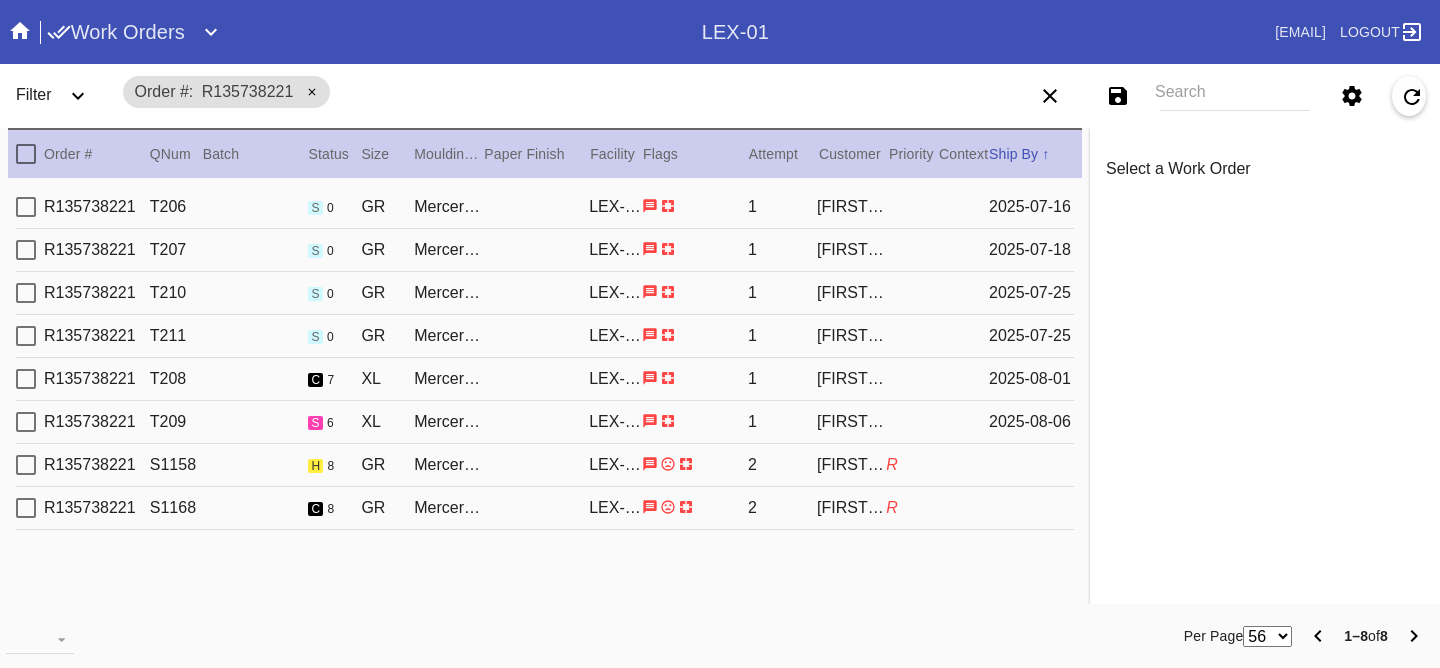 click on "R135738221 S1158 h   8 GR Mercer Slim (Medium) / White LEX-01 2 Samantha  Loria
R" at bounding box center (545, 465) 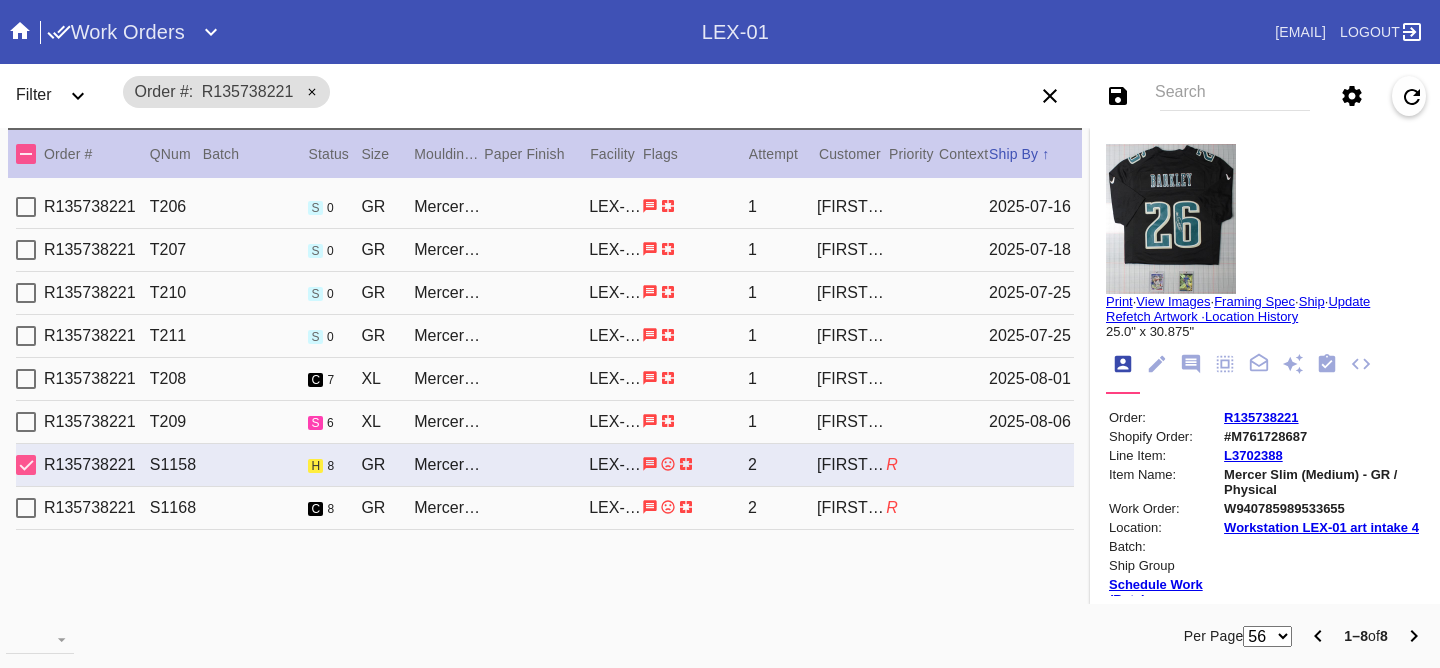 click on "R135738221 T209 s   6 XL Mercer Slim (Deep) / White LEX-01 1 [NAME]
[DATE]" at bounding box center (545, 422) 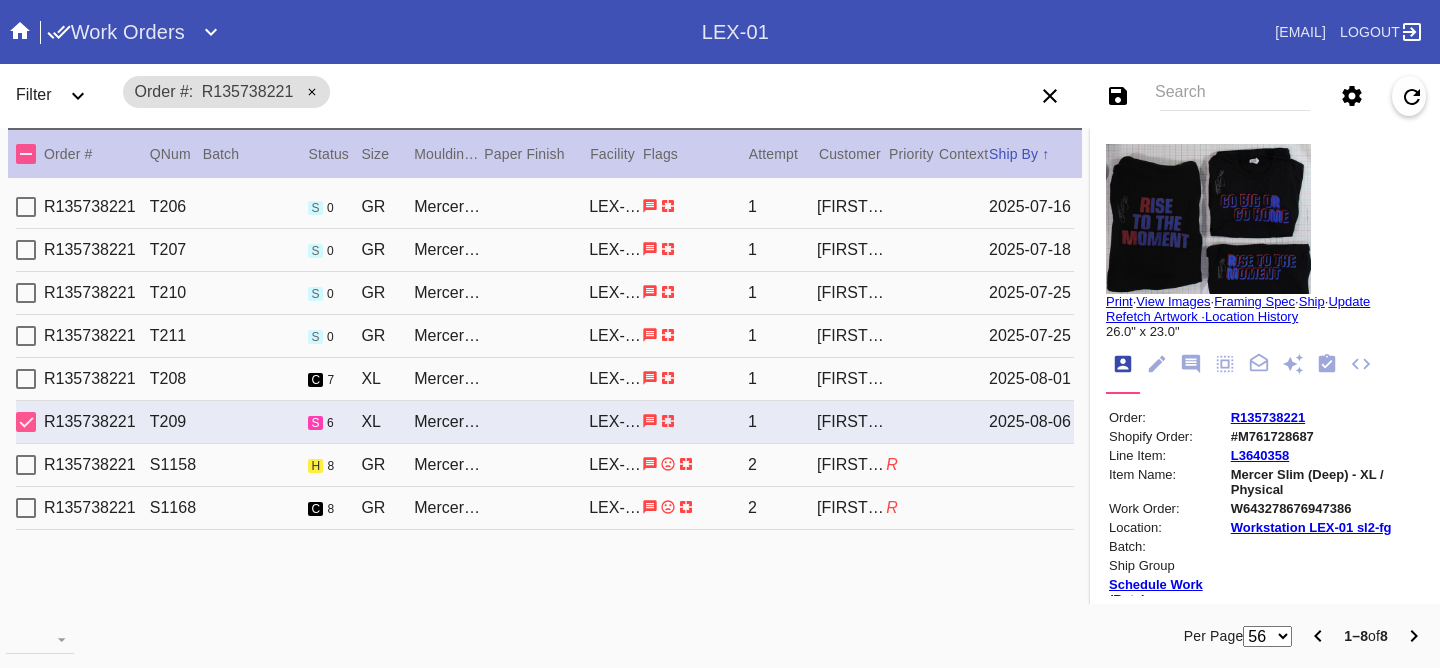 click on "R135738221 S1158 h   8 GR Mercer Slim (Medium) / White LEX-01 2 Samantha  Loria
R" at bounding box center (545, 465) 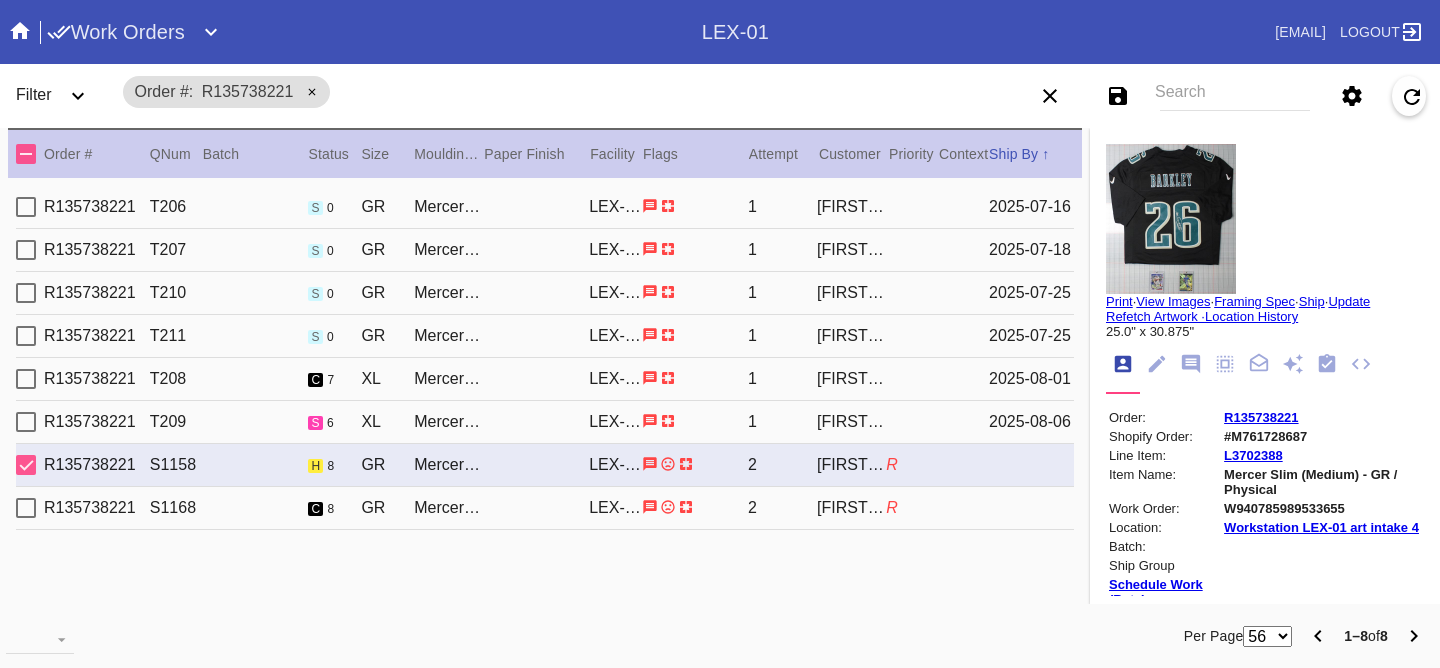 click on "R" at bounding box center [912, 508] 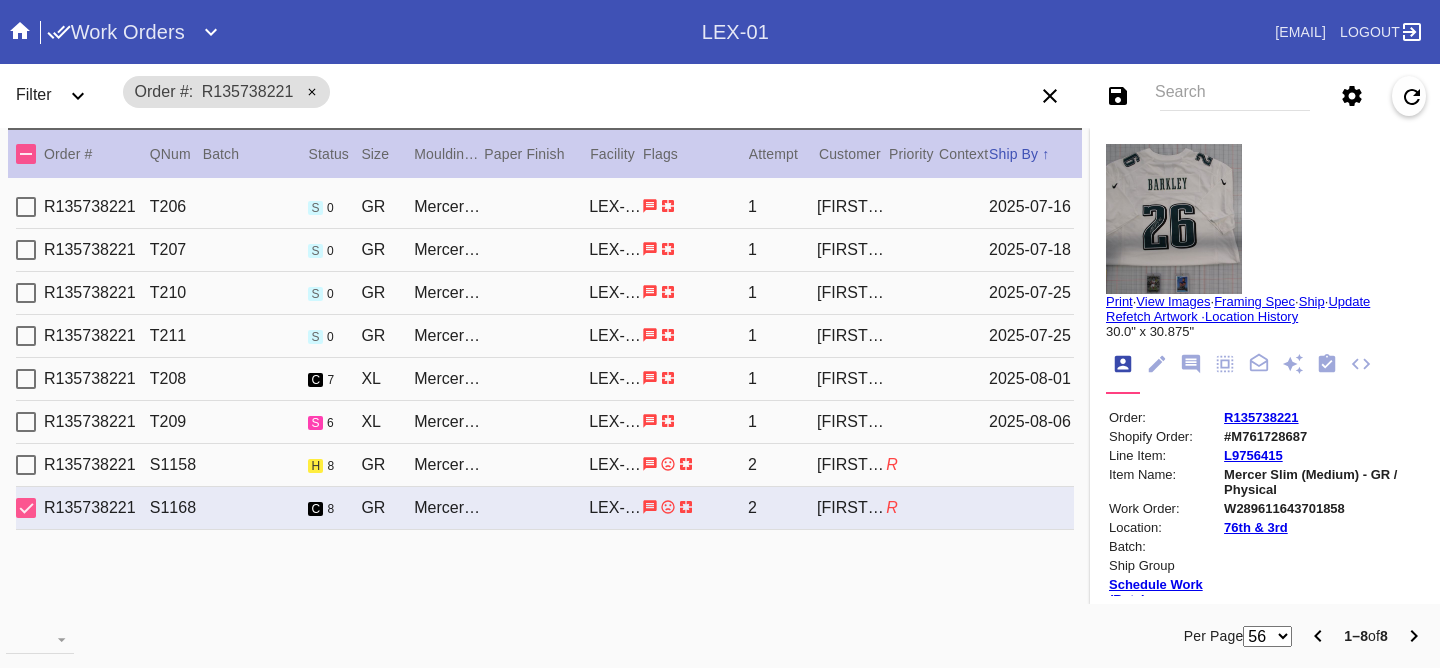 click on "R" at bounding box center [912, 465] 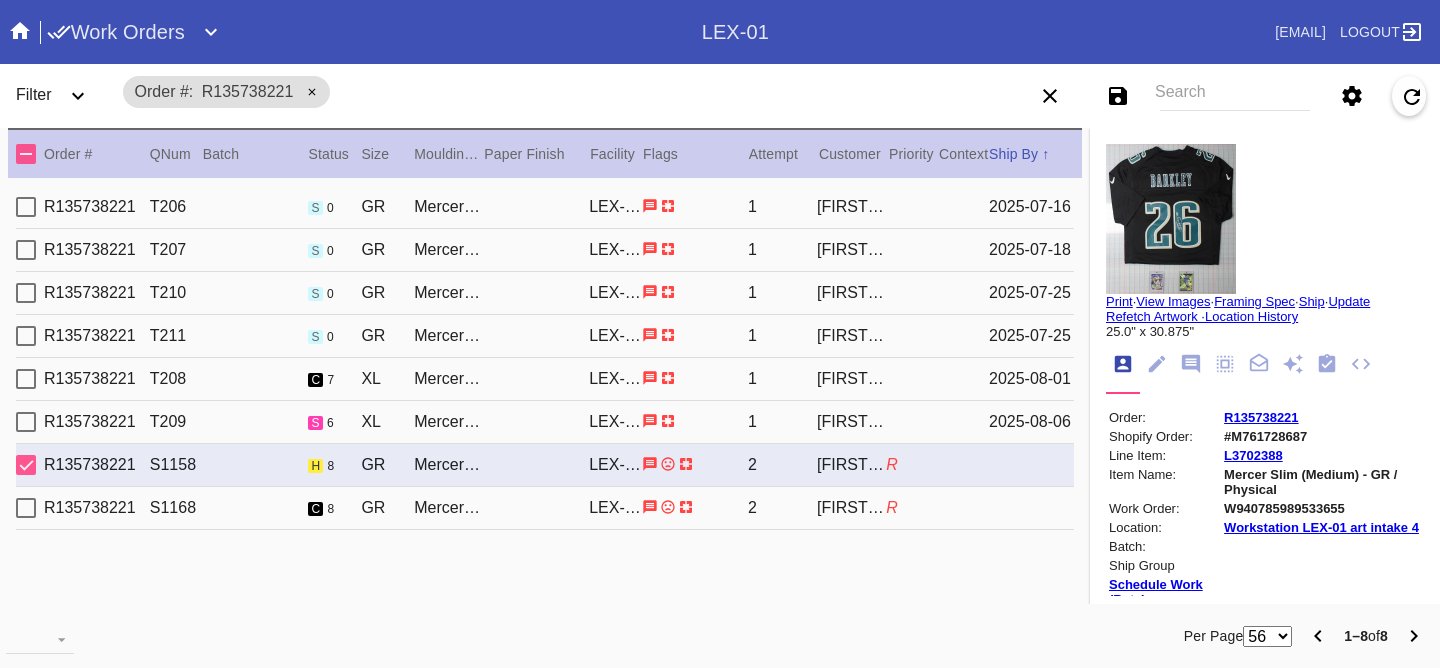 click on "R135738221 S1168 c   8 GR Mercer Slim (Medium) / White LEX-01 2 Samantha  Loria
R" at bounding box center [545, 508] 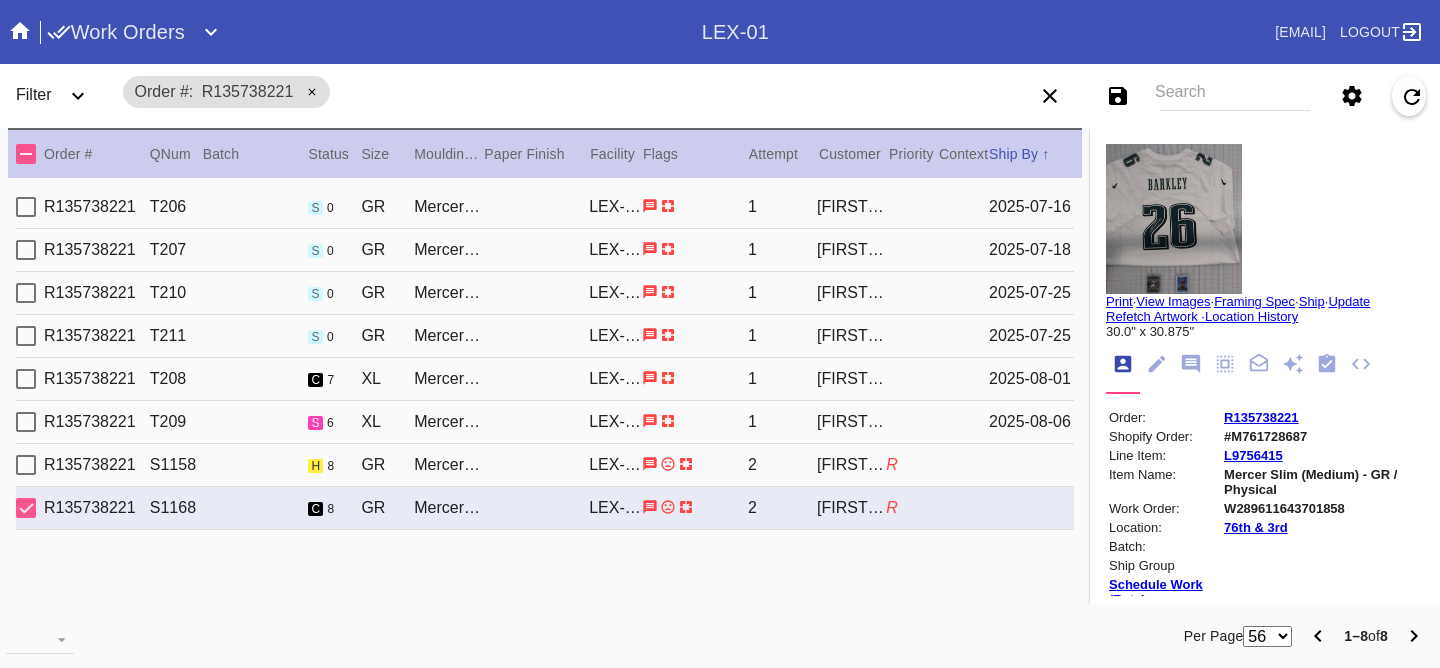 click on "R135738221 S1158 h   8 GR Mercer Slim (Medium) / White LEX-01 2 Samantha  Loria
R" at bounding box center (545, 465) 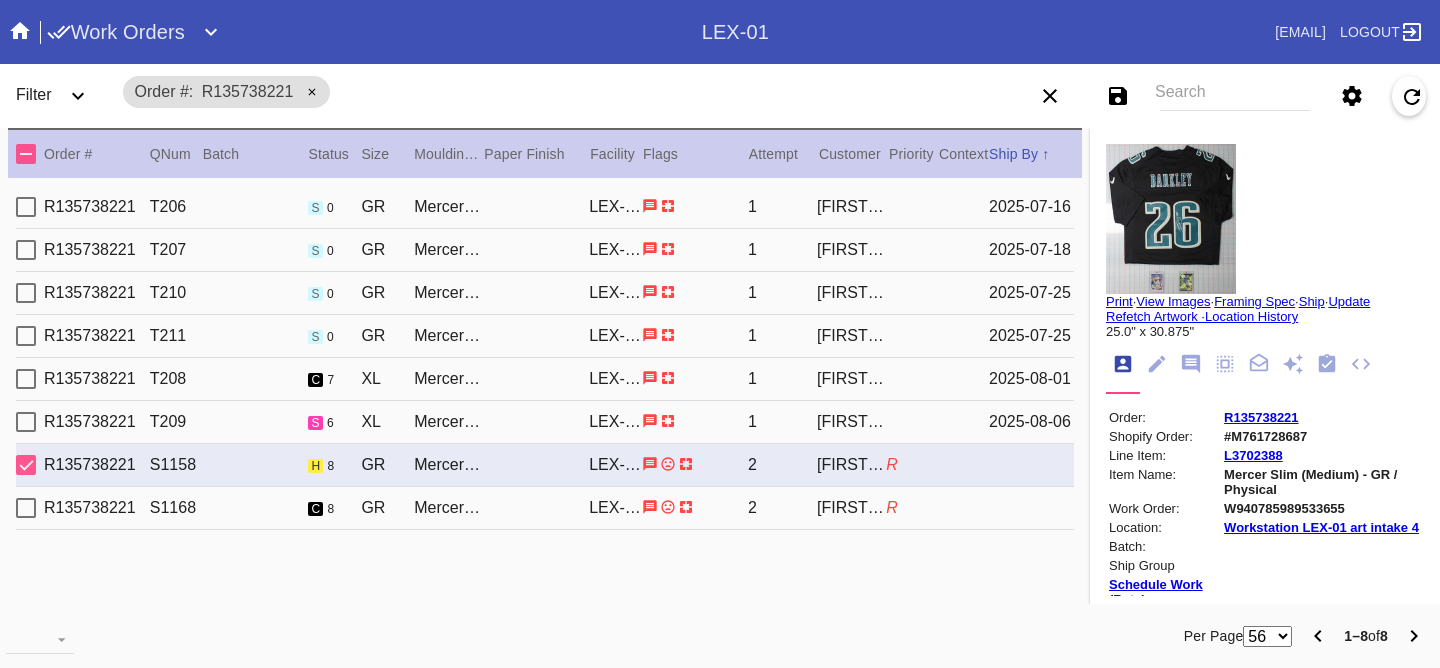 click on "2025-08-06" at bounding box center [1031, 422] 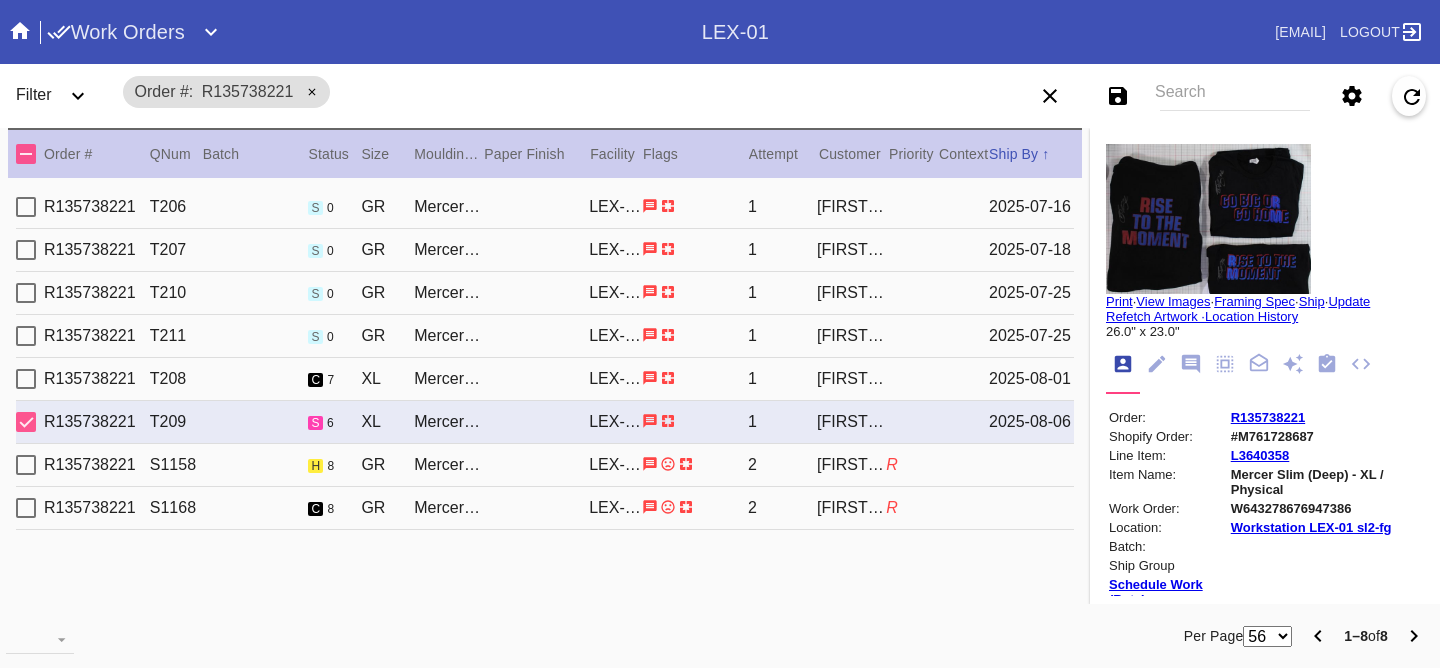 click on "R135738221 T208 c   7 XL Mercer Slim (Deep) / White LEX-01 1 Samantha  Loria
2025-08-01" at bounding box center [545, 379] 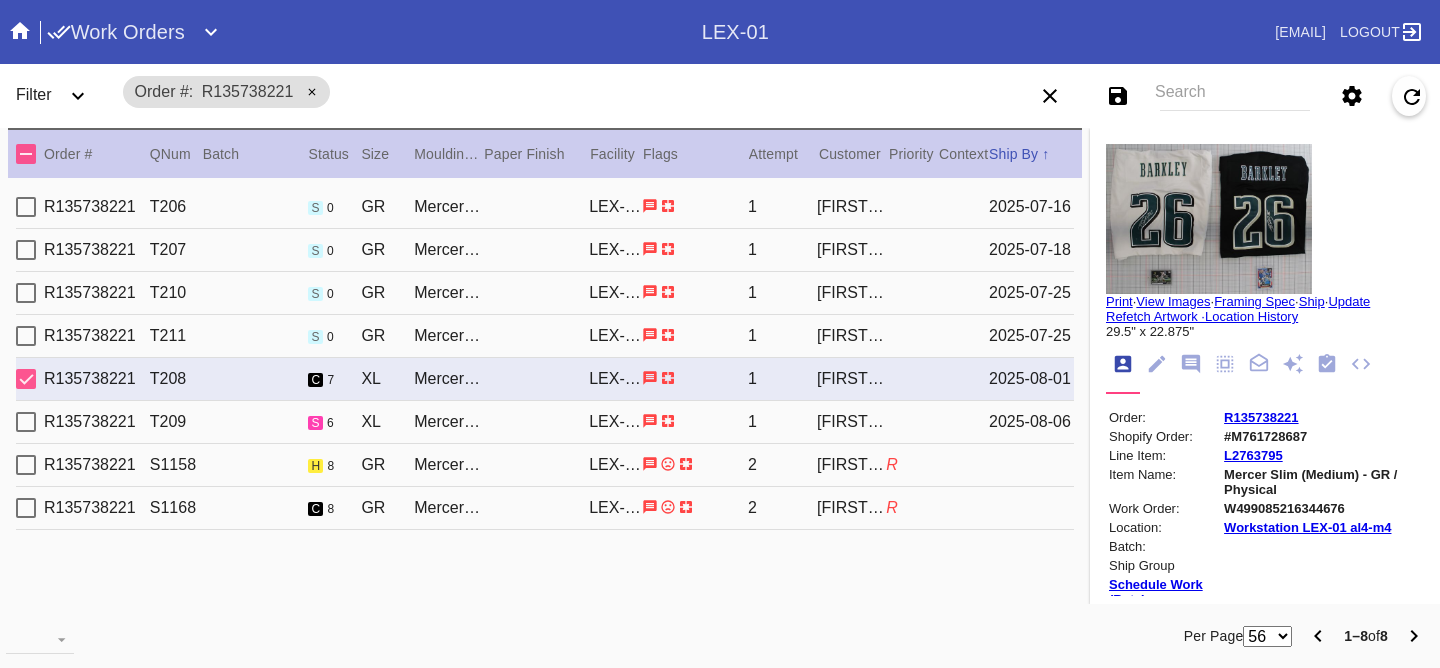 click on "R135738221 T211 s   0 GR Mercer Slim (Deep) / White LEX-01 1 Samantha  Loria
2025-07-25" at bounding box center (545, 336) 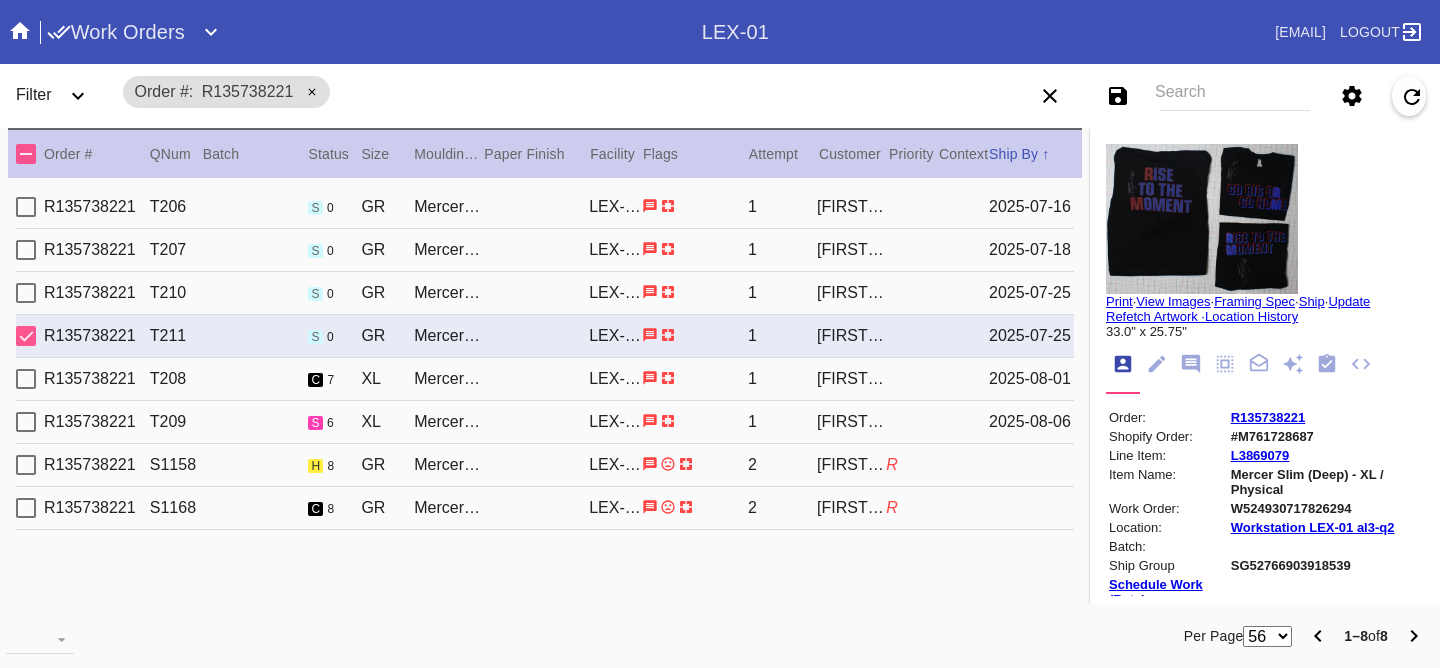 click on "R135738221 T210 s   0 GR Mercer Slim (Deep) / White LEX-01 1 Samantha  Loria
2025-07-25" at bounding box center [545, 293] 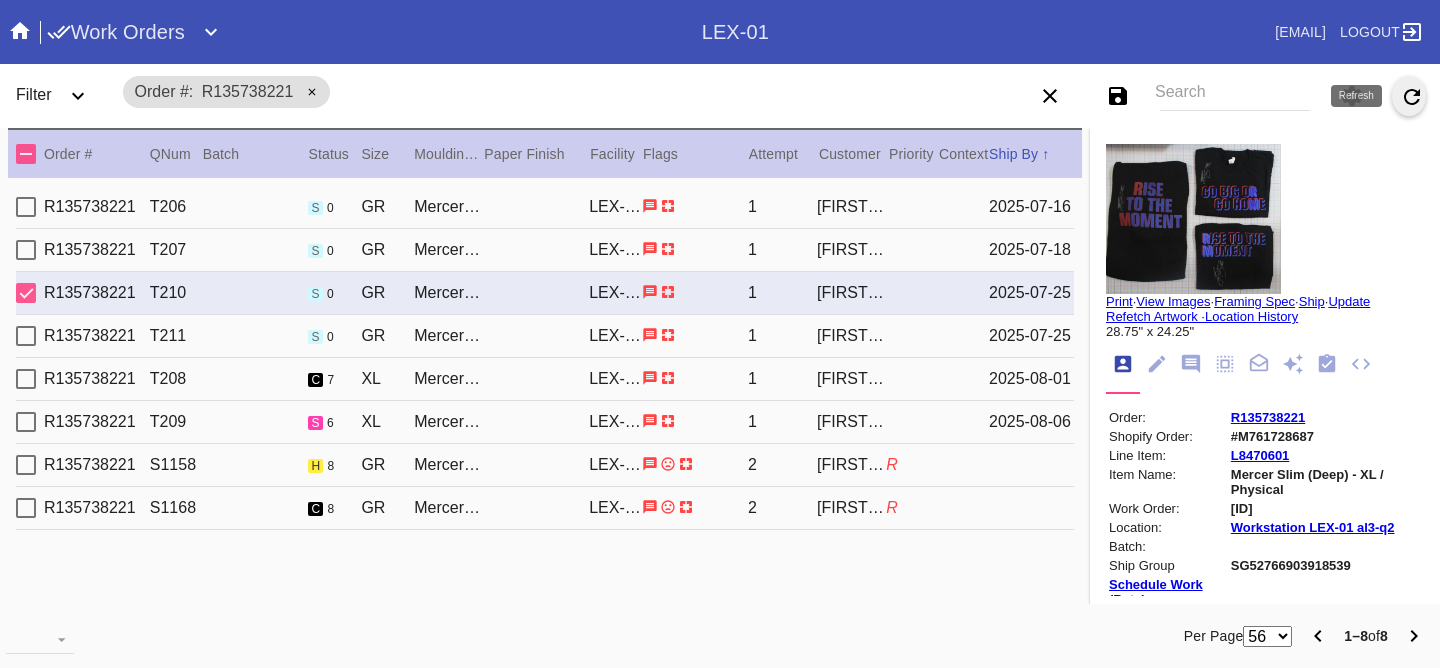 click 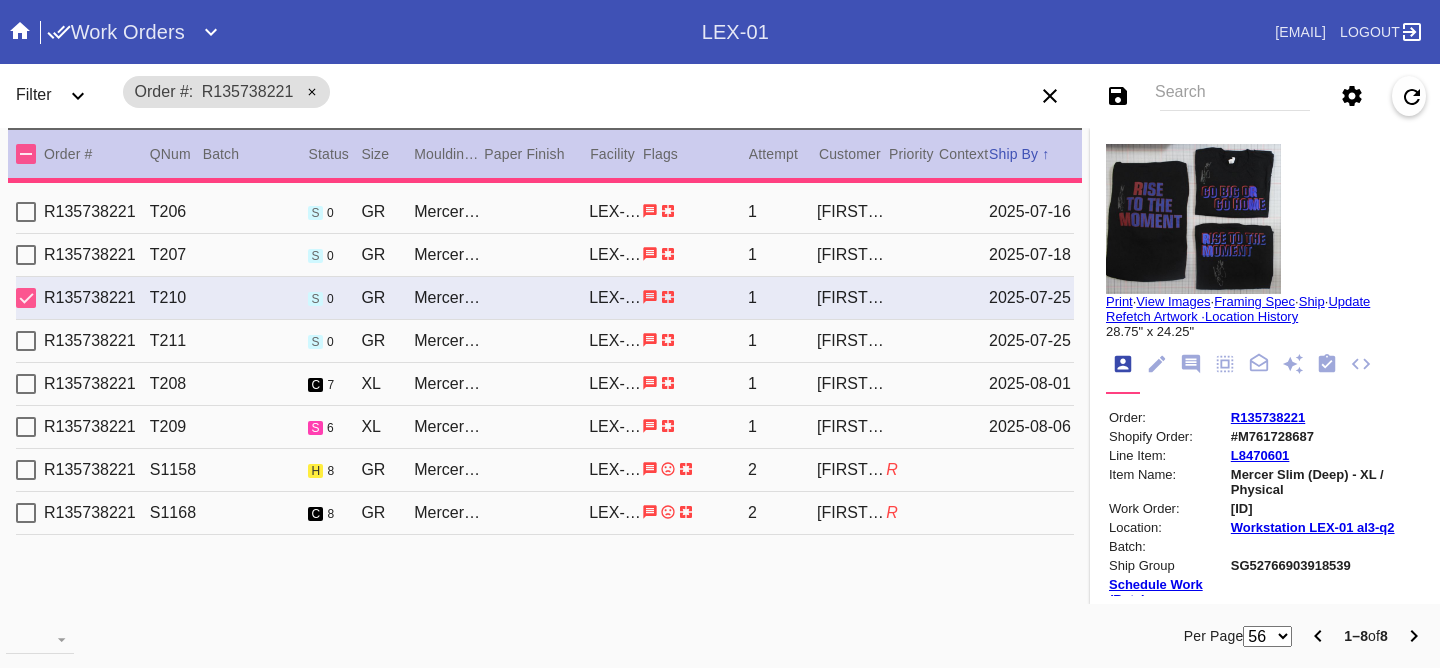 click on "R135738221 T209 s   6 XL Mercer Slim (Deep) / White LEX-01 1 [NAME]
[DATE]" at bounding box center (545, 427) 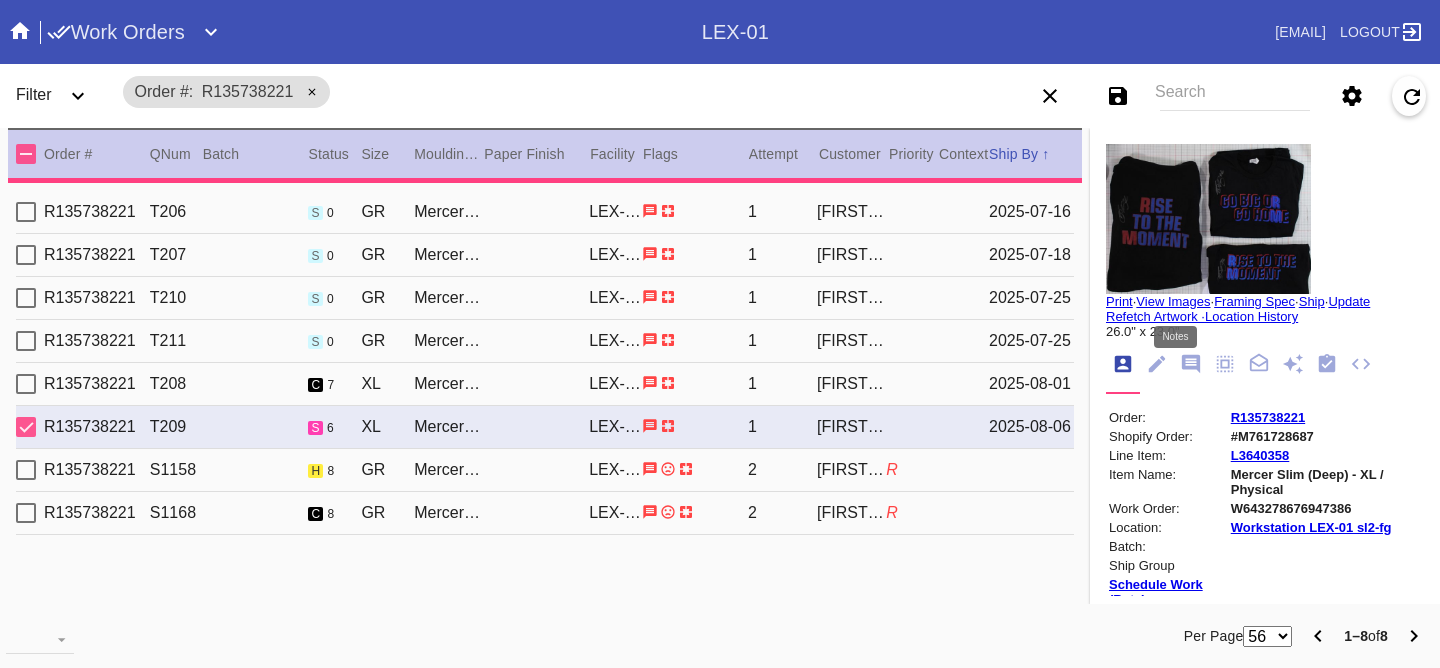 click 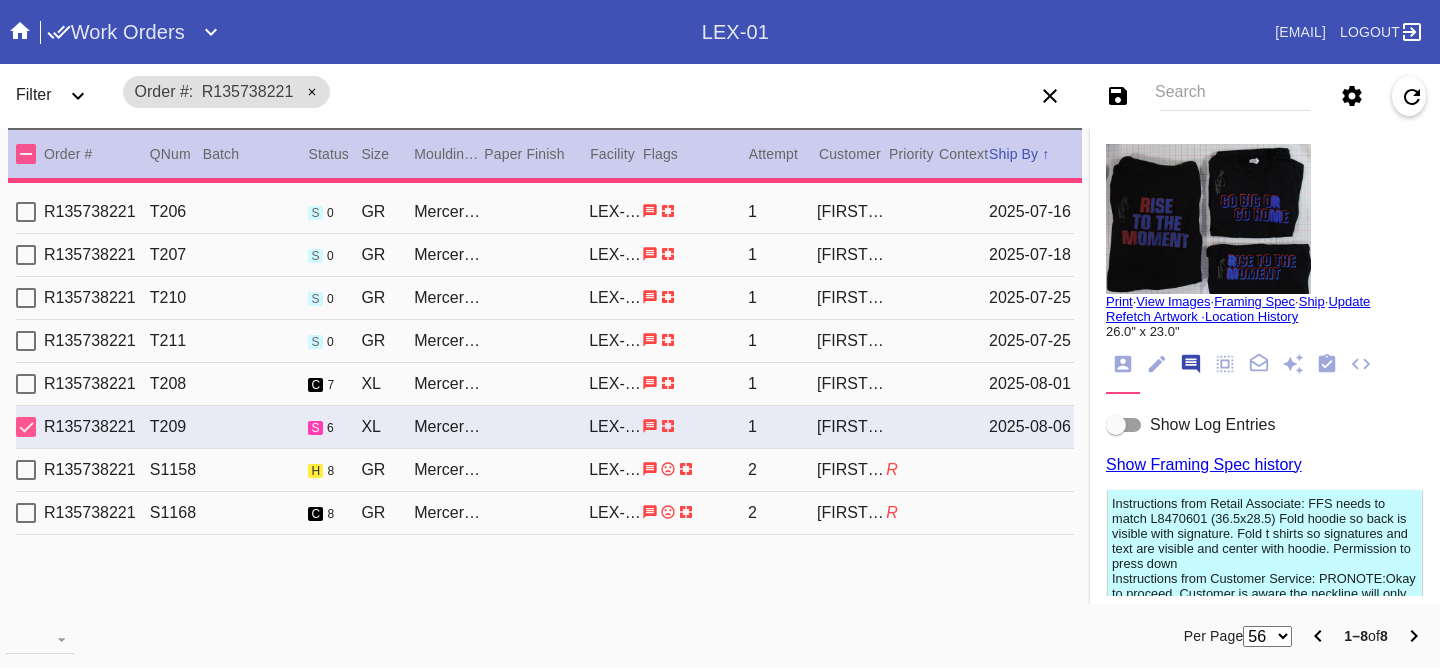 scroll, scrollTop: 123, scrollLeft: 0, axis: vertical 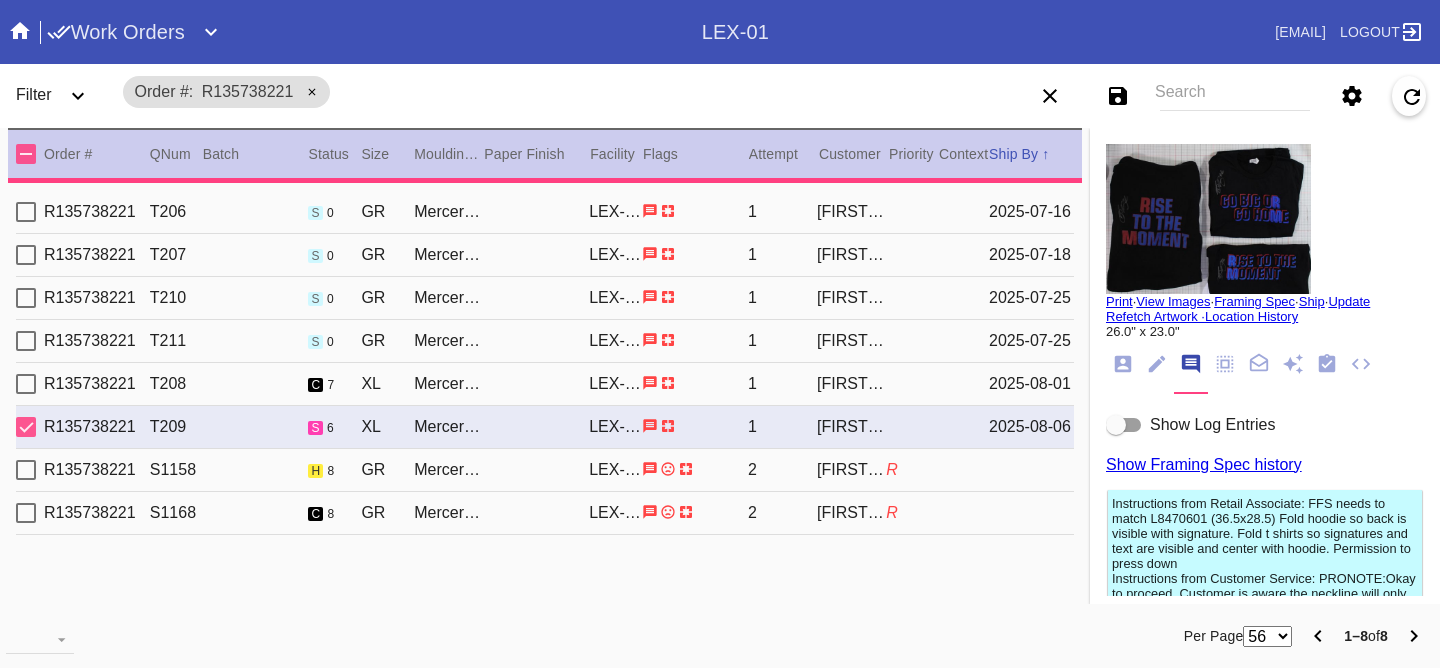 click on "Show Log Entries" at bounding box center (1212, 424) 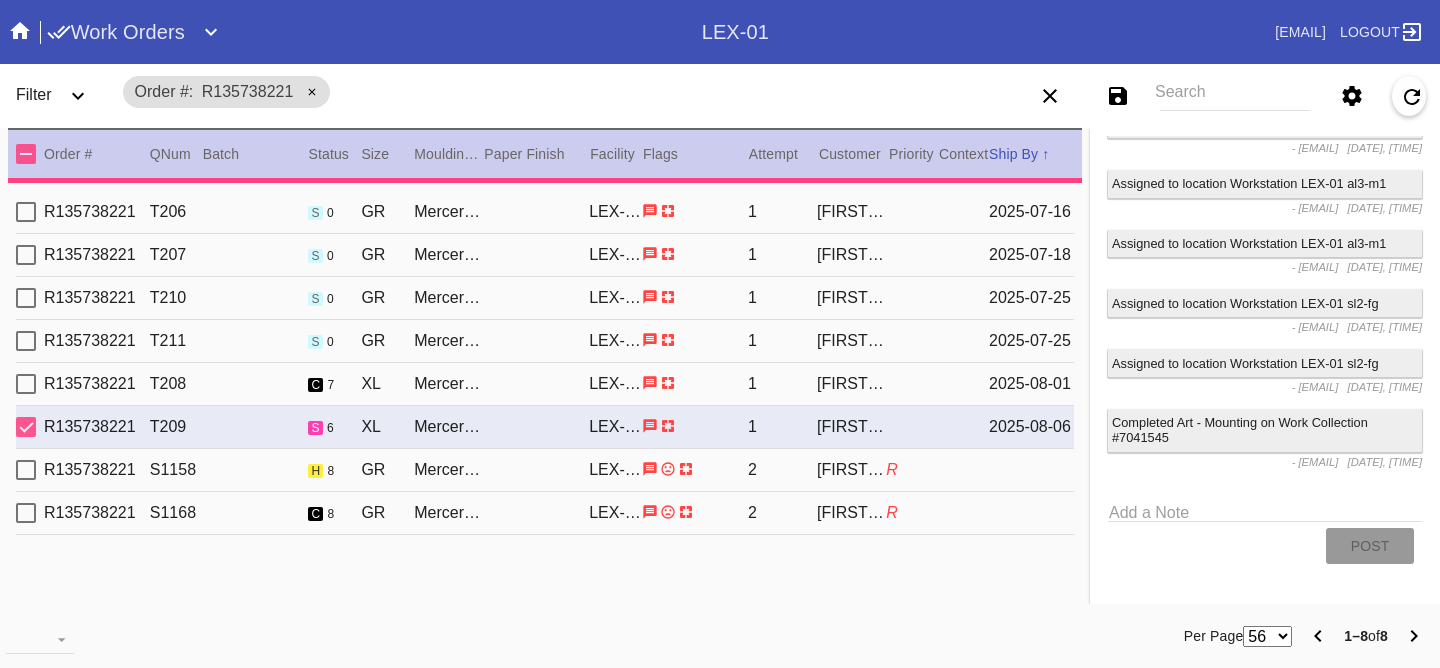 scroll, scrollTop: 15495, scrollLeft: 0, axis: vertical 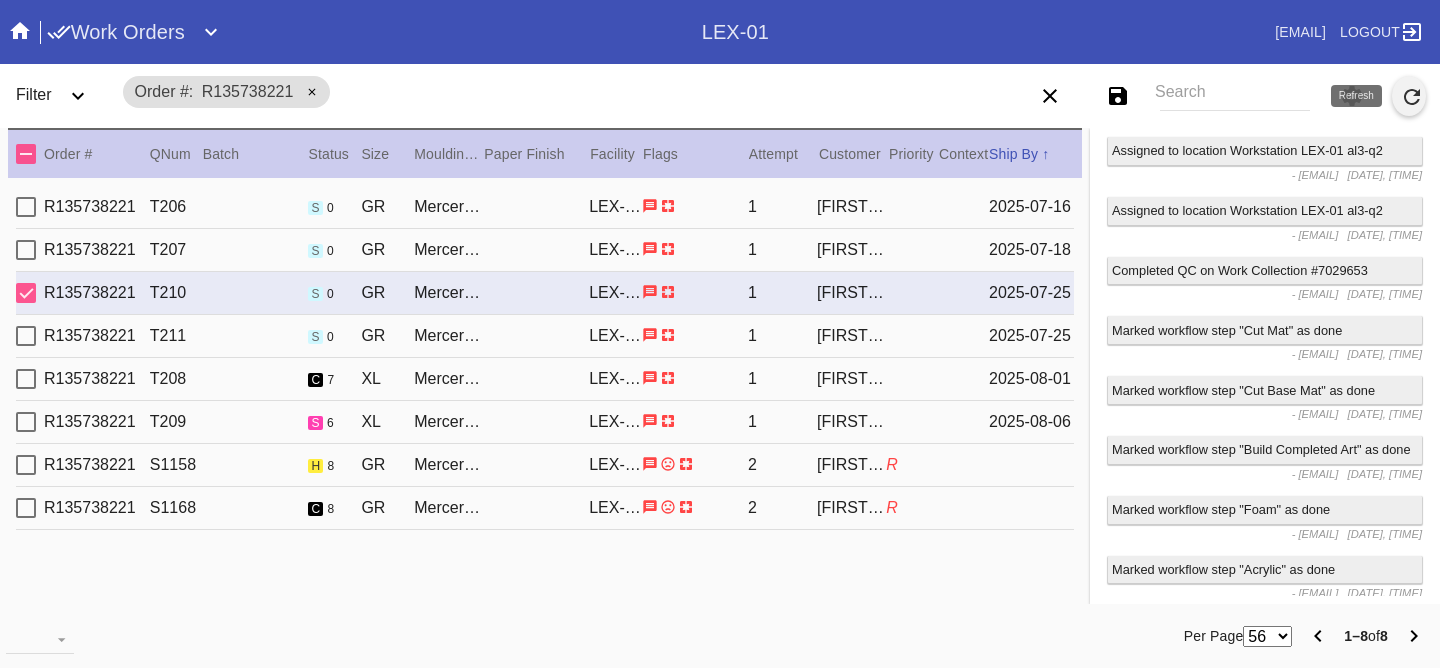 click at bounding box center [1412, 104] 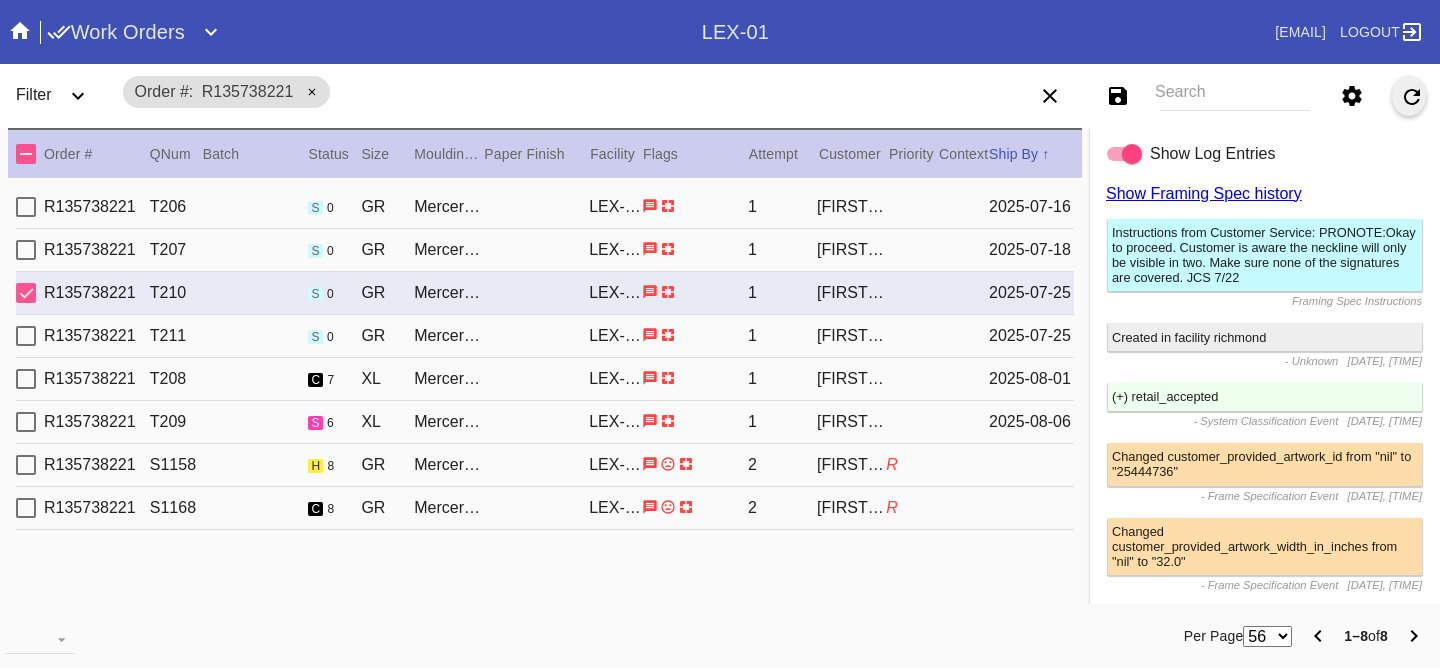 scroll, scrollTop: 16460, scrollLeft: 0, axis: vertical 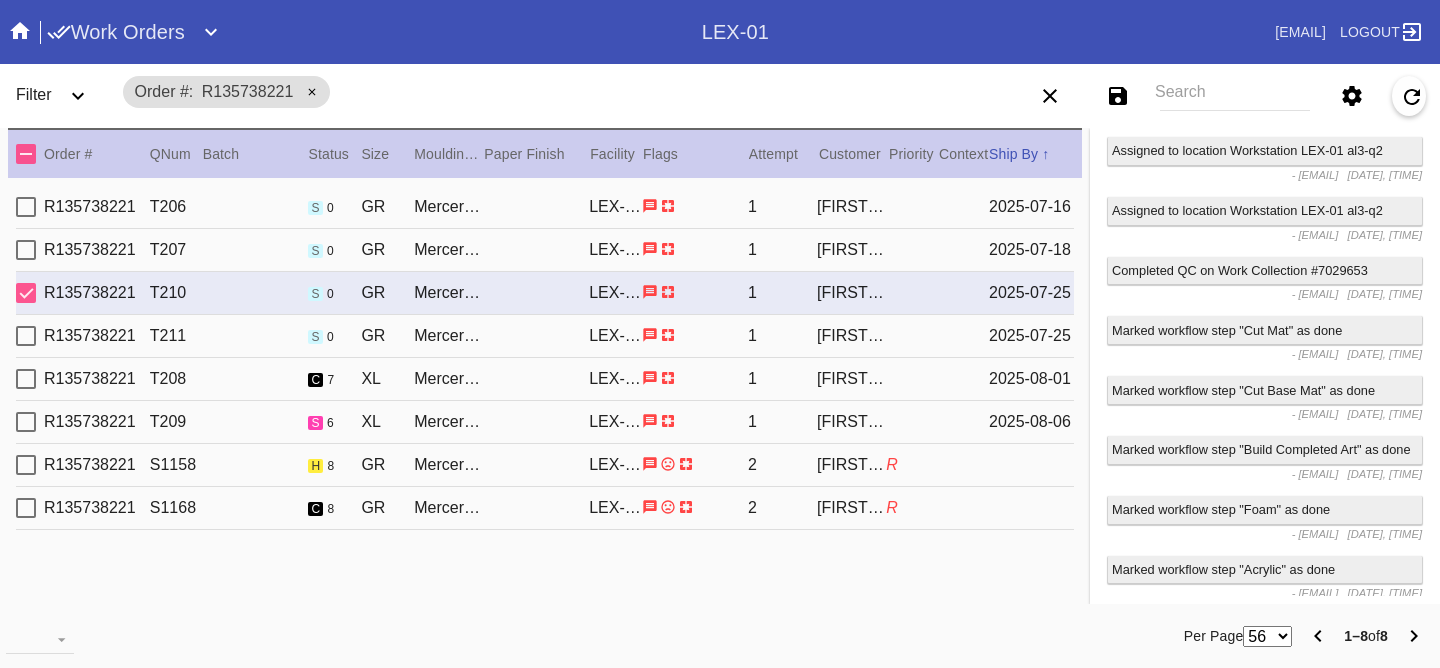 click on "R135738221 T208 c   7 XL Mercer Slim (Deep) / White LEX-01 1 Samantha  Loria
2025-08-01" at bounding box center (545, 379) 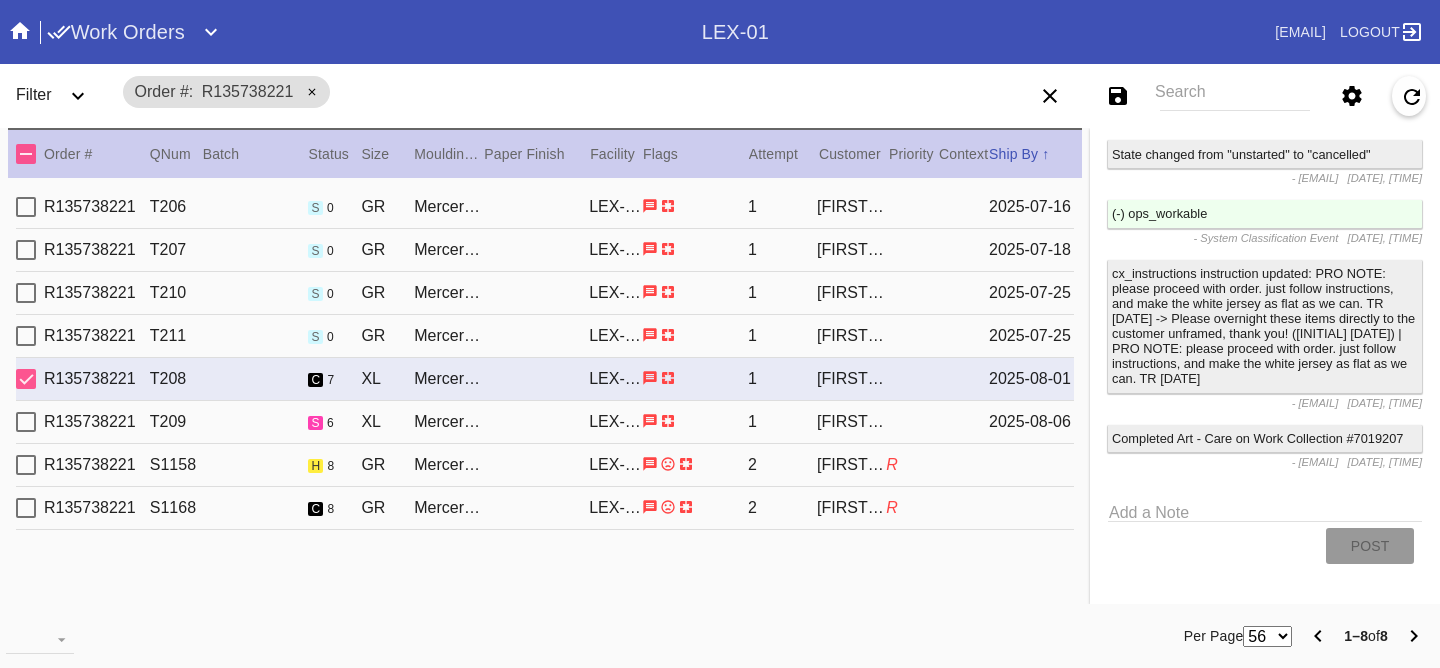 click on "R135738221 T209 s   6 XL Mercer Slim (Deep) / White LEX-01 1 [NAME]
[DATE]" at bounding box center [545, 422] 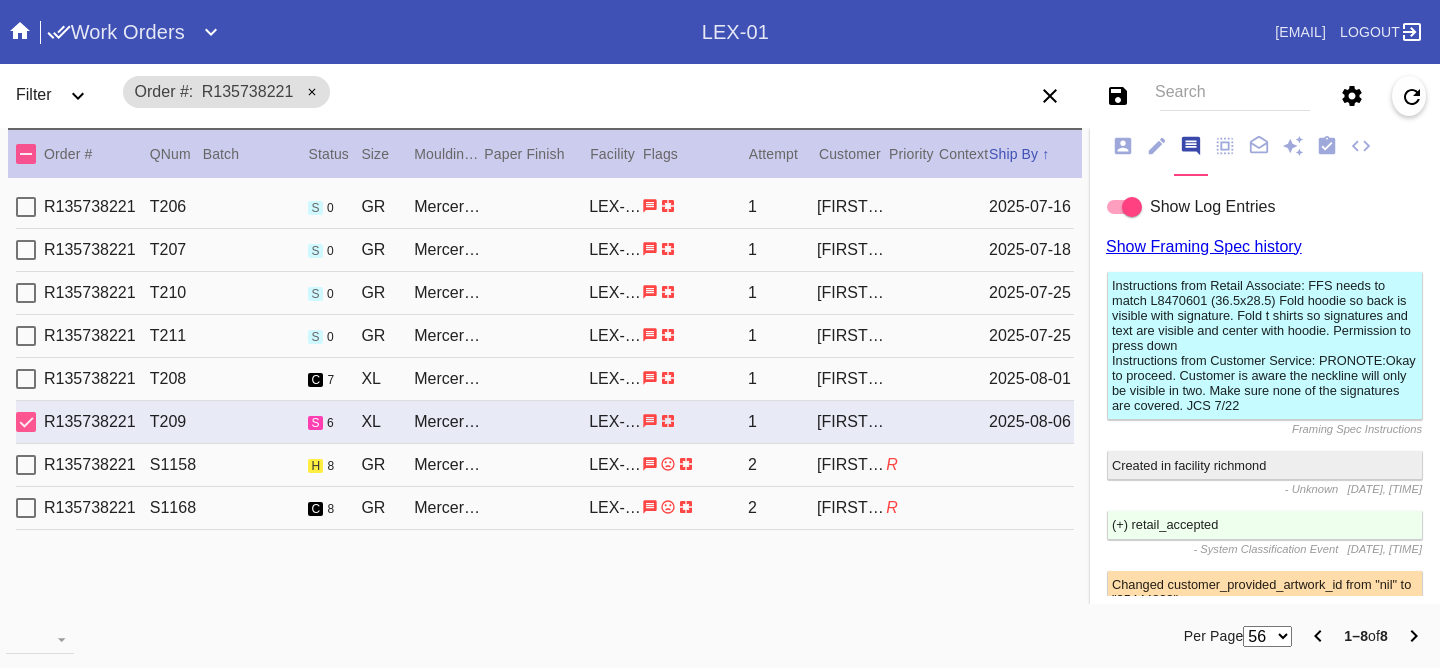 scroll, scrollTop: 15495, scrollLeft: 0, axis: vertical 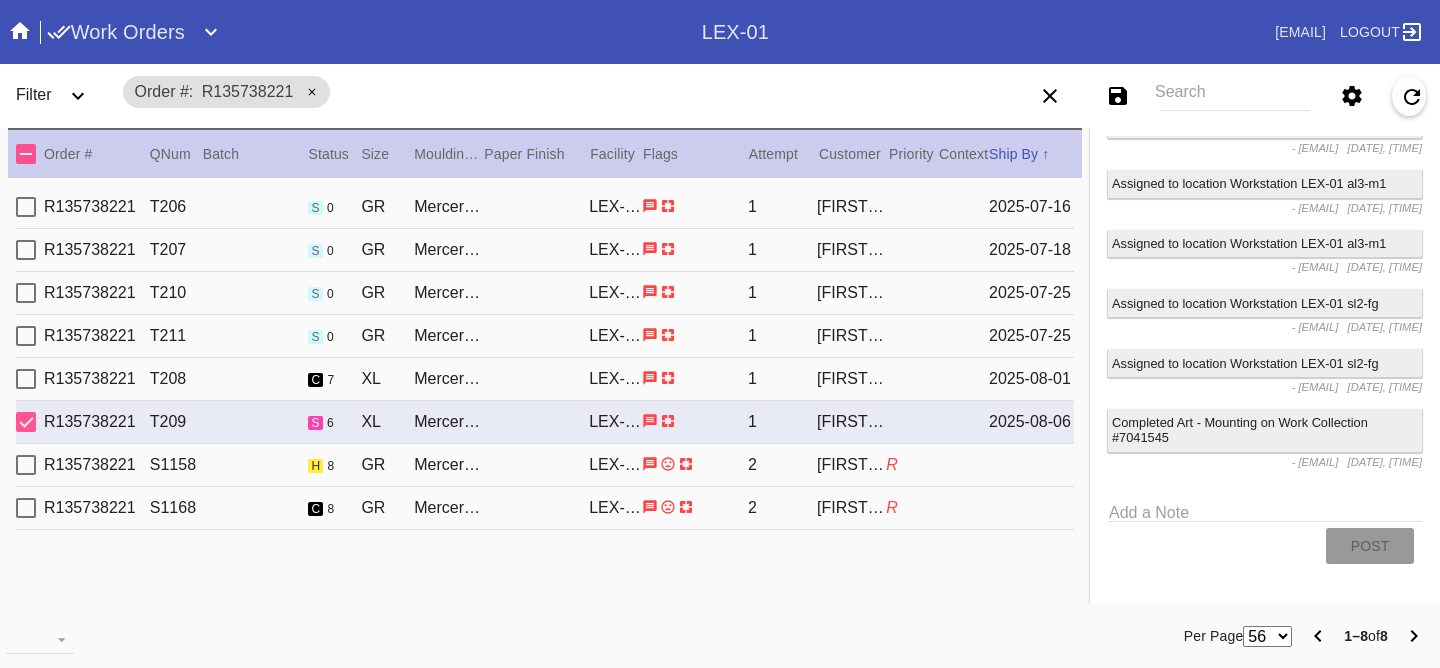 click on "R" at bounding box center [912, 465] 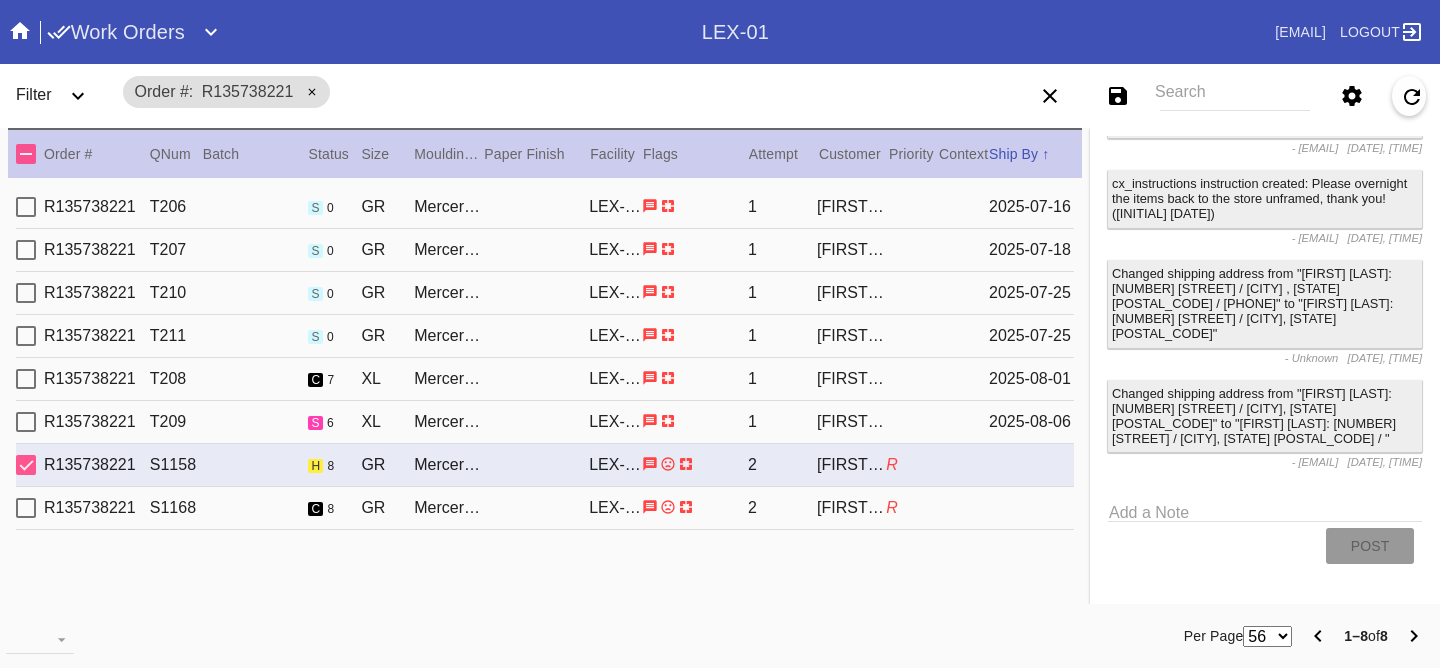 click on "R" at bounding box center [912, 508] 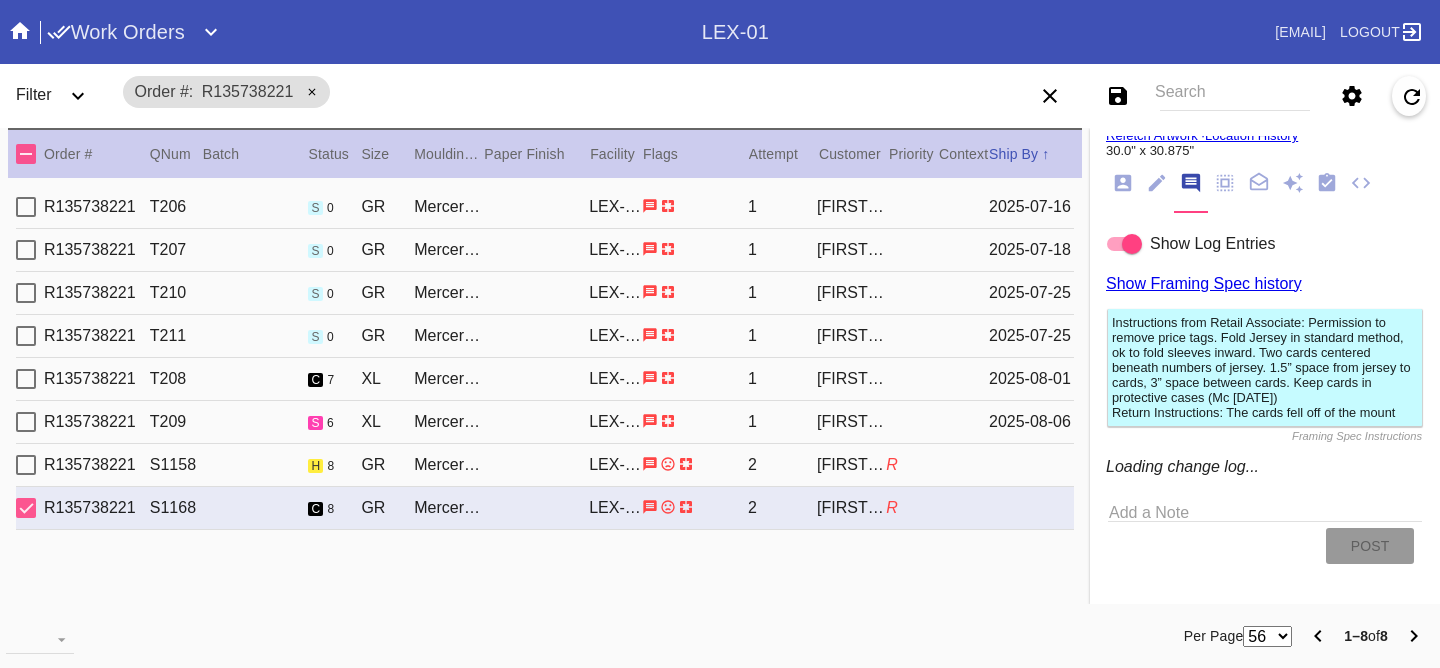 click on "R135738221 T209 s   6 XL Mercer Slim (Deep) / White LEX-01 1 [NAME]
[DATE]" at bounding box center [545, 422] 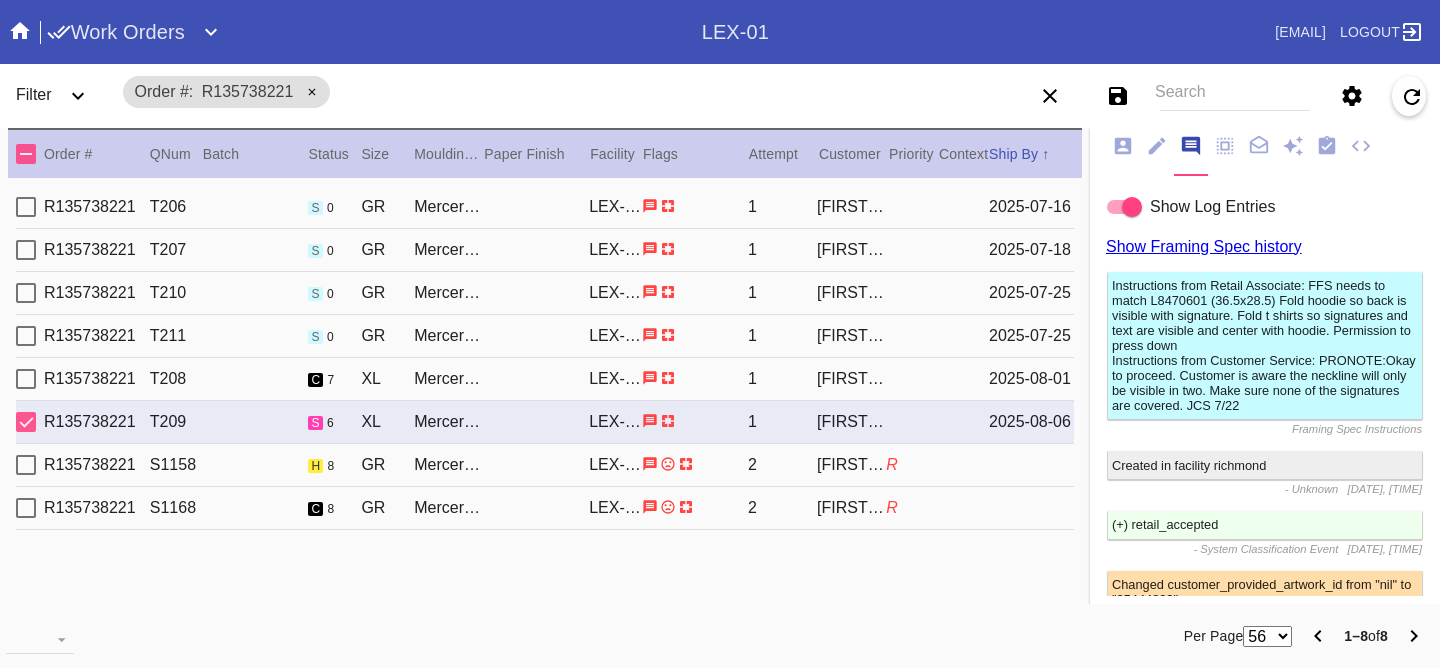 scroll, scrollTop: 15495, scrollLeft: 0, axis: vertical 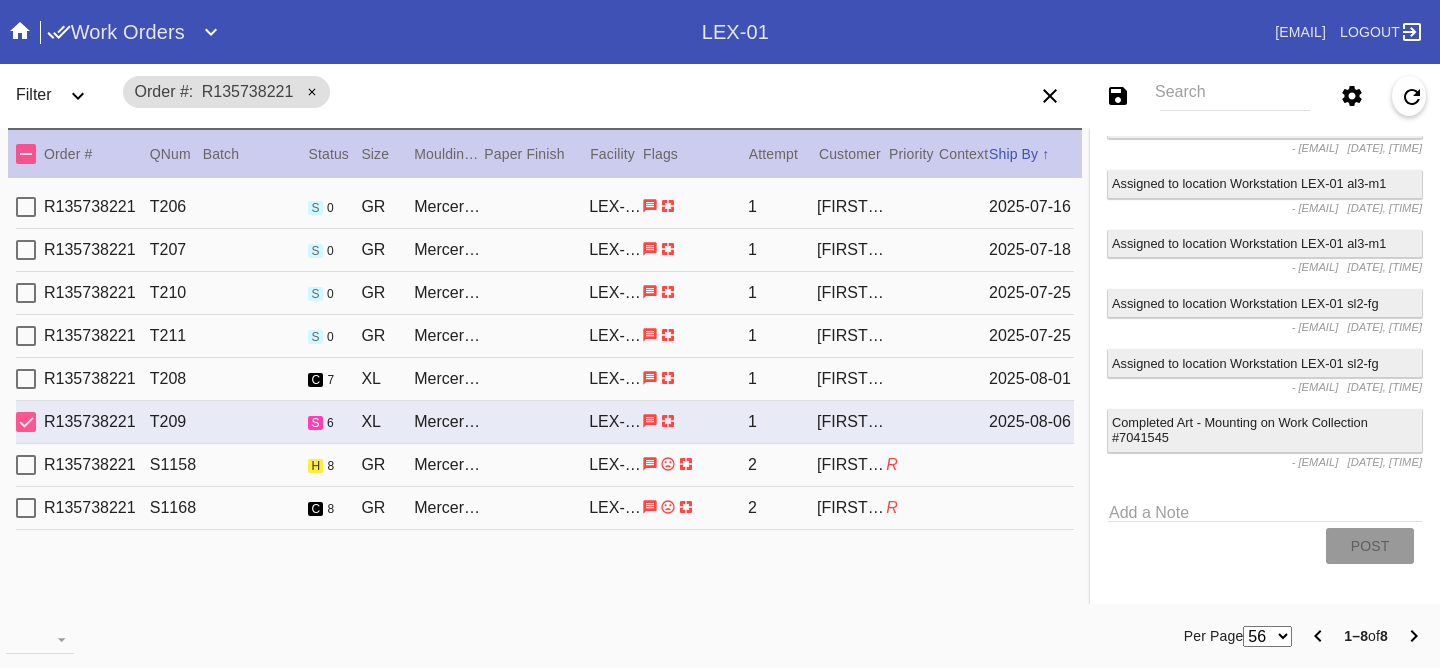 click on "R" at bounding box center [912, 465] 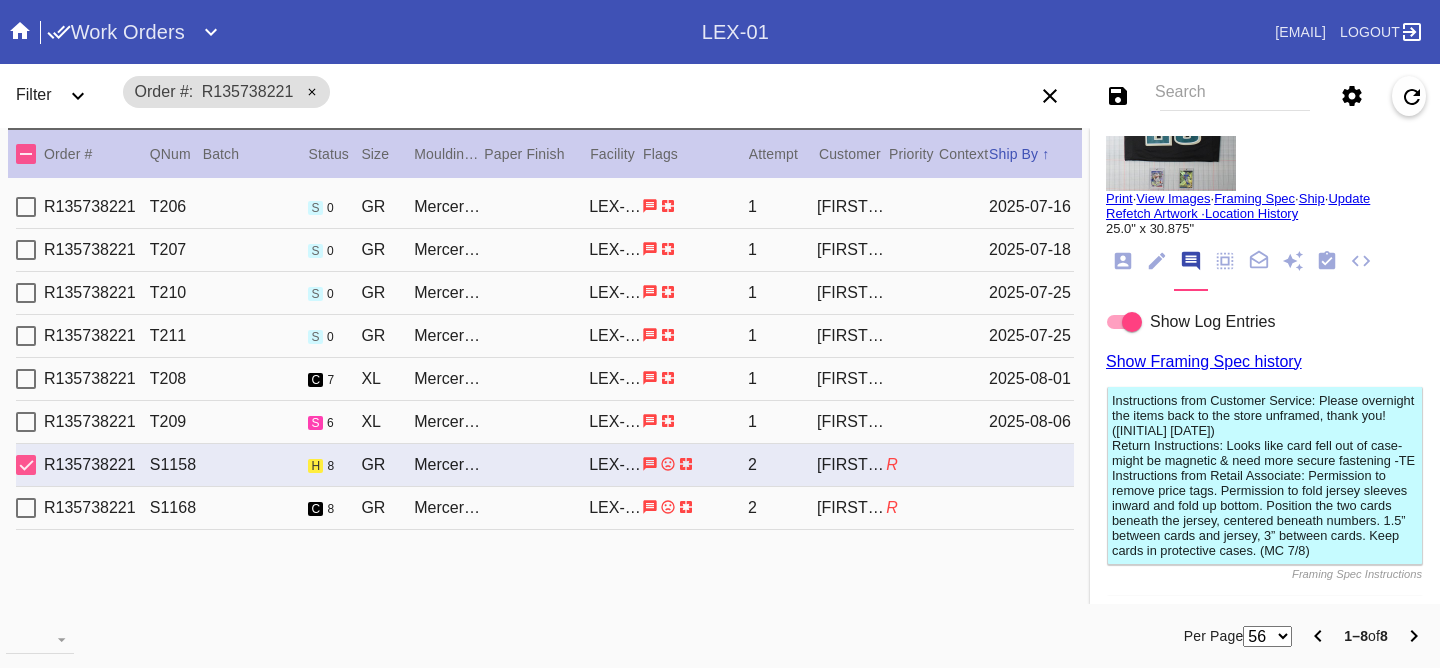 scroll, scrollTop: 0, scrollLeft: 0, axis: both 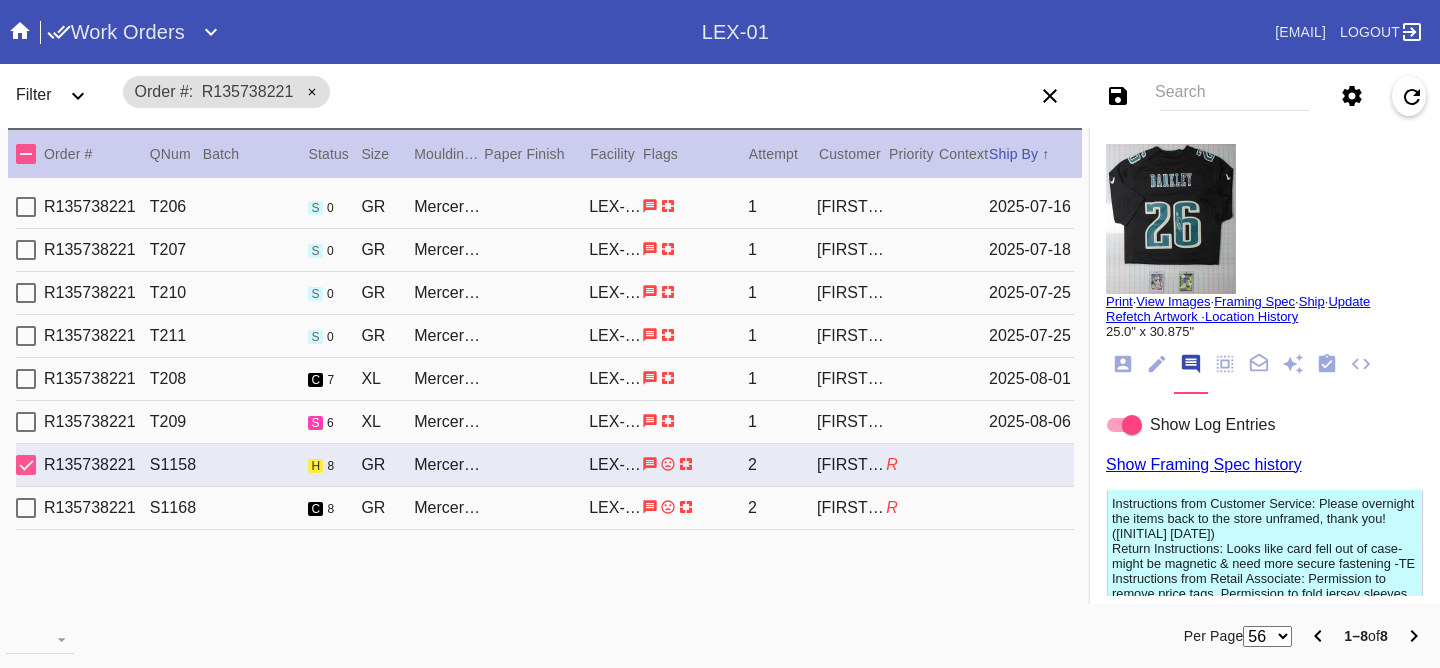 click on "R135738221 T209 s   6 XL Mercer Slim (Deep) / White LEX-01 1 [NAME]
[DATE]" at bounding box center [545, 422] 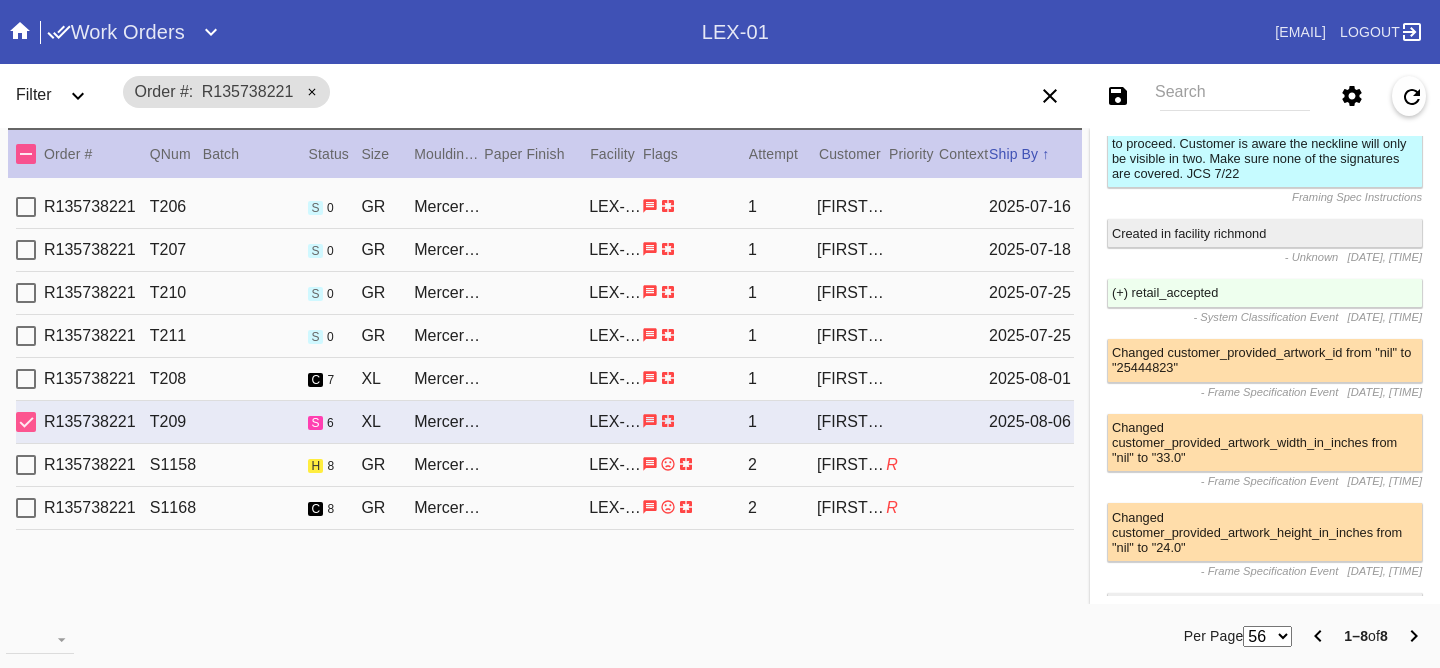 click on "Save filters to NEW SAVED FILTER All Active Holiday All Retail Stores (Gift & Go + Bopis) Approved ReadyMade-LEX-03 Approved Standard LEX-03 Cage Inventory - Customer Approved Cage Inventory - Pull for Production Canvas Due Canvas frames, fine art Canvas frames, Retail Canvas Orders In-Process CF Returns Current HPO Orders Customer Approved DAR-LEX03 ELP. DAR Printroom Dekko Available to Print Dekko Eligible DEKKO today's shipments End to End F4B Open Orders Holiday DC STS Holiday Physical Orders Remaining (Lex-01) Hot Spot: Finished Goods HOT SPOT: Finished Goods STS Hot Spot: Receiving Hot Spot: Recon Hot Spot: Shipping LEX-01 AL1 and AL2 6/2/25 LEX-01 AL5 6/2/25 LEX-01 Canvas 6/2/25 LEX01 FACTORY SCAN- WIP LEX-03 Approved LEX-03 Clear Float LEX-03-Drymount LEX-03-EXPEDITED LEX-03-Expedited (Floats) LEX-03 Floats (raised) LEX-03 Floats (Surface) LEX-03-Ornament LEX-03 Oversized LEX-03-Readymade Mezzo LEX-03-Readymade-Piccolo LEX-03-ReadyMade Regalo LEX-03 - ReadyMade- Shipped LEX-03 Shaped Tabletops VA OS" at bounding box center (1224, 96) 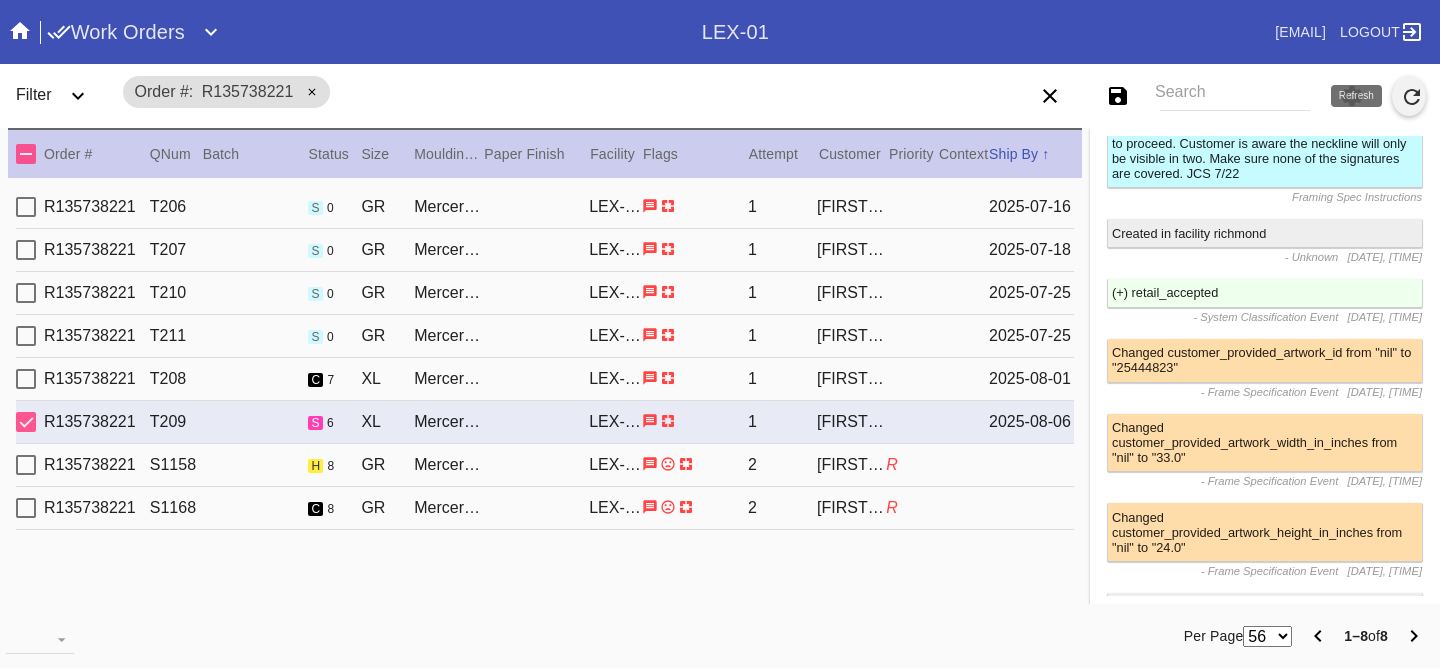 click 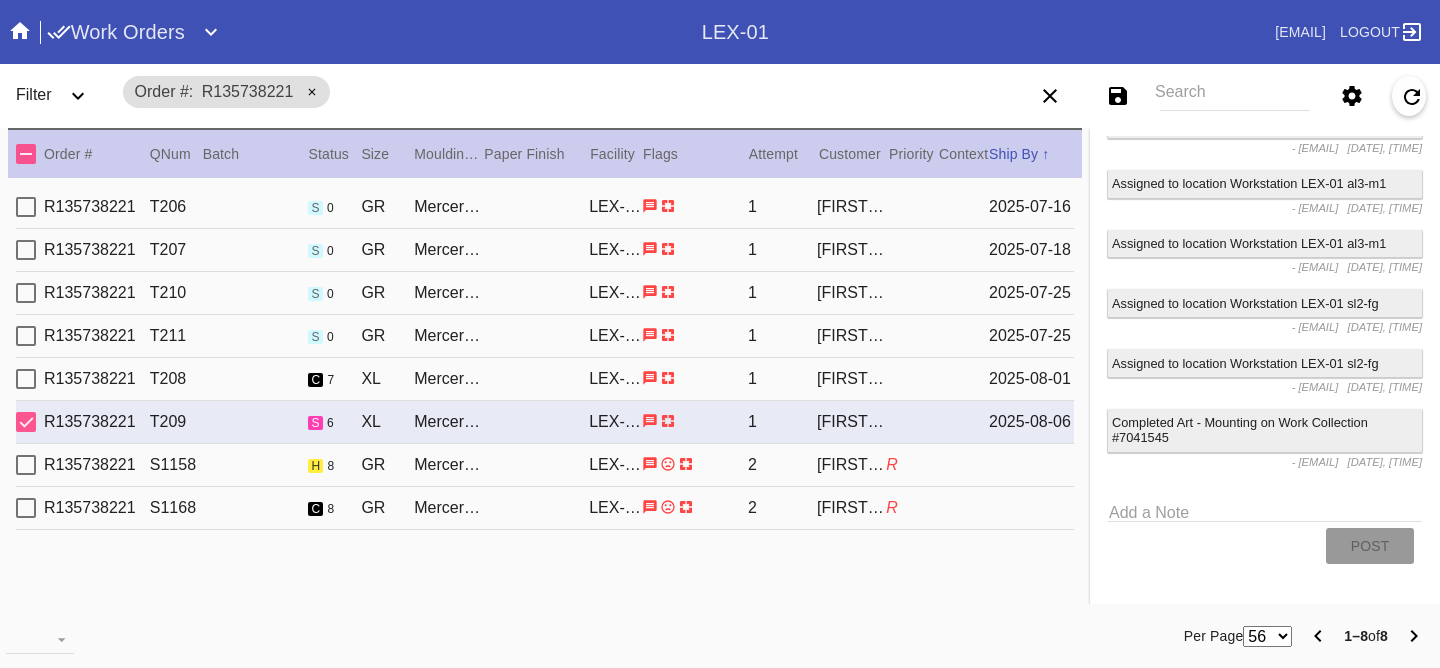 scroll, scrollTop: 15495, scrollLeft: 0, axis: vertical 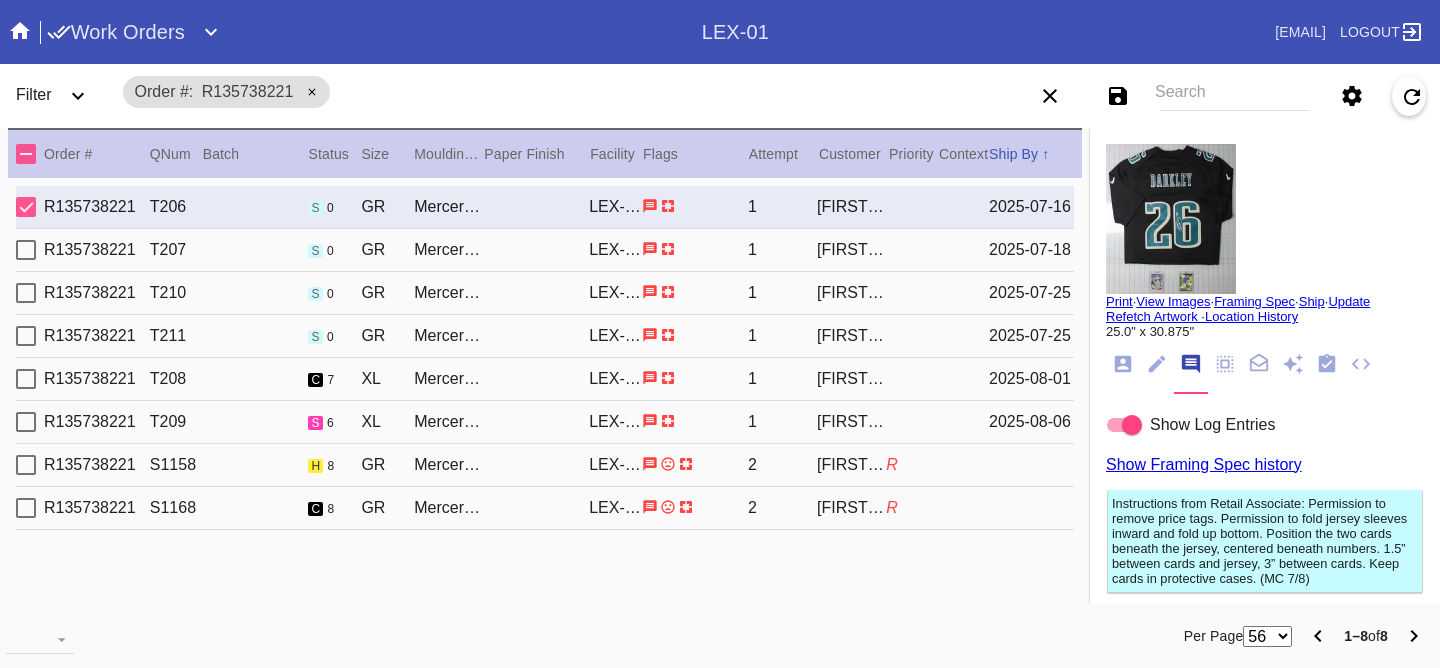 click on "R135738221 T207 s   0 GR Mercer Slim (Medium) / White LEX-01 1 Samantha  Loria
2025-07-18" at bounding box center [545, 250] 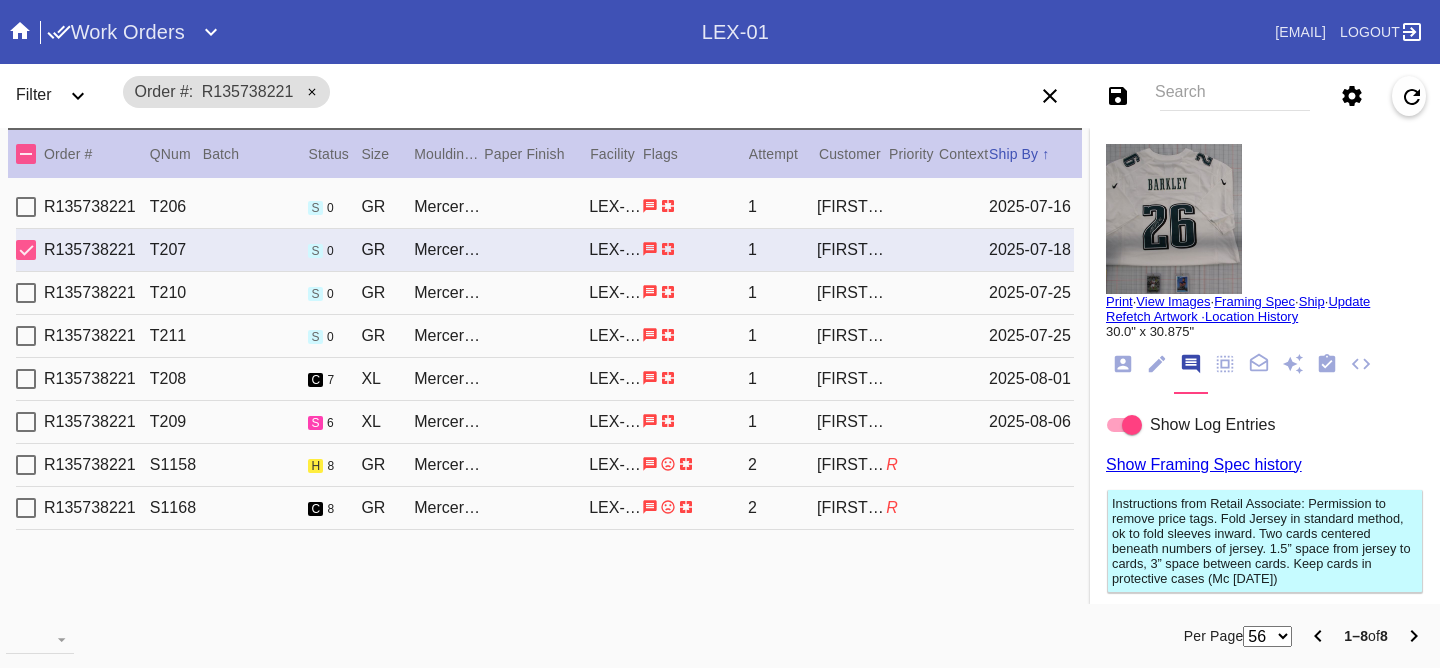 click on "R135738221 T210 s   0 GR Mercer Slim (Deep) / White LEX-01 1 Samantha  Loria
2025-07-25" at bounding box center [545, 293] 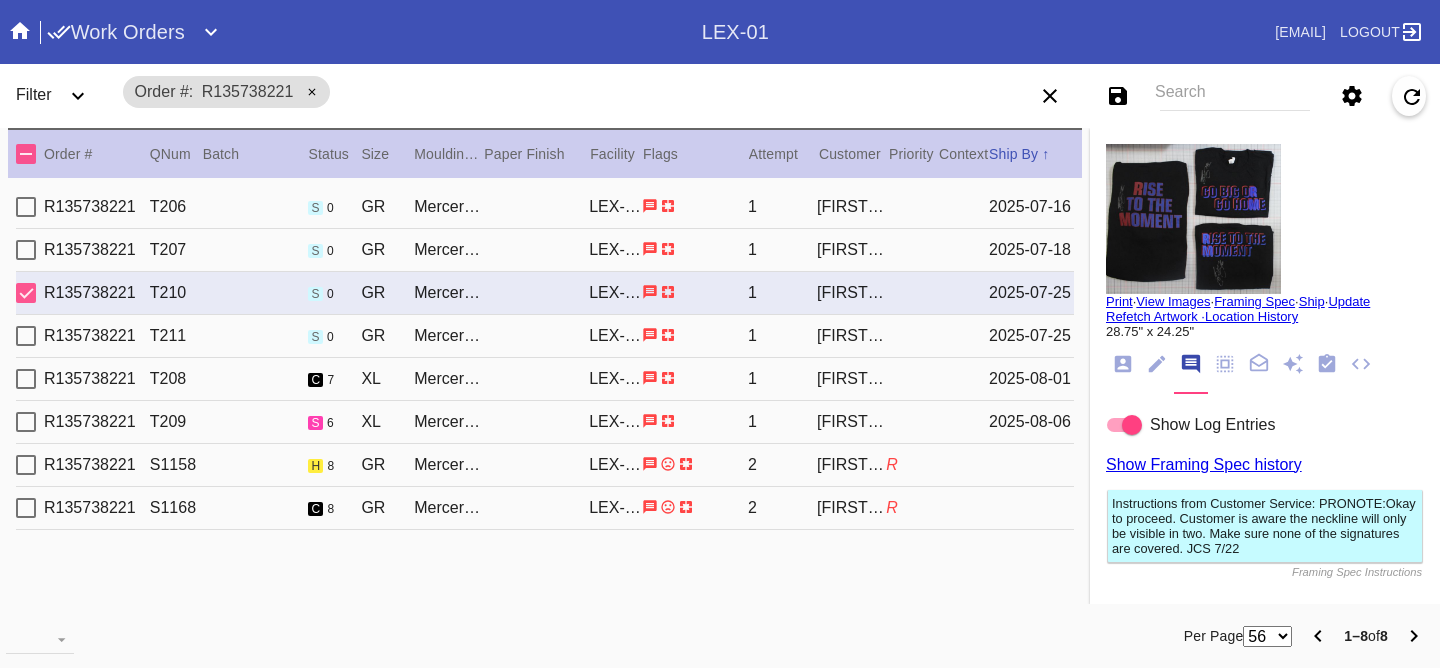 click on "R135738221 T211 s   0 GR Mercer Slim (Deep) / White LEX-01 1 Samantha  Loria
2025-07-25" at bounding box center (545, 336) 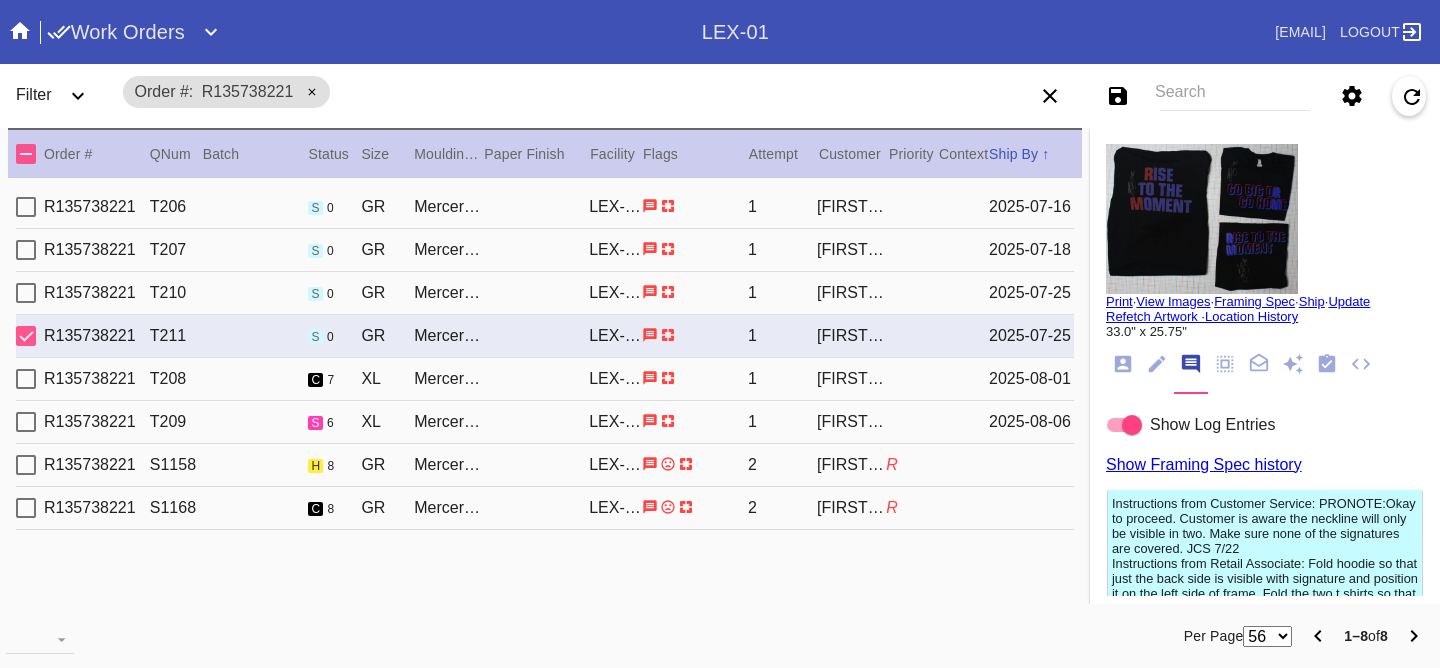click on "R135738221 T210 s   0 GR Mercer Slim (Deep) / White LEX-01 1 Samantha  Loria
2025-07-25" at bounding box center (545, 293) 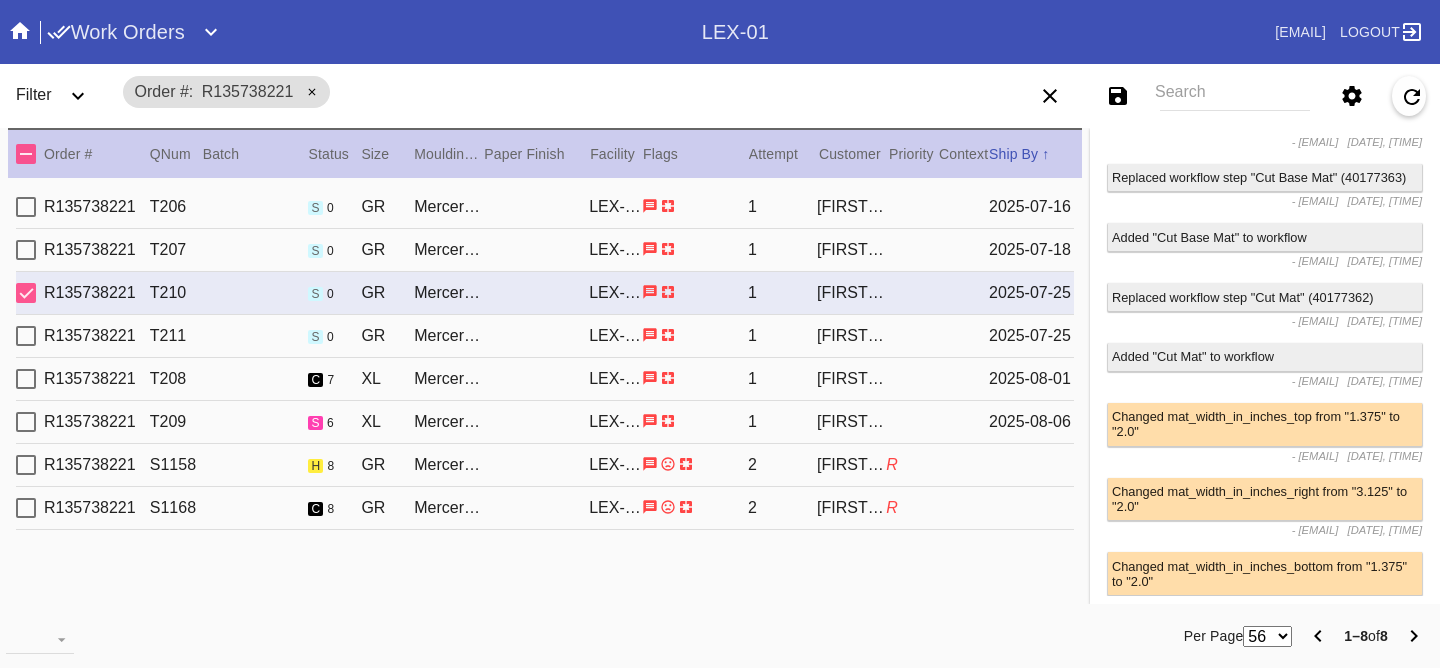 scroll, scrollTop: 16460, scrollLeft: 0, axis: vertical 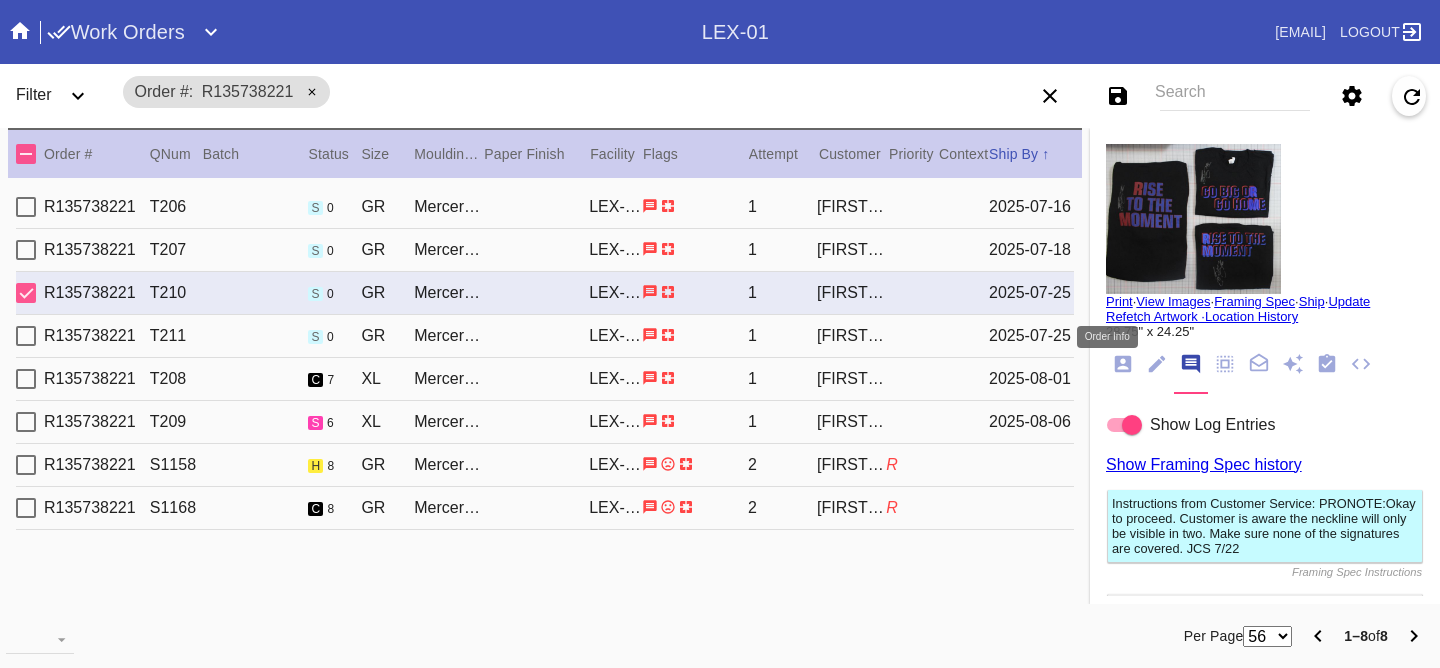 click 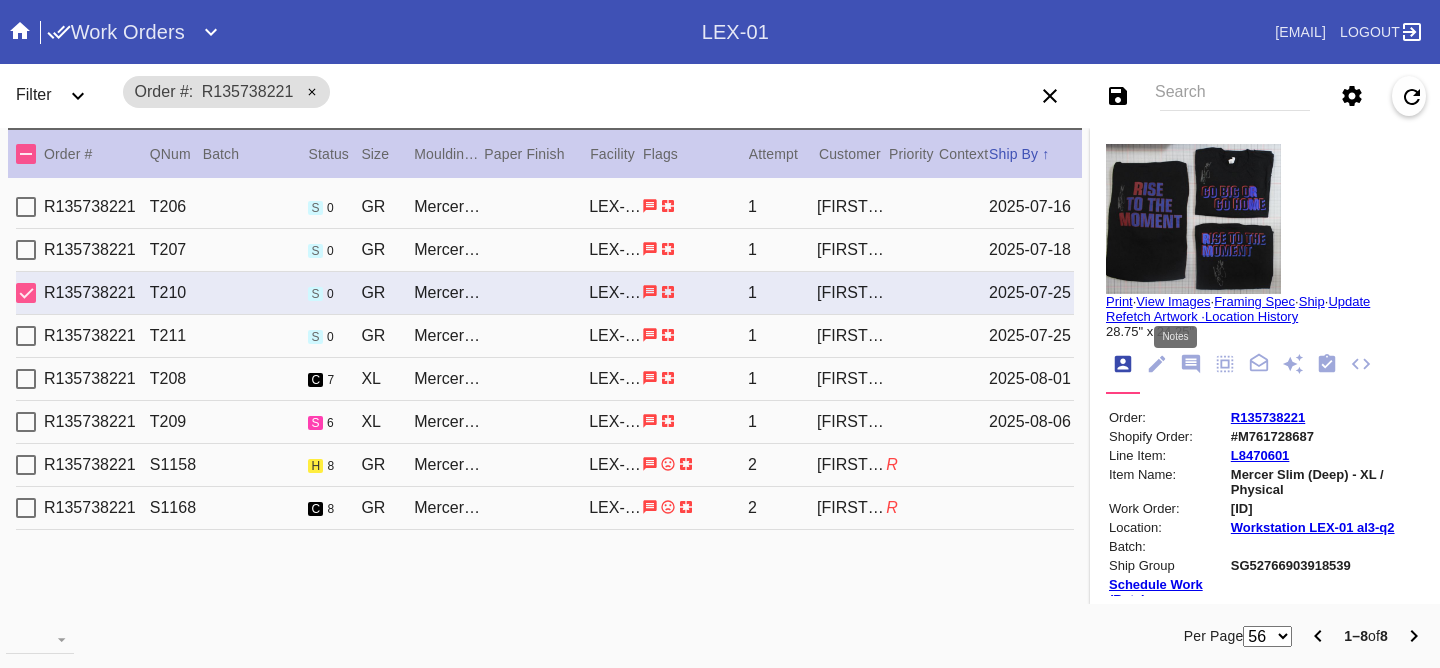 drag, startPoint x: 1179, startPoint y: 363, endPoint x: 1245, endPoint y: 430, distance: 94.04786 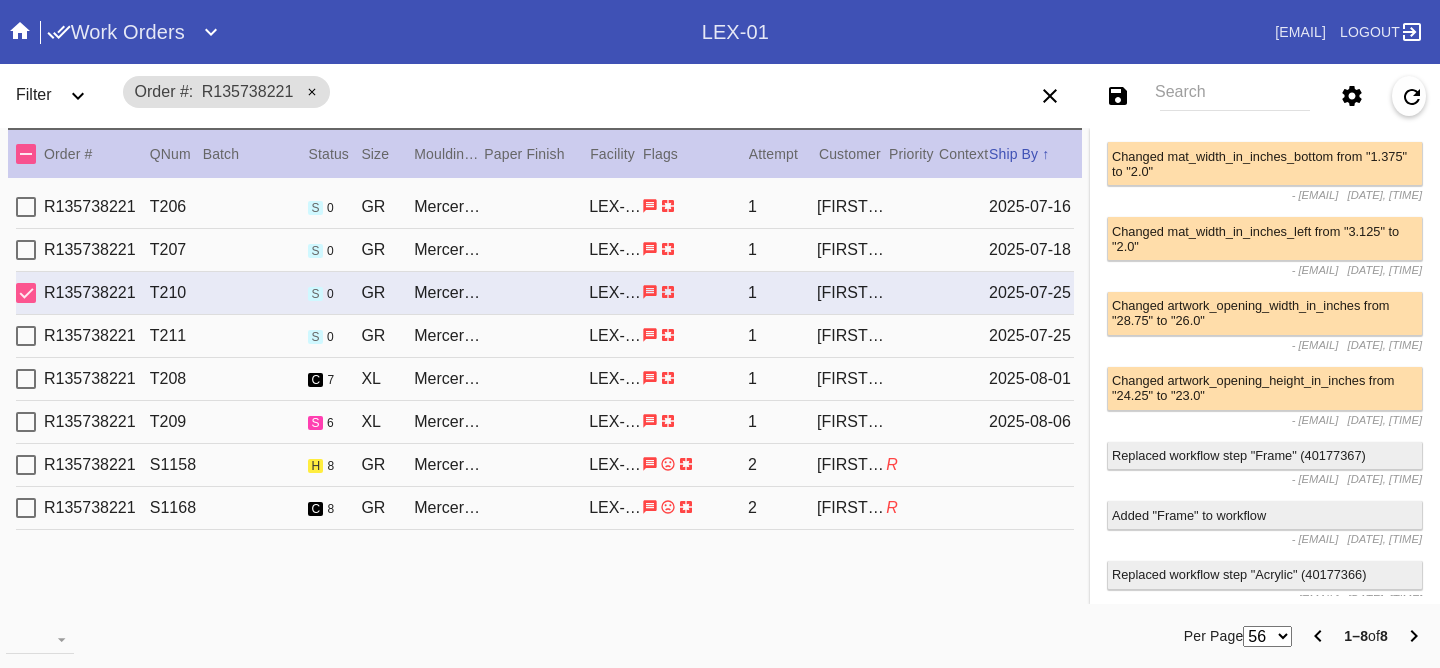 scroll, scrollTop: 16460, scrollLeft: 0, axis: vertical 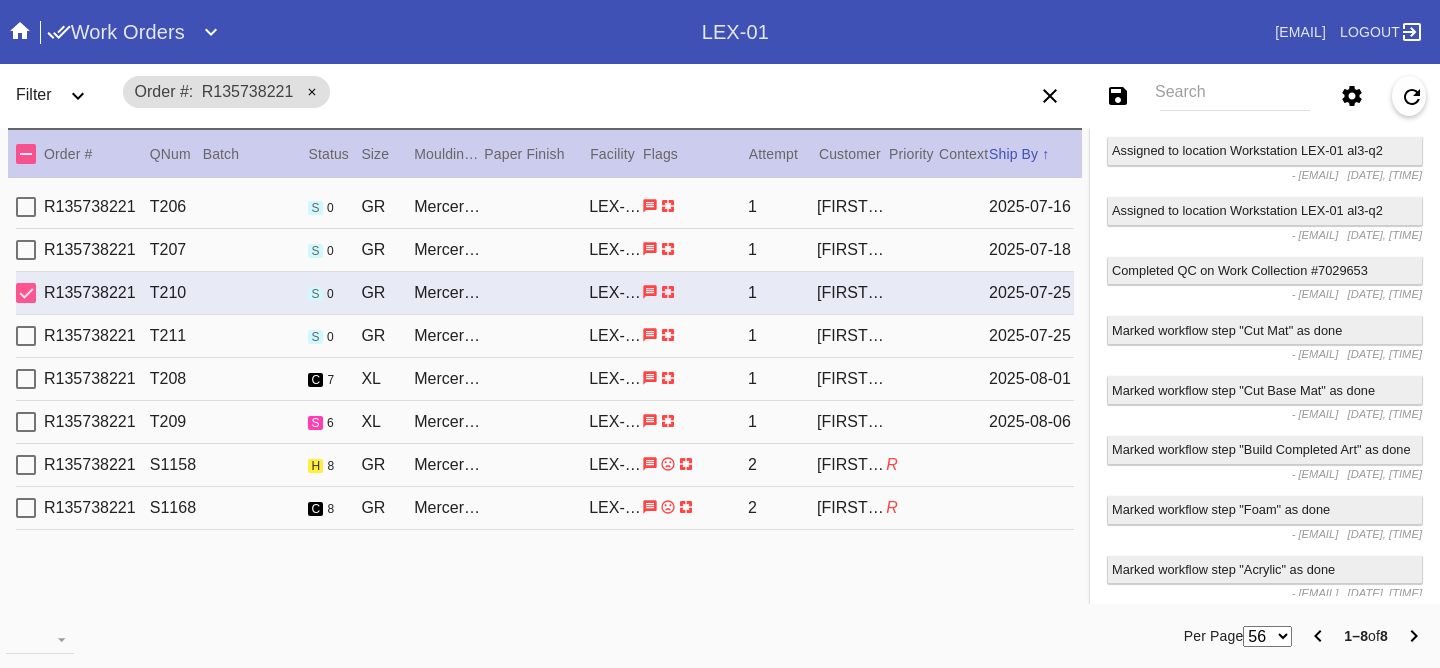 click on "1Z9Y74240120587262" at bounding box center (1265, 1585) 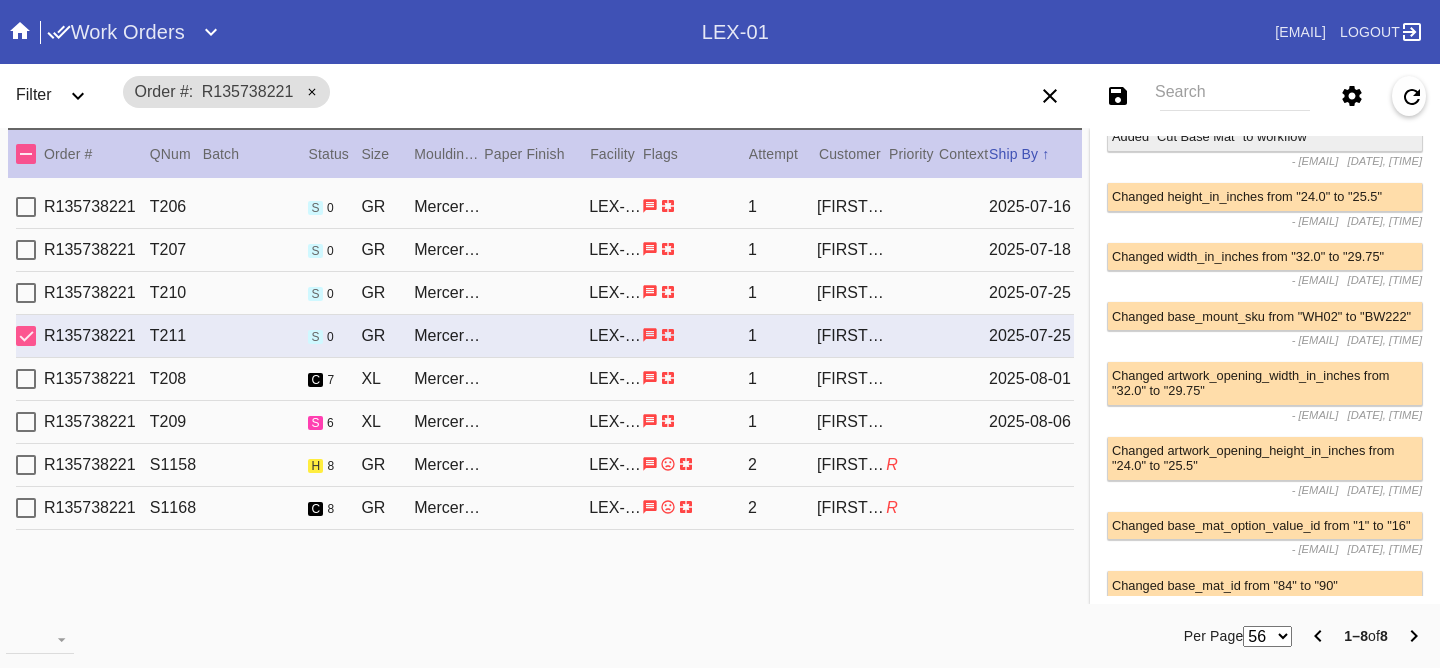 scroll, scrollTop: 1924, scrollLeft: 0, axis: vertical 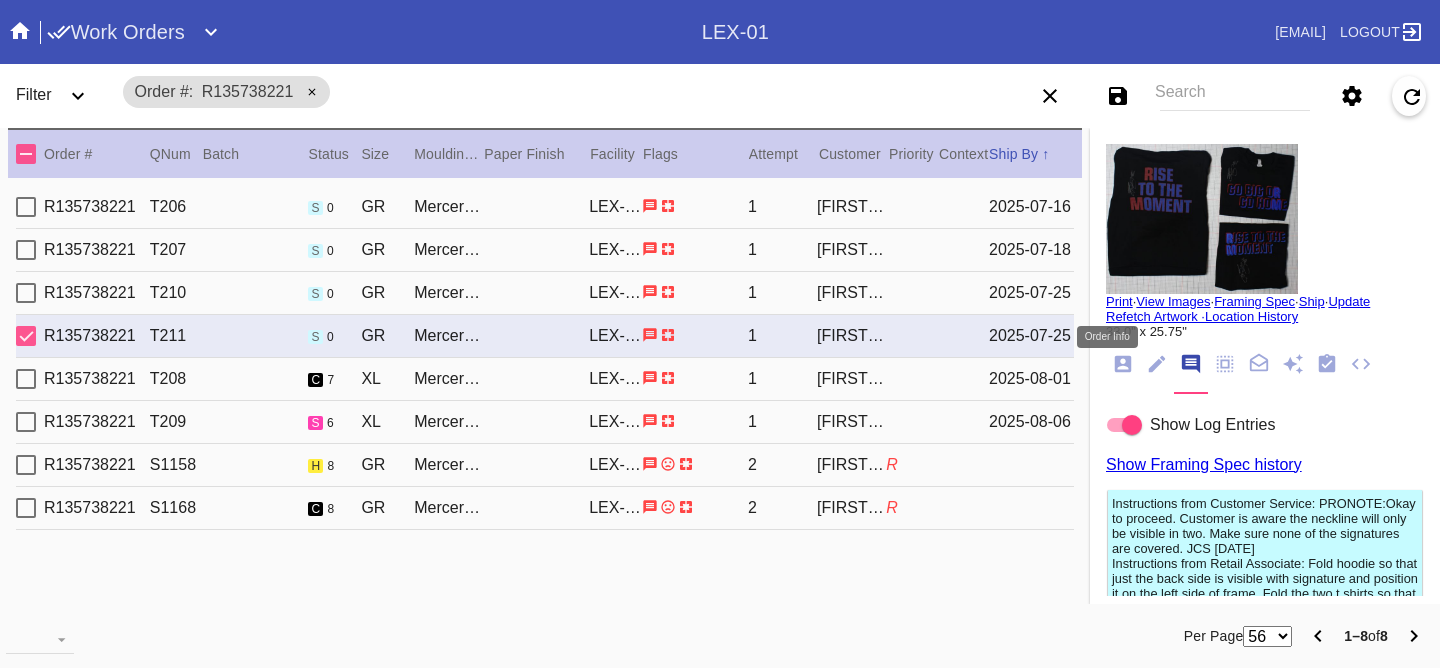 click 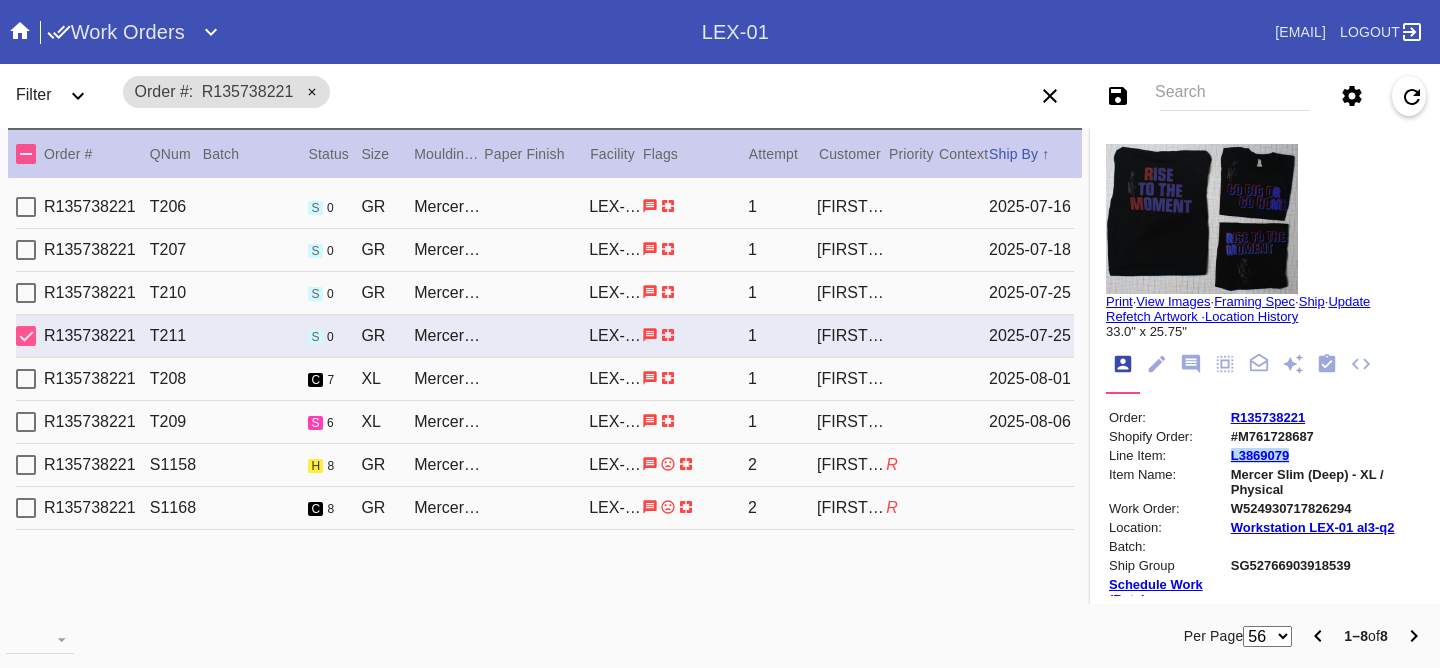 drag, startPoint x: 1291, startPoint y: 467, endPoint x: 1208, endPoint y: 463, distance: 83.09633 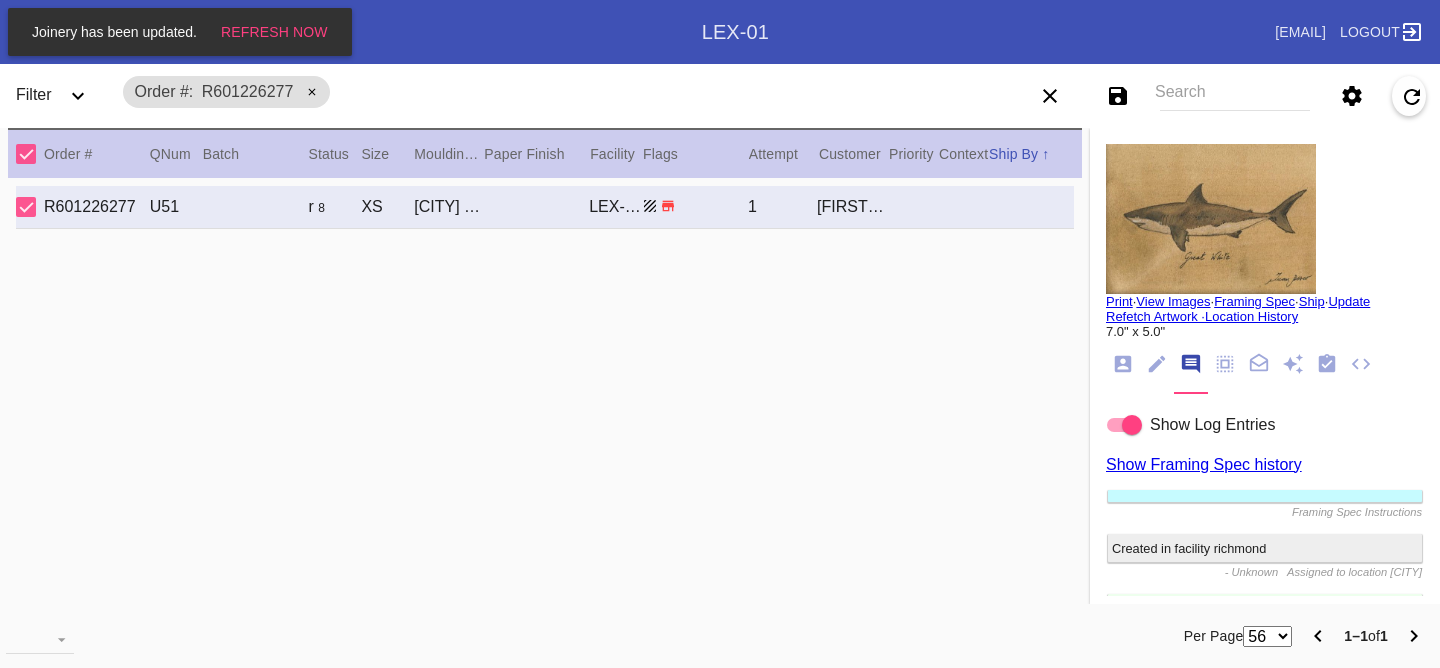 click on "Save filters to NEW SAVED FILTER All Active Holiday All Retail Stores (Gift & Go + Bopis) Approved ReadyMade-LEX-03 Approved Standard LEX-03 Cage Inventory - Customer Approved Cage Inventory - Pull for Production Canvas Due Canvas frames, fine art Canvas frames, Retail Canvas Orders In-Process CF Returns Current HPO Orders Customer Approved DAR-LEX03 ELP. DAR Printroom Dekko Available to Print Dekko Eligible DEKKO today's shipments End to End F4B Open Orders Holiday DC STS Holiday Physical Orders Remaining (Lex-01) Hot Spot: Finished Goods HOT SPOT: Finished Goods STS Hot Spot: Receiving Hot Spot: Recon Hot Spot: Shipping LEX-01 AL1 and AL2 6/2/25 LEX-01 AL5 6/2/25 LEX-01 Canvas 6/2/25 LEX01 FACTORY SCAN- WIP LEX-03 Approved LEX-03 Clear Float LEX-03-Drymount LEX-03-EXPEDITED LEX-03-Expedited (Floats) LEX-03 Floats (raised) LEX-03 Floats (Surface) LEX-03-Ornament LEX-03 Oversized LEX-03-Readymade Mezzo LEX-03-Readymade-Piccolo LEX-03-ReadyMade Regalo LEX-03 - ReadyMade- Shipped LEX-03 Shaped Tabletops VA OS" at bounding box center (1224, 96) 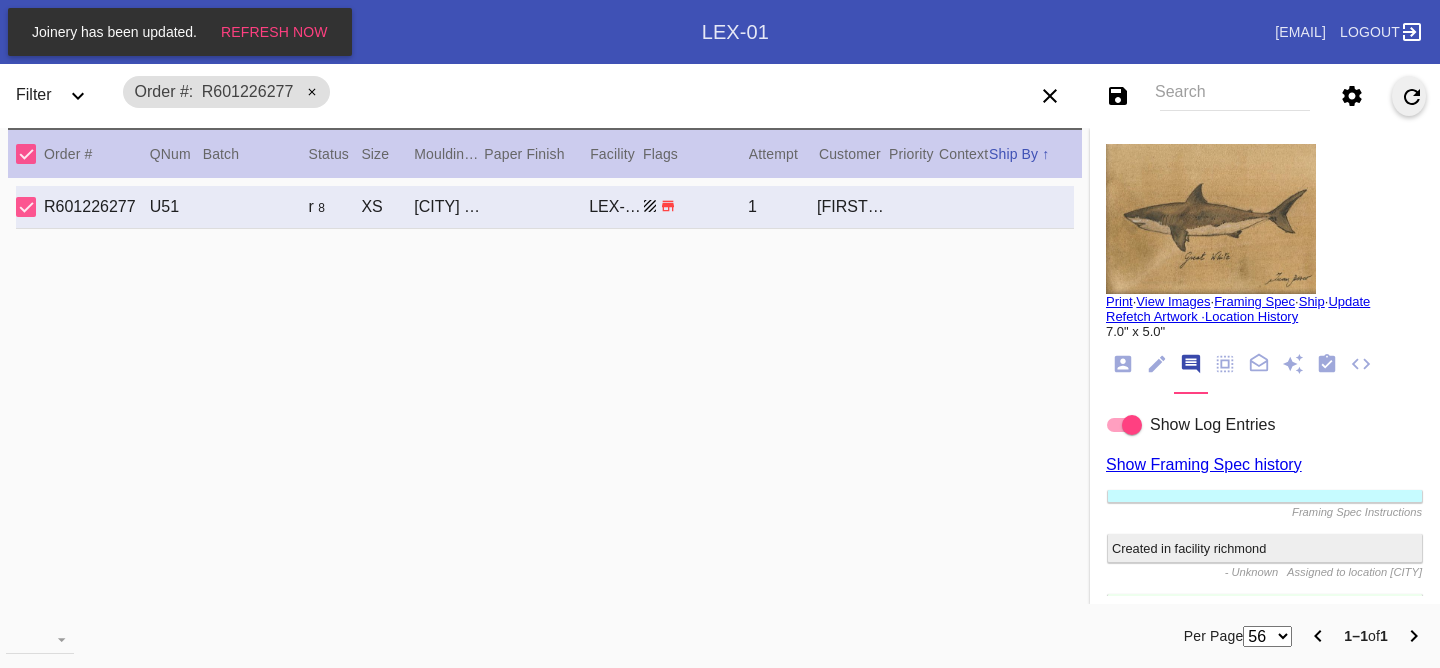 scroll, scrollTop: 123, scrollLeft: 0, axis: vertical 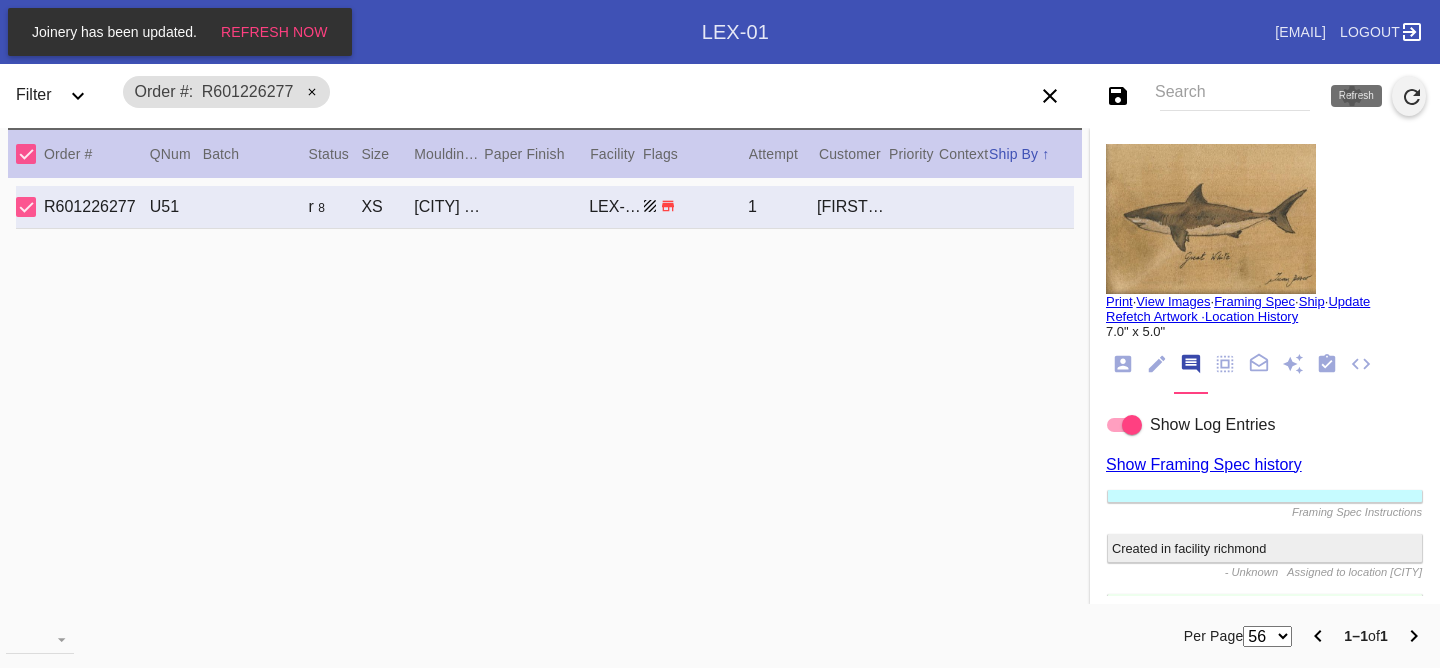 click 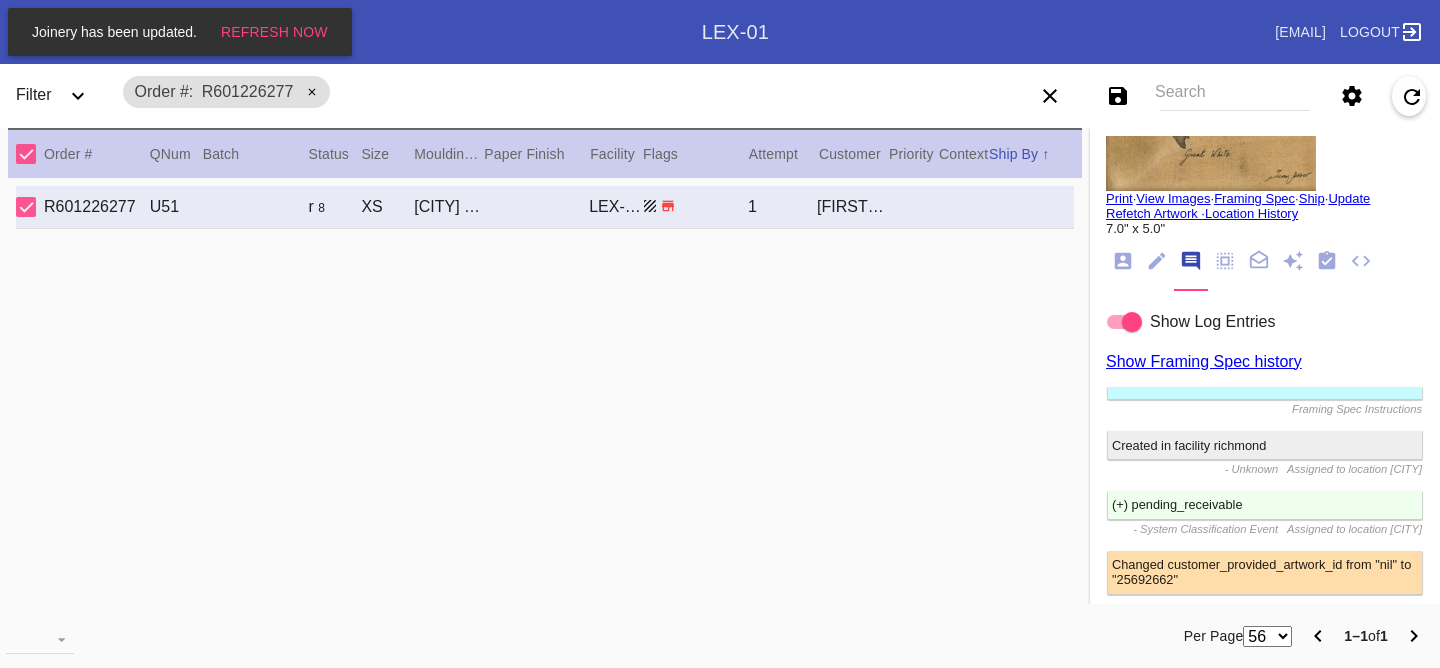 scroll, scrollTop: 1886, scrollLeft: 0, axis: vertical 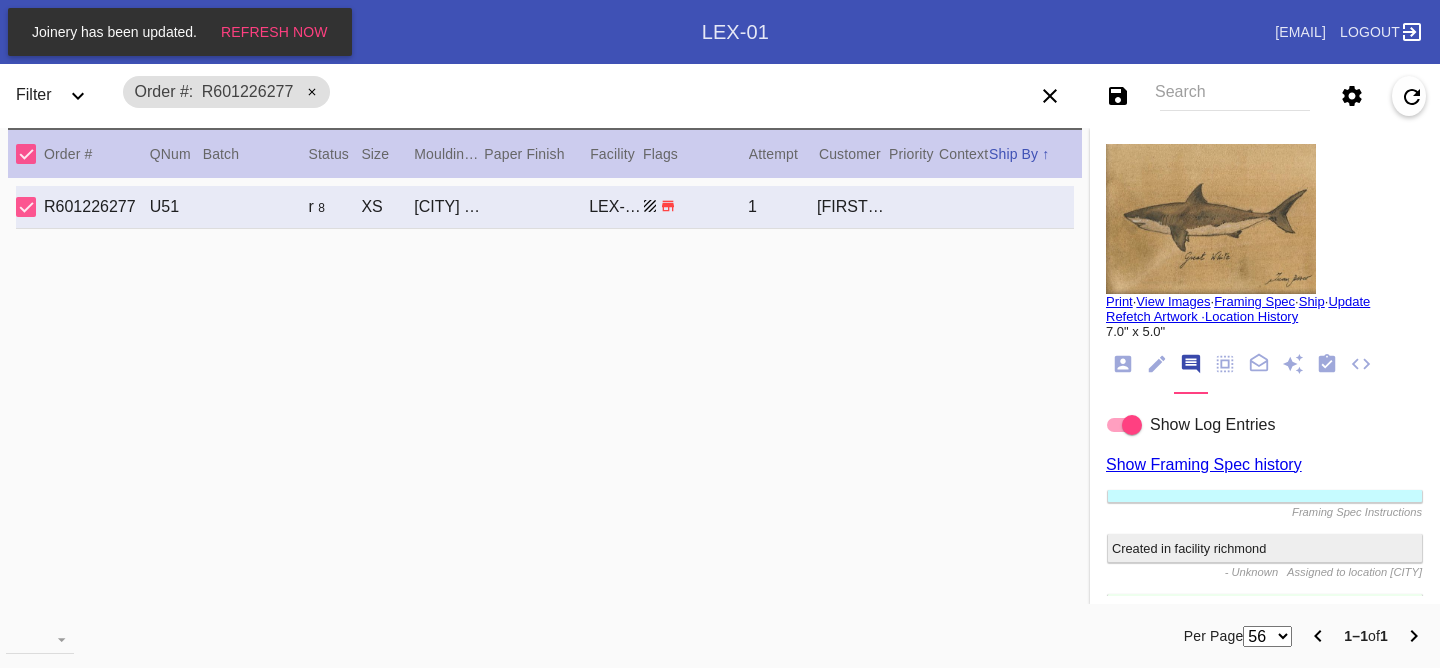 click 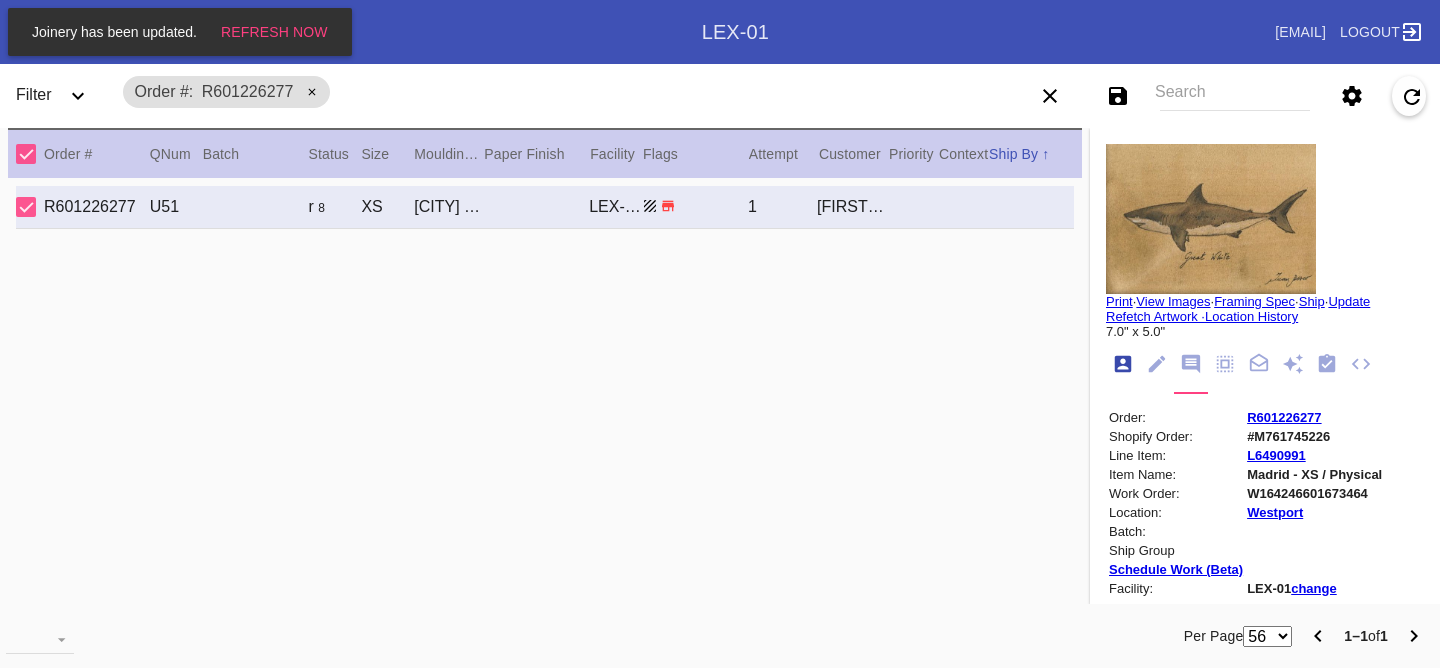 scroll, scrollTop: 24, scrollLeft: 0, axis: vertical 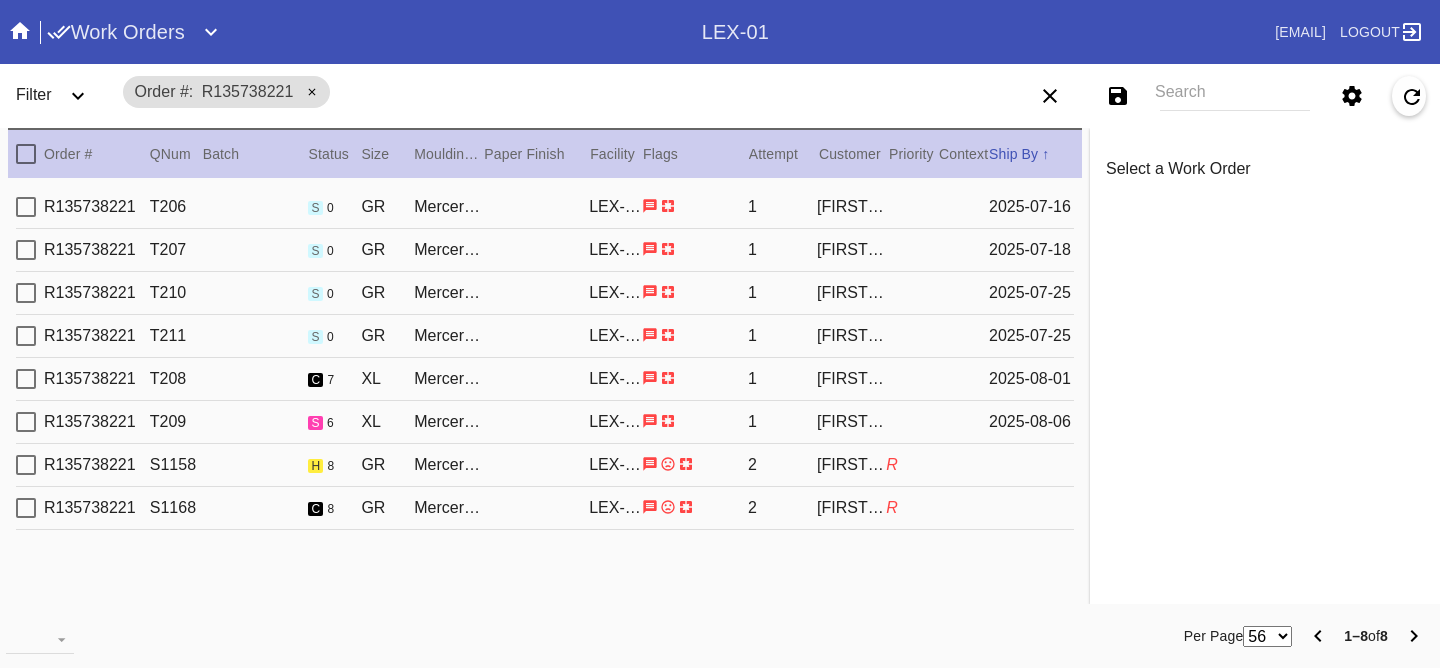 click on "R135738221 T209 s   6 XL Mercer Slim (Deep) / White LEX-01 1 [NAME]
[DATE]" at bounding box center [545, 422] 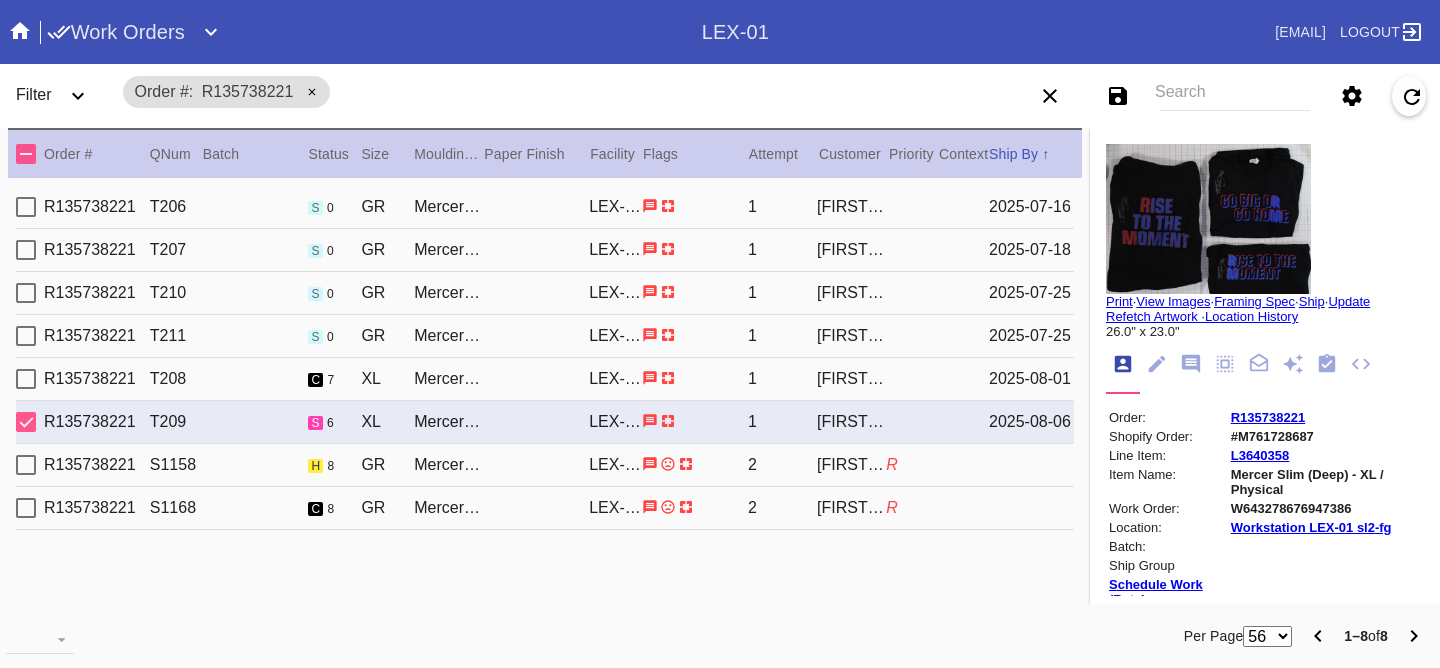 click 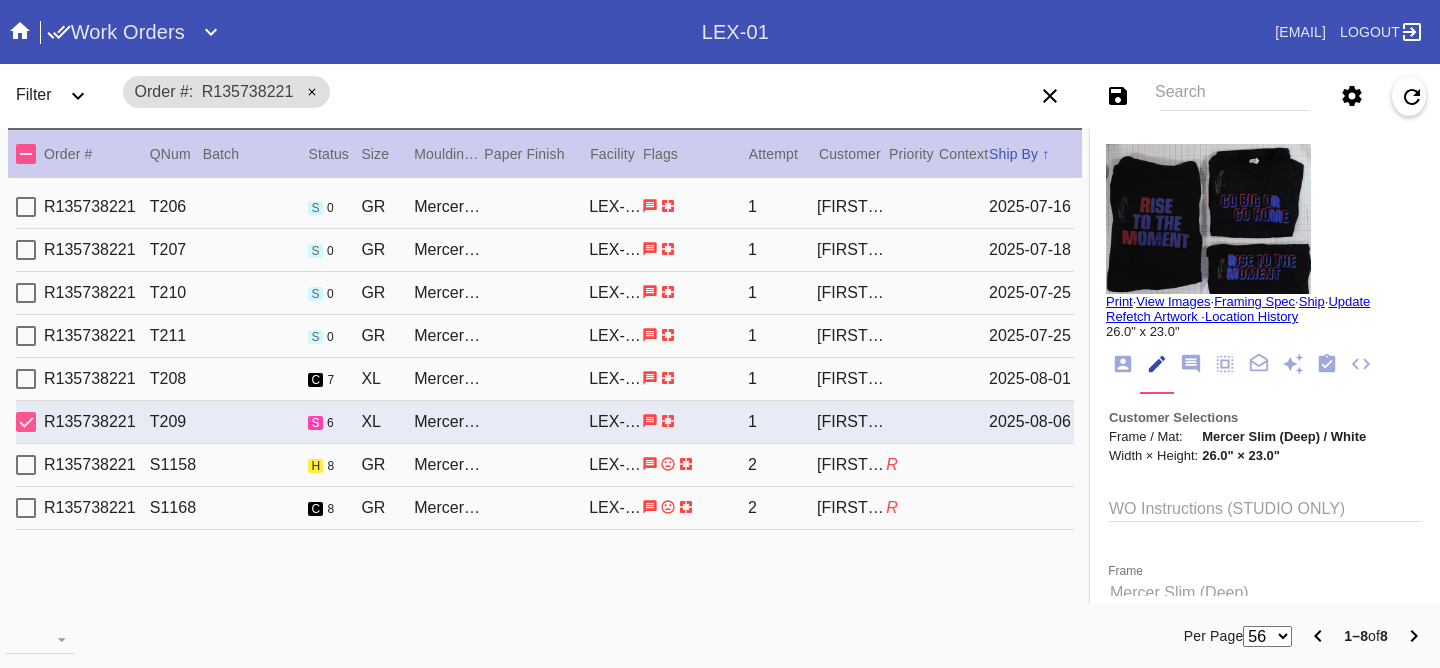 click 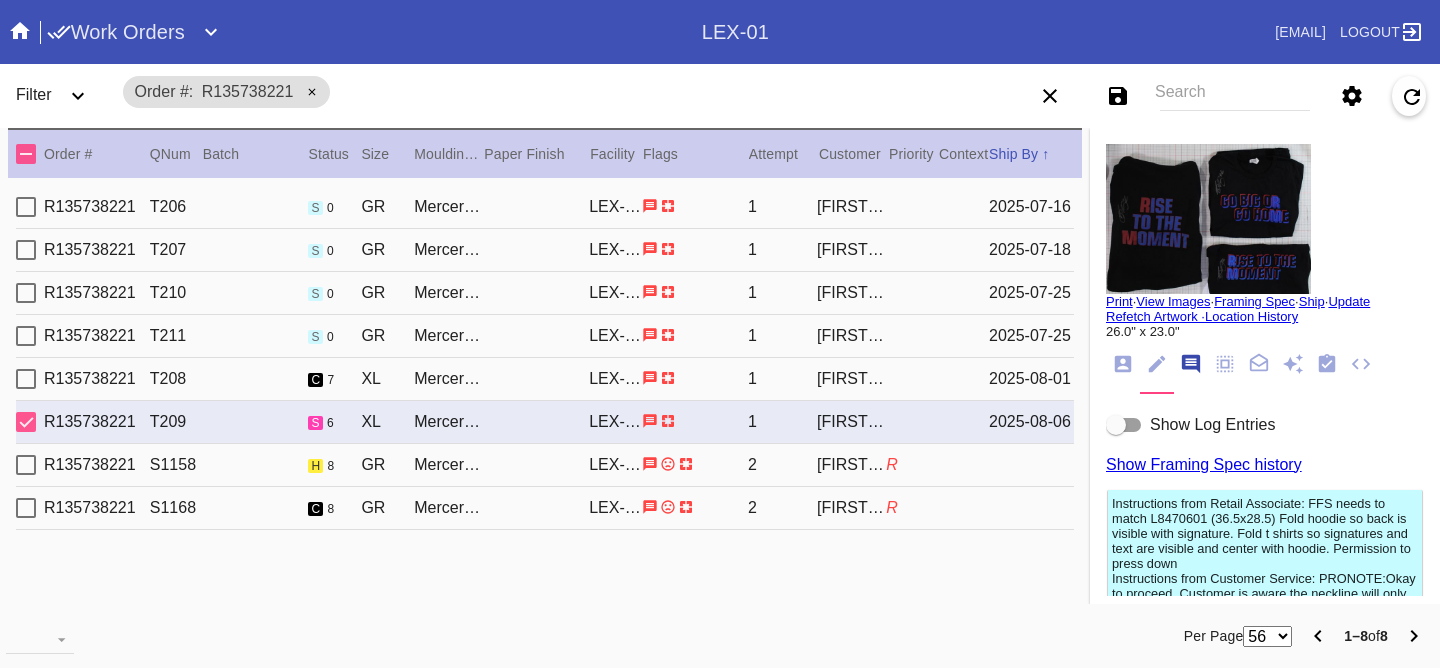 scroll, scrollTop: 123, scrollLeft: 0, axis: vertical 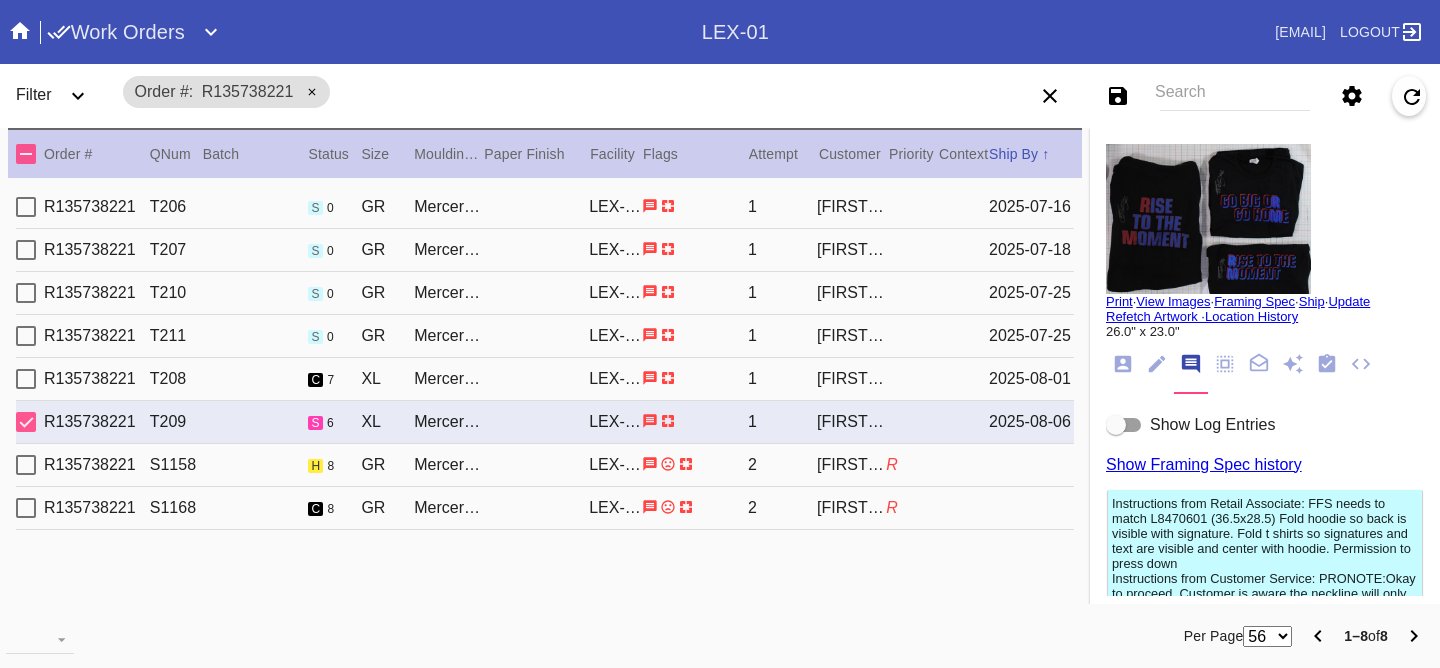 click on "Show Log Entries" at bounding box center [1212, 424] 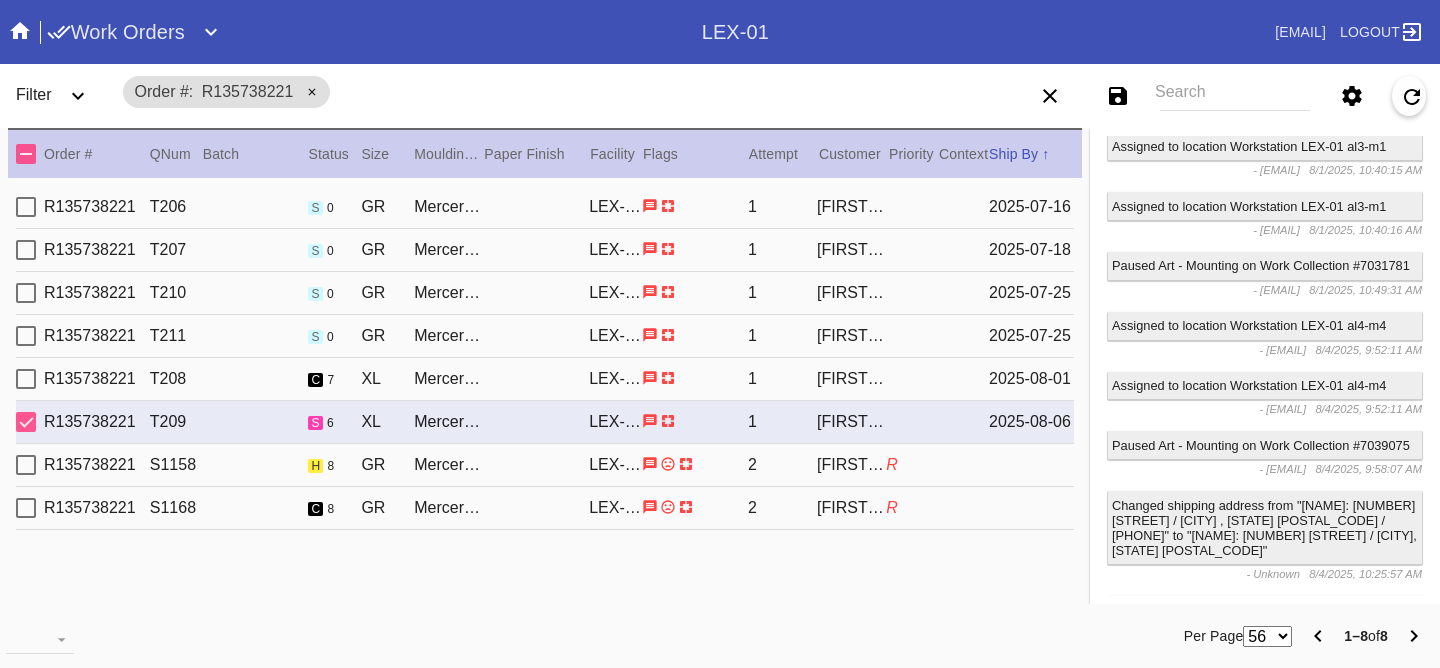 scroll, scrollTop: 15495, scrollLeft: 0, axis: vertical 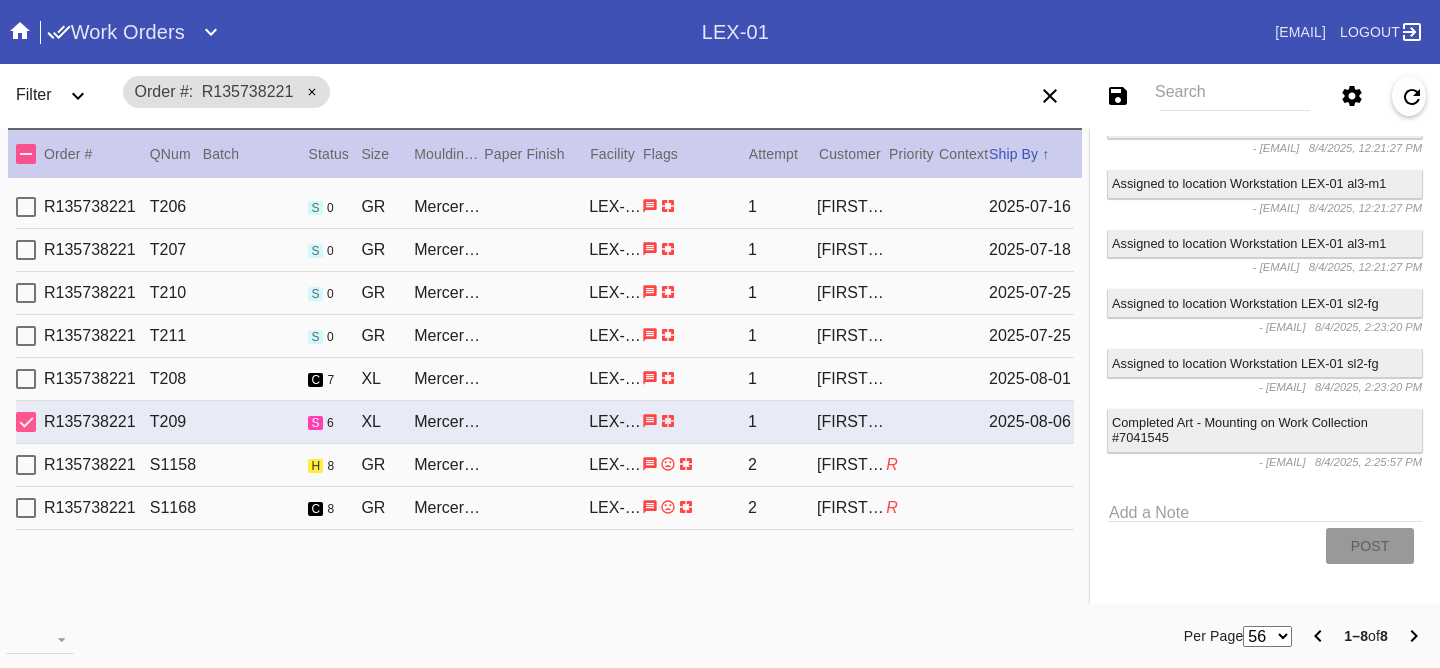 click on "Save filters to NEW SAVED FILTER All Active Holiday All Retail Stores (Gift & Go + Bopis) Approved ReadyMade-LEX-03 Approved Standard LEX-03 Cage Inventory - Customer Approved Cage Inventory - Pull for Production Canvas Due Canvas frames, fine art Canvas frames, Retail Canvas Orders In-Process CF Returns Current HPO Orders Customer Approved DAR-LEX03 ELP. DAR Printroom Dekko Available to Print Dekko Eligible DEKKO today's shipments End to End F4B Open Orders Holiday DC STS Holiday Physical Orders Remaining (Lex-01) Hot Spot: Finished Goods HOT SPOT: Finished Goods STS Hot Spot: Receiving Hot Spot: Recon Hot Spot: Shipping LEX-01 AL1 and AL2 6/2/25 LEX-01 AL5 6/2/25 LEX-01 Canvas 6/2/25 LEX01 FACTORY SCAN- WIP LEX-03 Approved LEX-03 Clear Float LEX-03-Drymount LEX-03-EXPEDITED LEX-03-Expedited (Floats) LEX-03 Floats (raised) LEX-03 Floats (Surface) LEX-03-Ornament LEX-03 Oversized LEX-03-Readymade Mezzo LEX-03-Readymade-Piccolo LEX-03-ReadyMade Regalo LEX-03 - ReadyMade- Shipped LEX-03 Shaped Tabletops VA OS" at bounding box center [1224, 96] 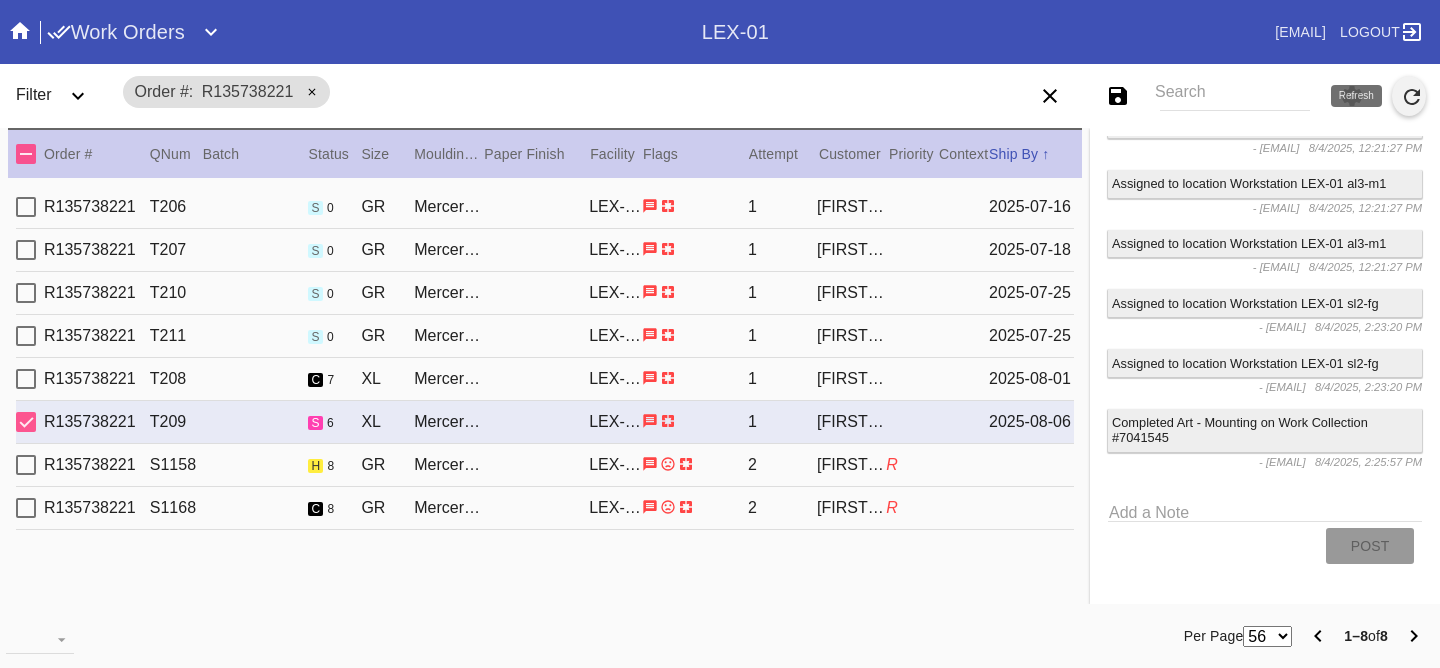 click at bounding box center (1409, 96) 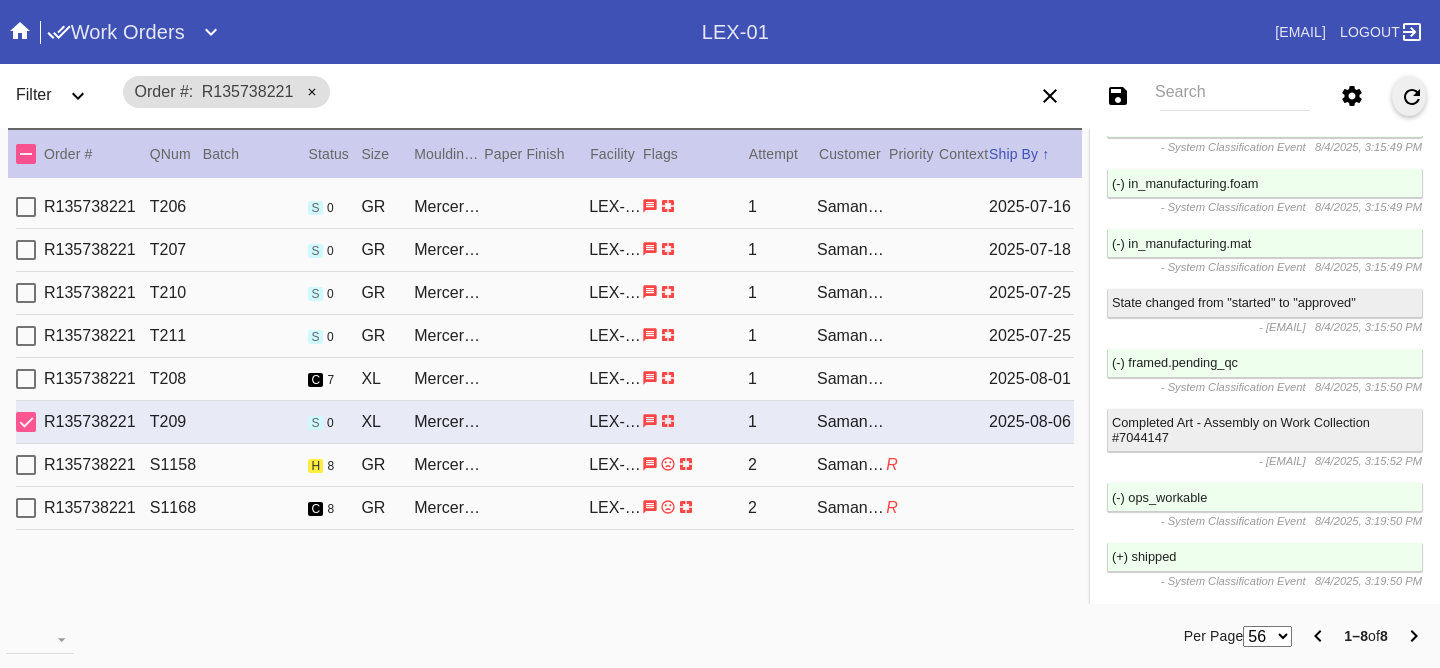 scroll, scrollTop: 17053, scrollLeft: 0, axis: vertical 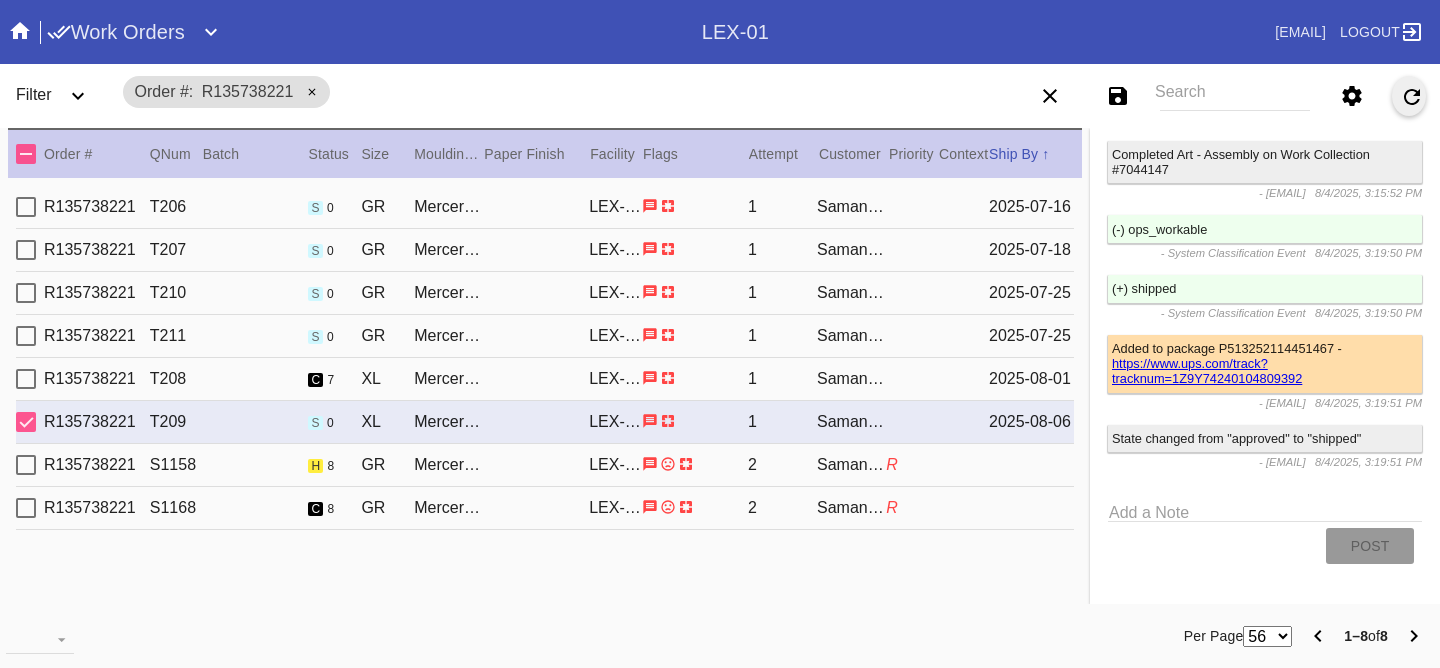 click on "R135738221 S1158 h   8 GR Mercer Slim (Medium) / White LEX-01 2 [NAME]
R" at bounding box center [545, 465] 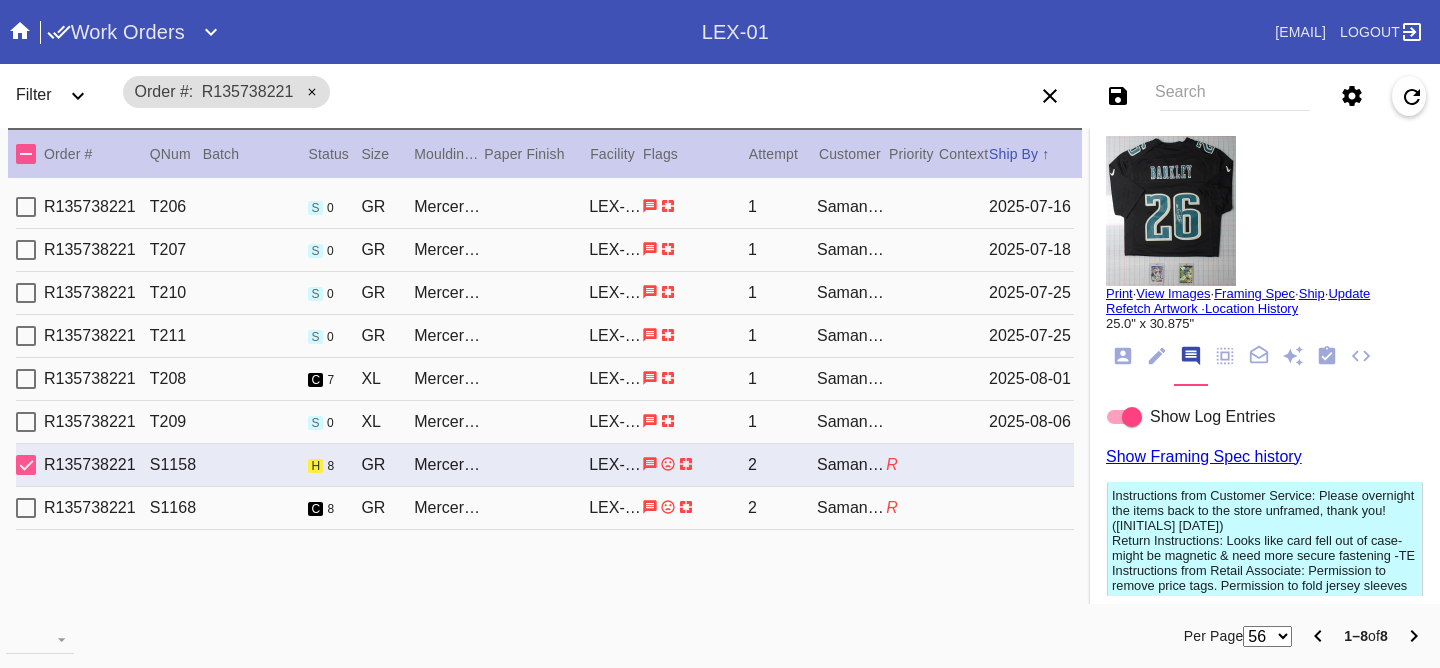 scroll, scrollTop: 0, scrollLeft: 0, axis: both 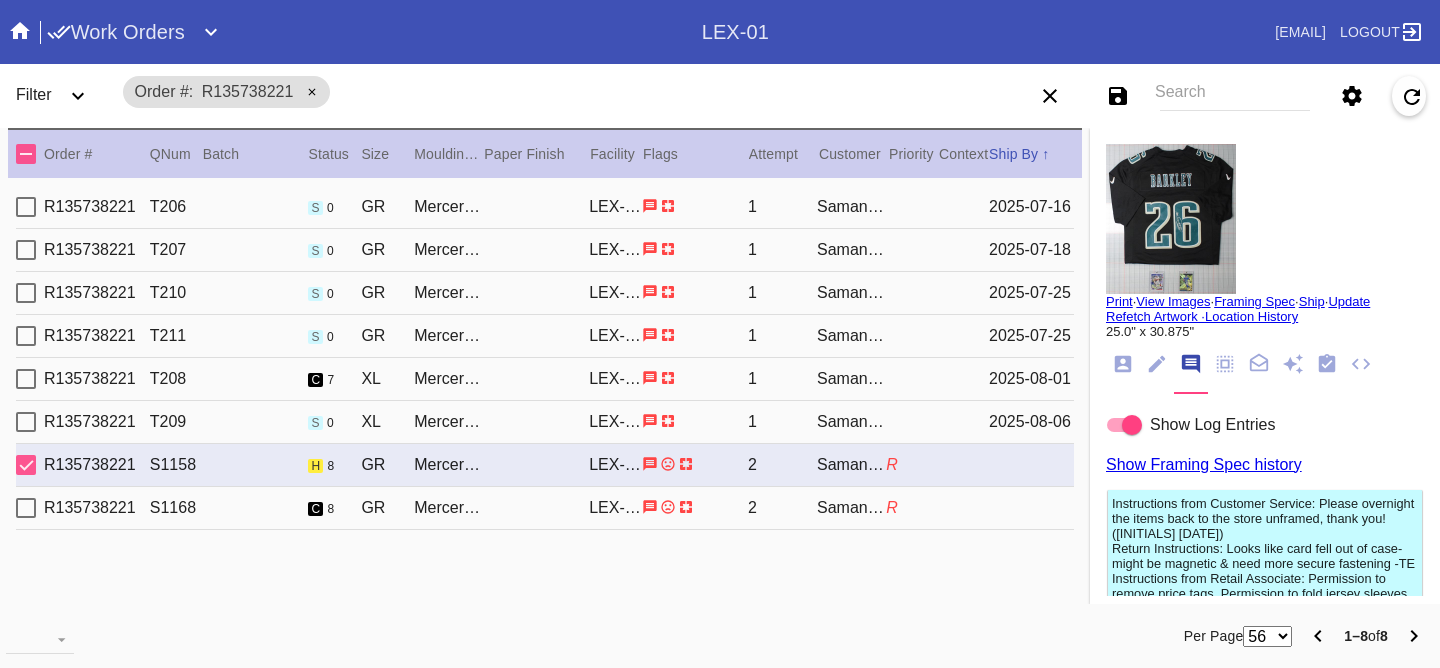 click on "2025-08-06" at bounding box center [1031, 422] 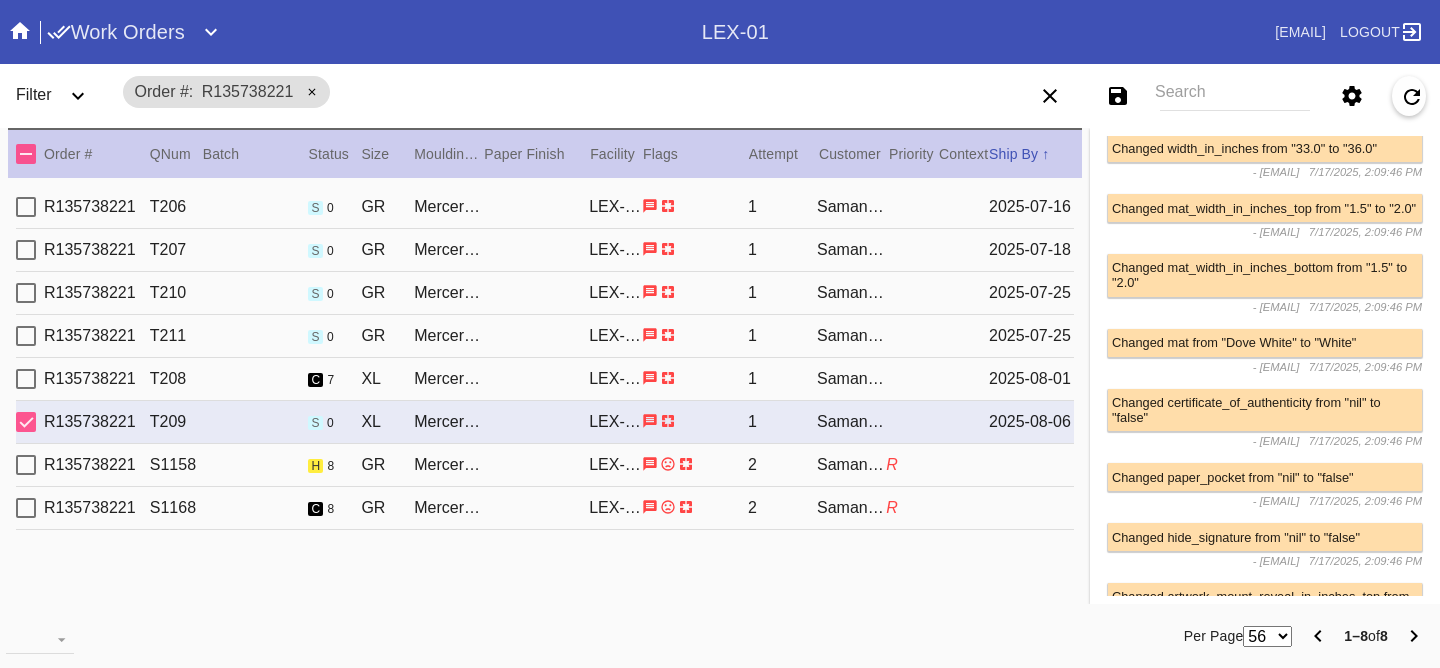 scroll, scrollTop: 3847, scrollLeft: 0, axis: vertical 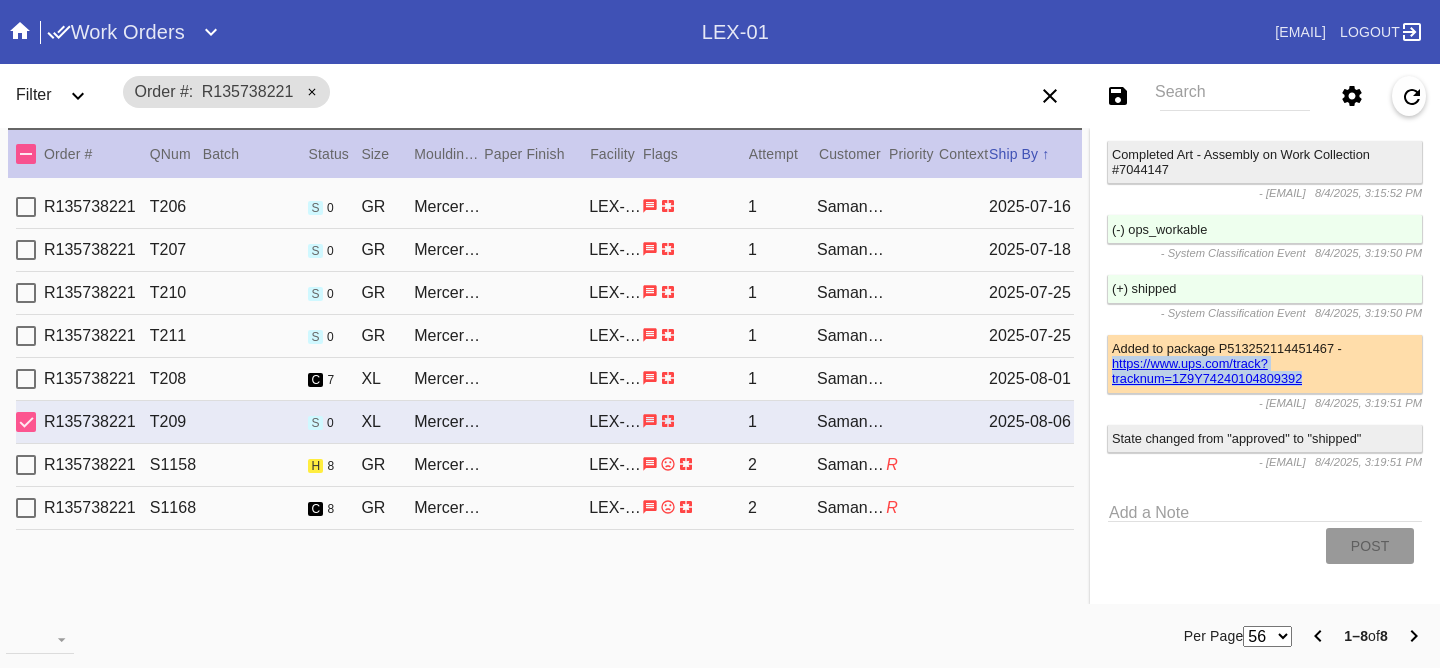 drag, startPoint x: 1309, startPoint y: 352, endPoint x: 1091, endPoint y: 337, distance: 218.51544 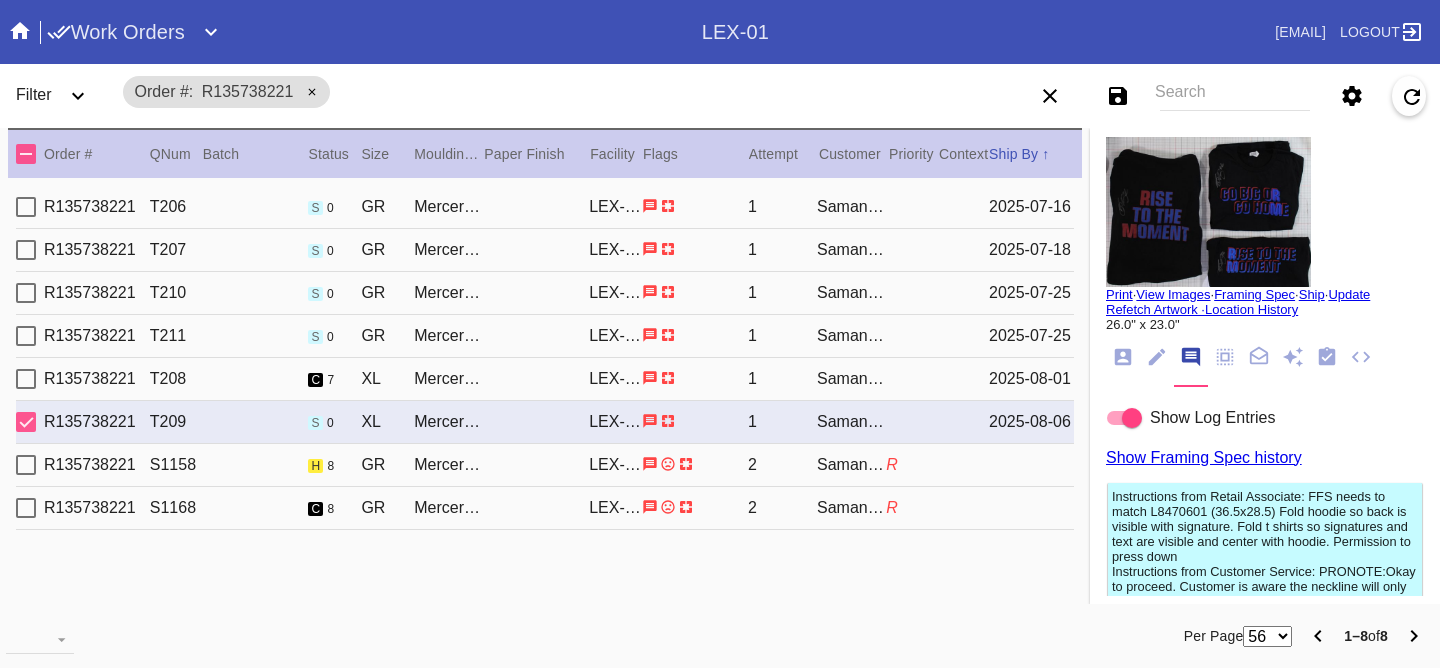 scroll, scrollTop: 0, scrollLeft: 0, axis: both 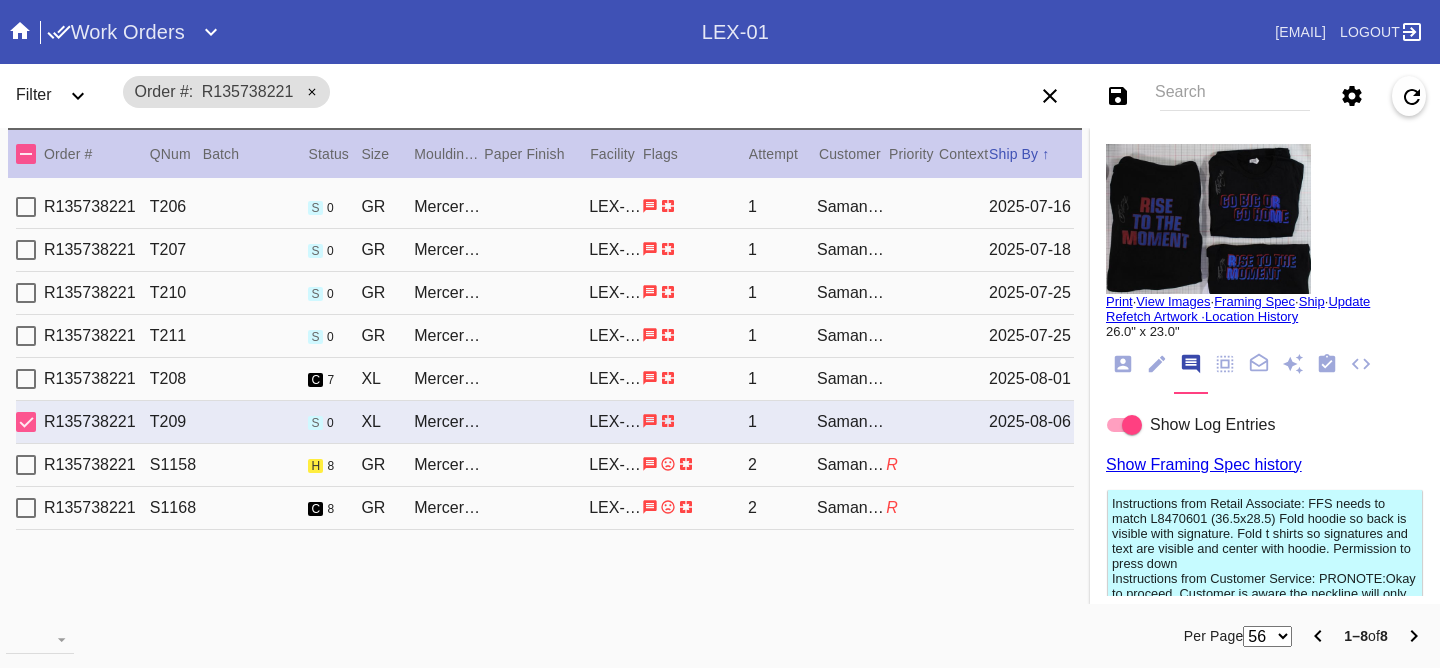 click 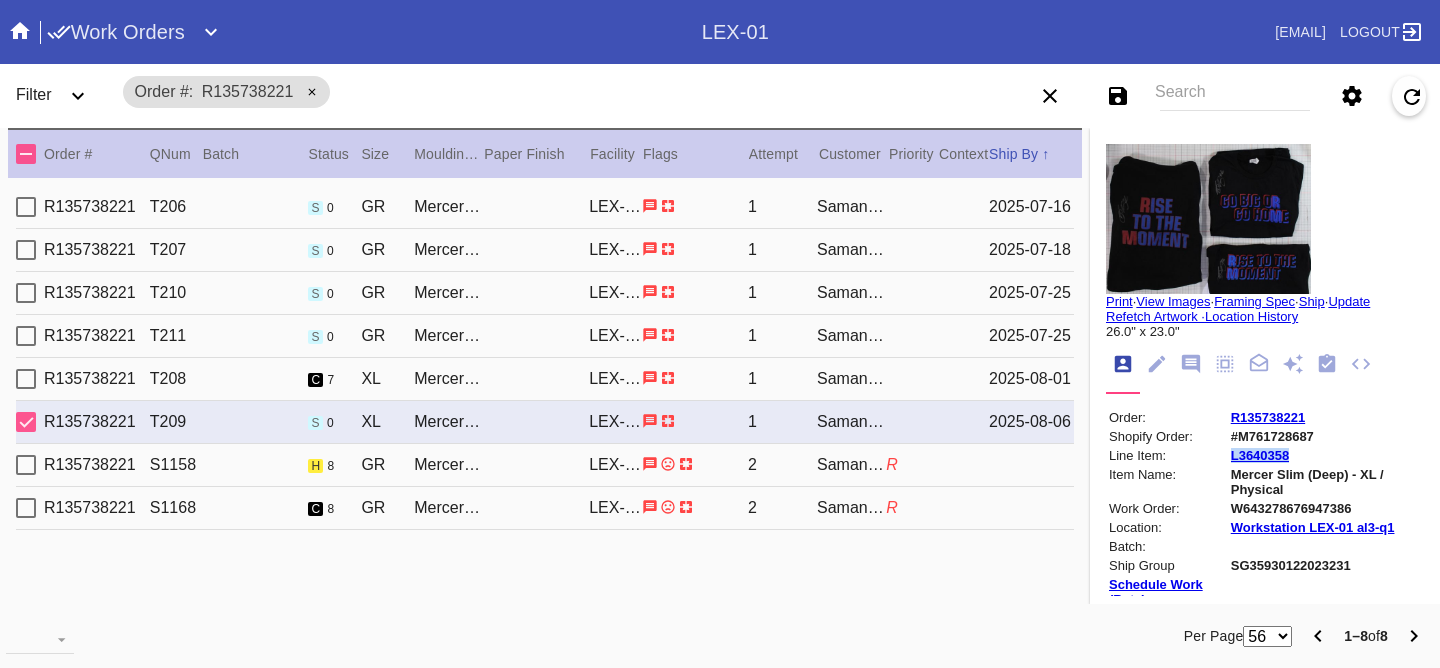 drag, startPoint x: 1283, startPoint y: 457, endPoint x: 1204, endPoint y: 462, distance: 79.15807 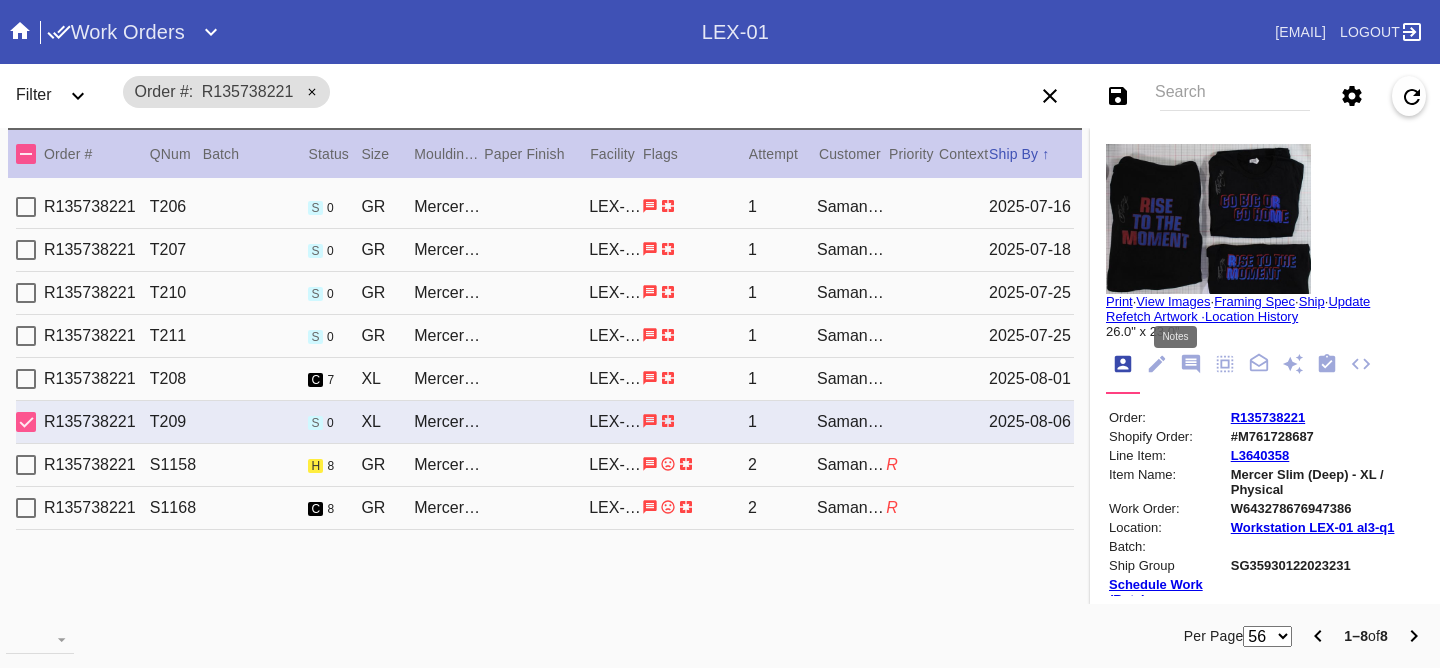 click 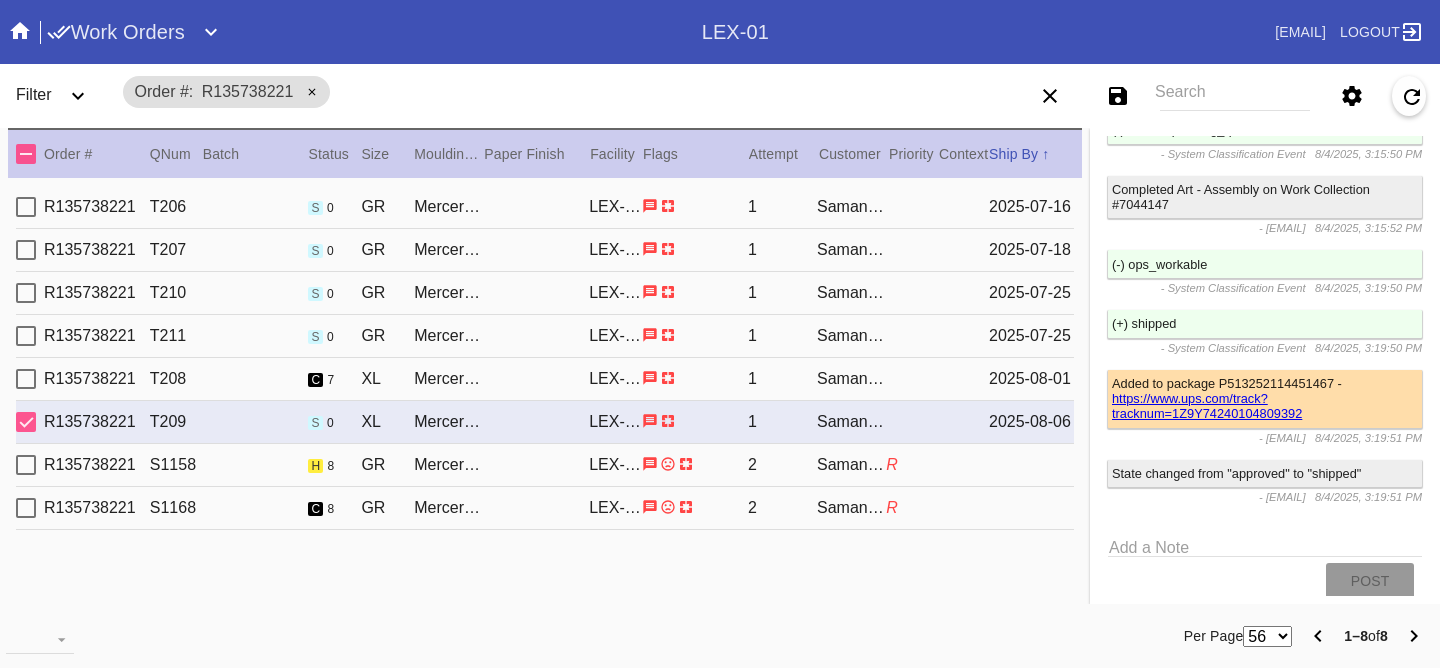 scroll, scrollTop: 17053, scrollLeft: 0, axis: vertical 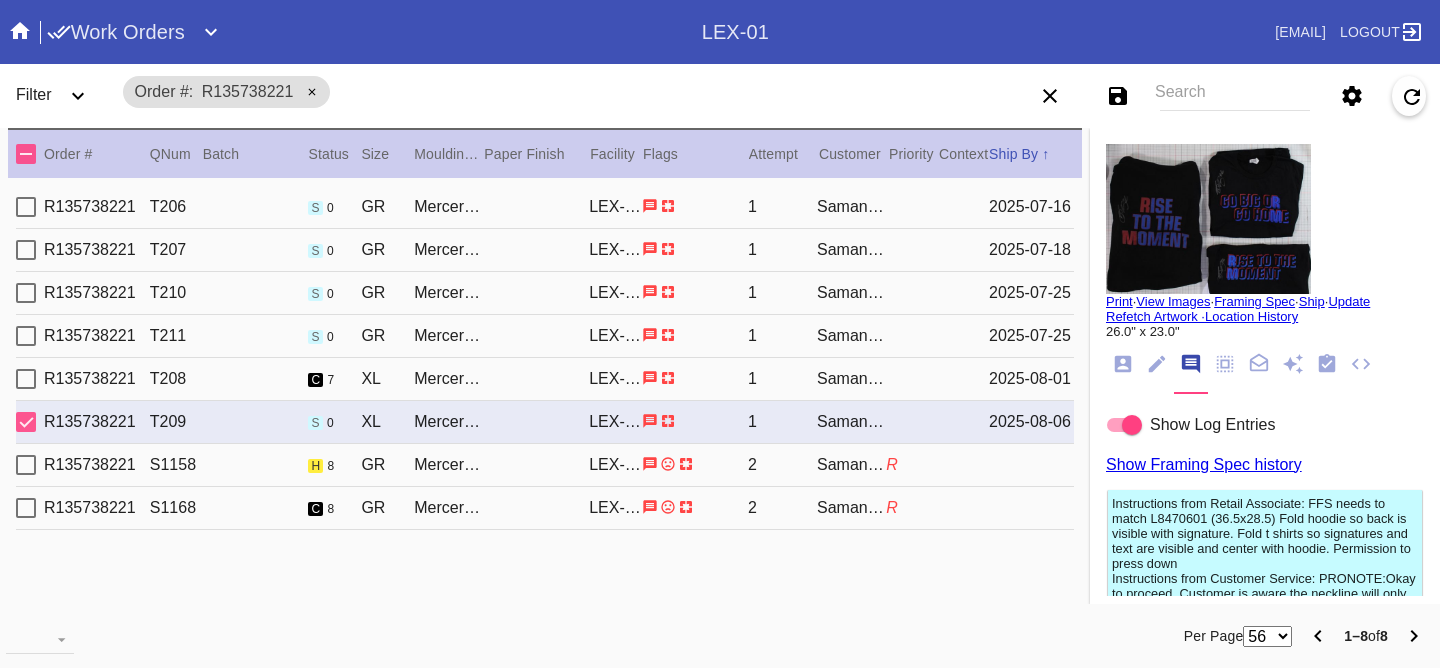 click 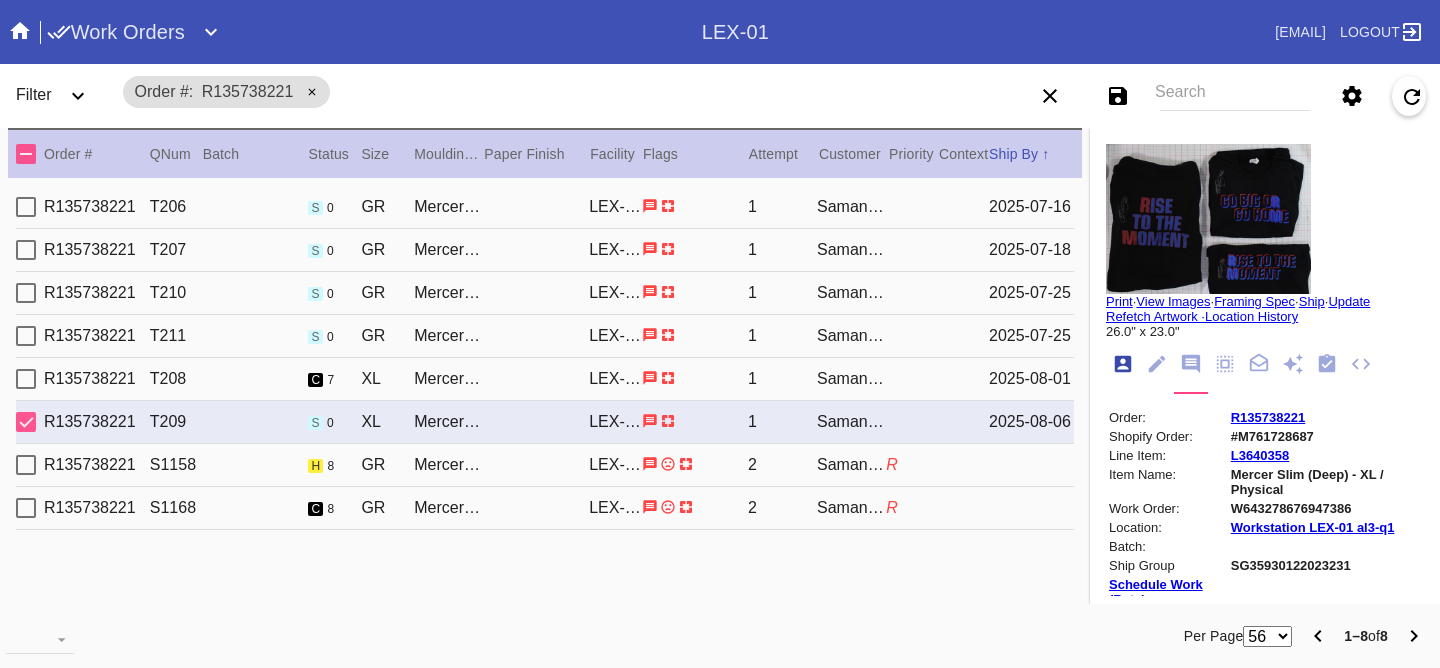 scroll, scrollTop: 24, scrollLeft: 0, axis: vertical 